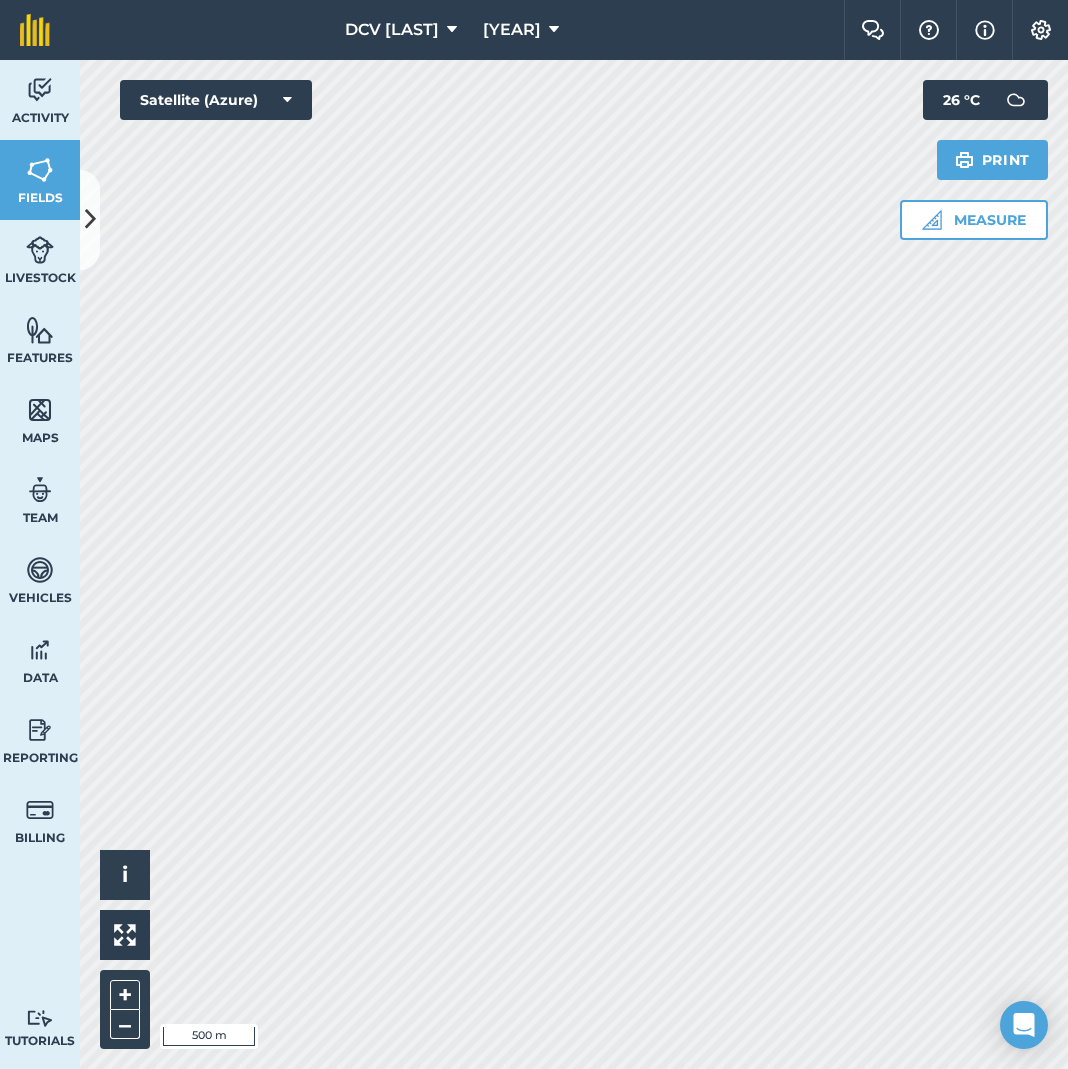 scroll, scrollTop: 0, scrollLeft: 0, axis: both 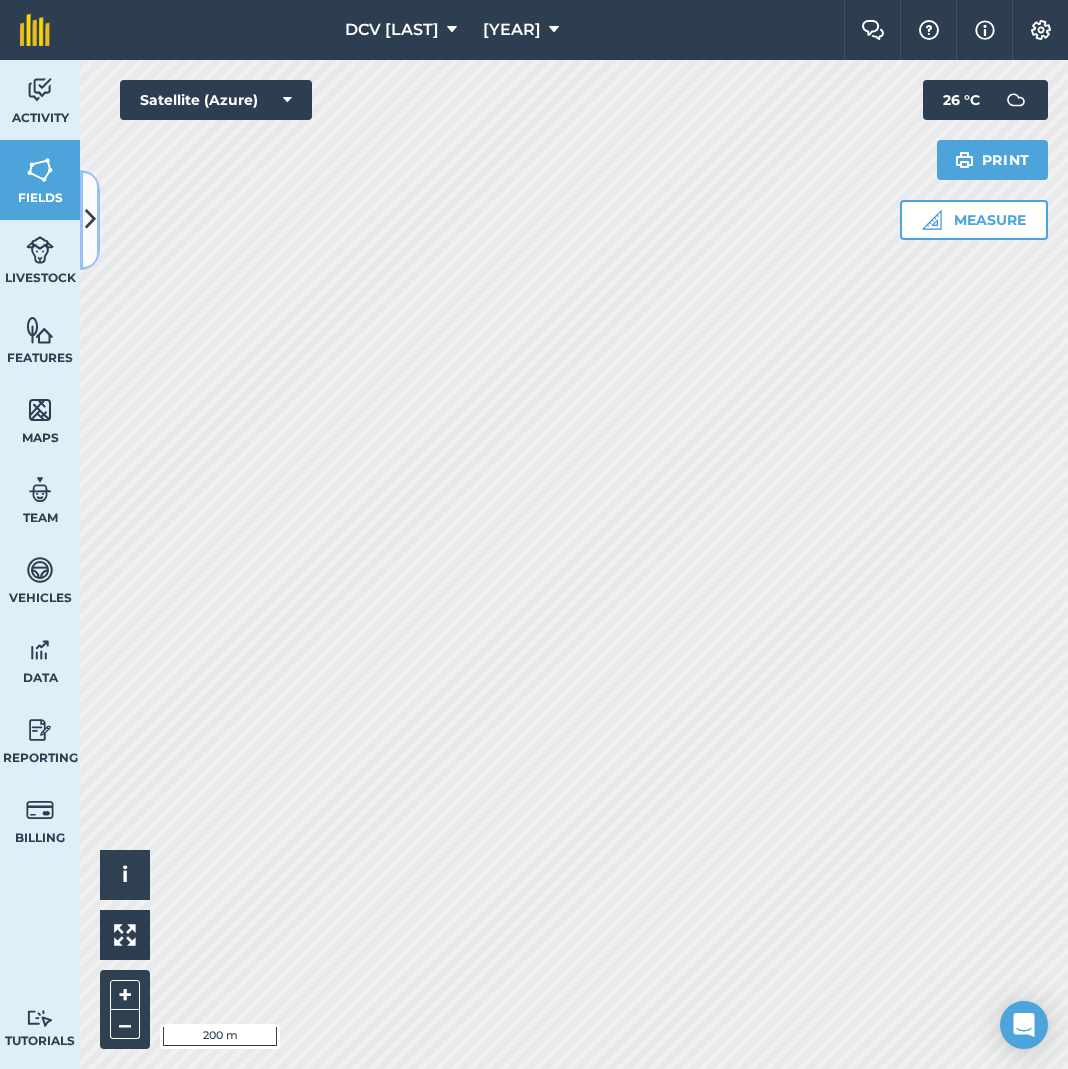 click at bounding box center (90, 219) 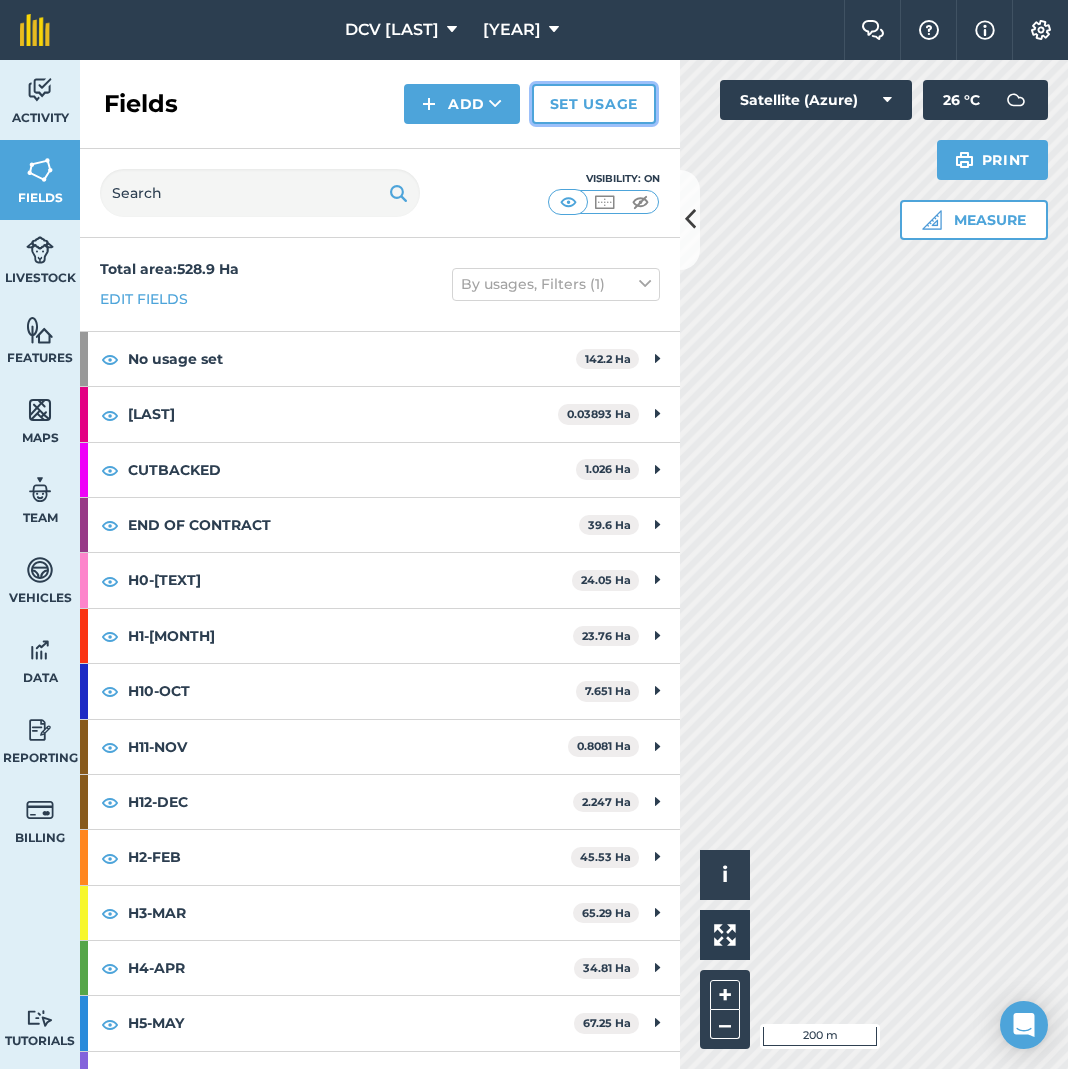 click on "Set usage" at bounding box center [594, 104] 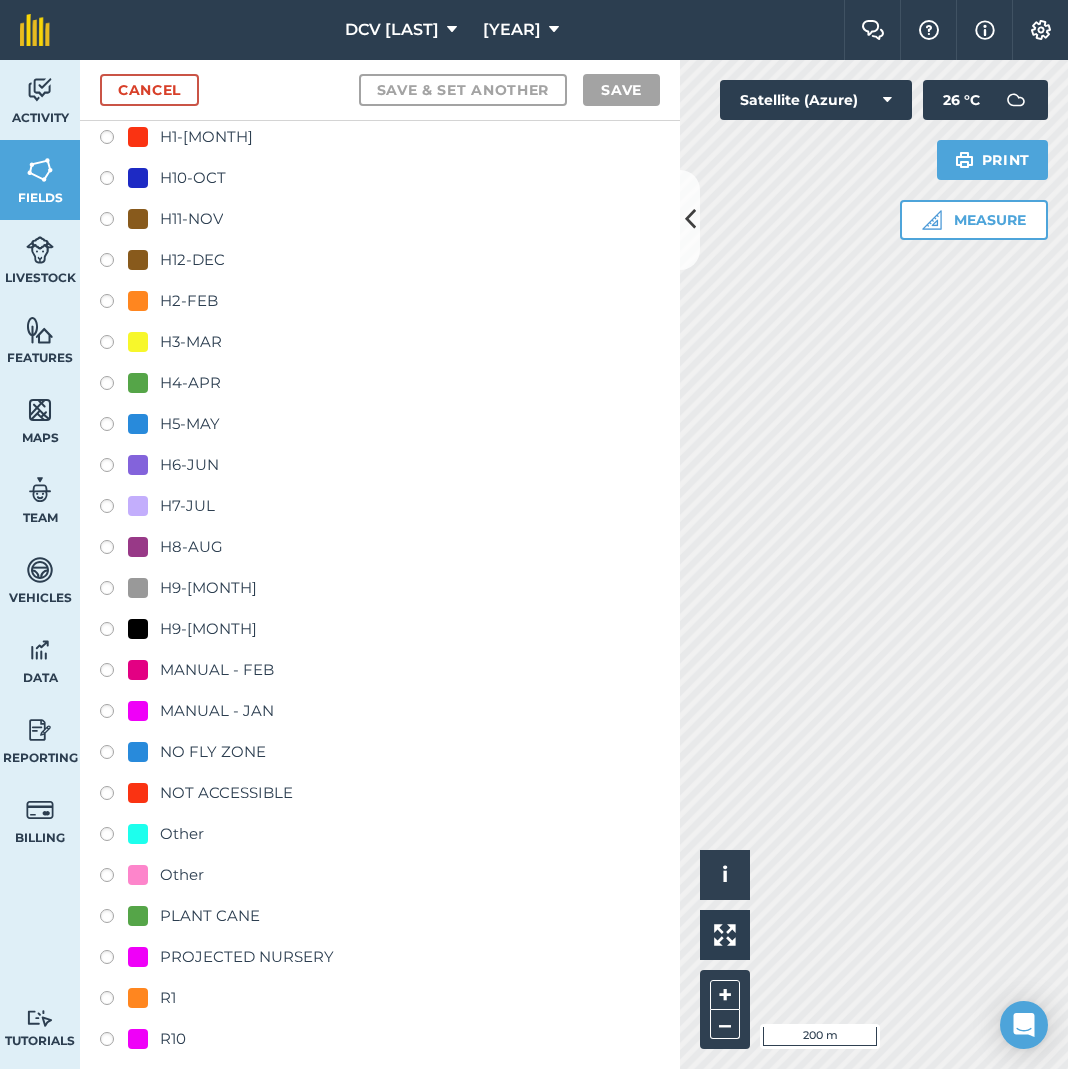 scroll, scrollTop: 1533, scrollLeft: 0, axis: vertical 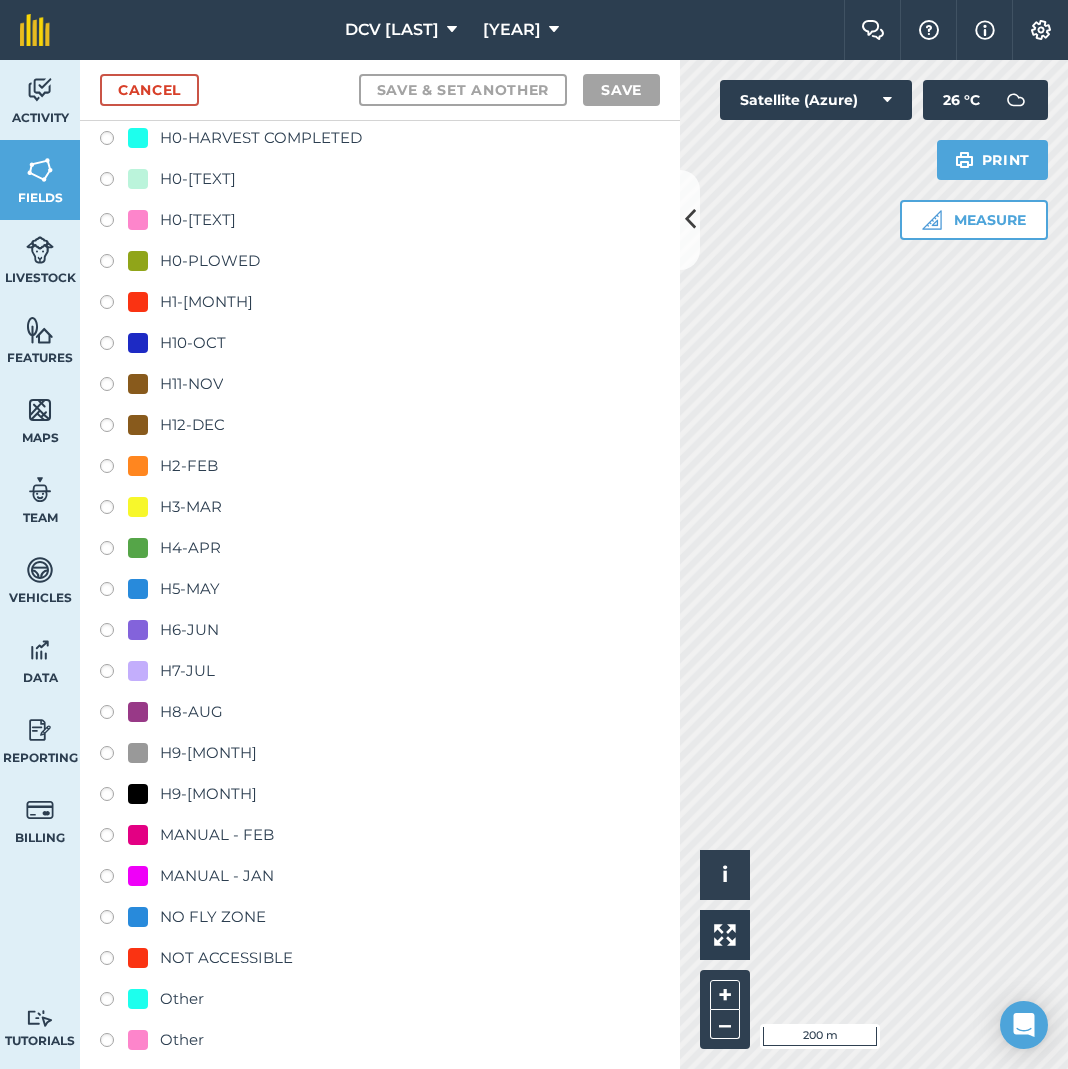 click on "H5-MAY" at bounding box center [190, 589] 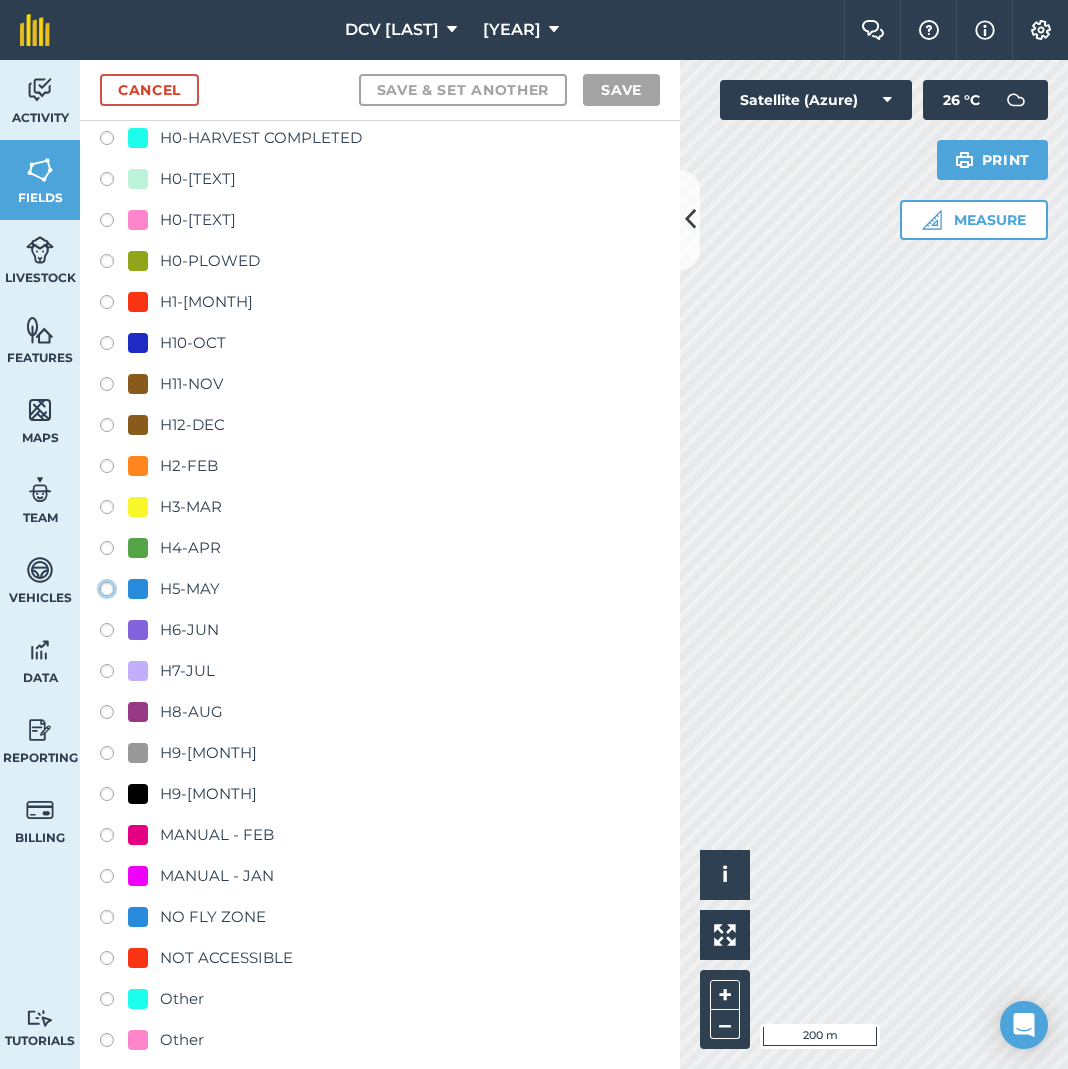 click on "H5-MAY" at bounding box center (-9893, 588) 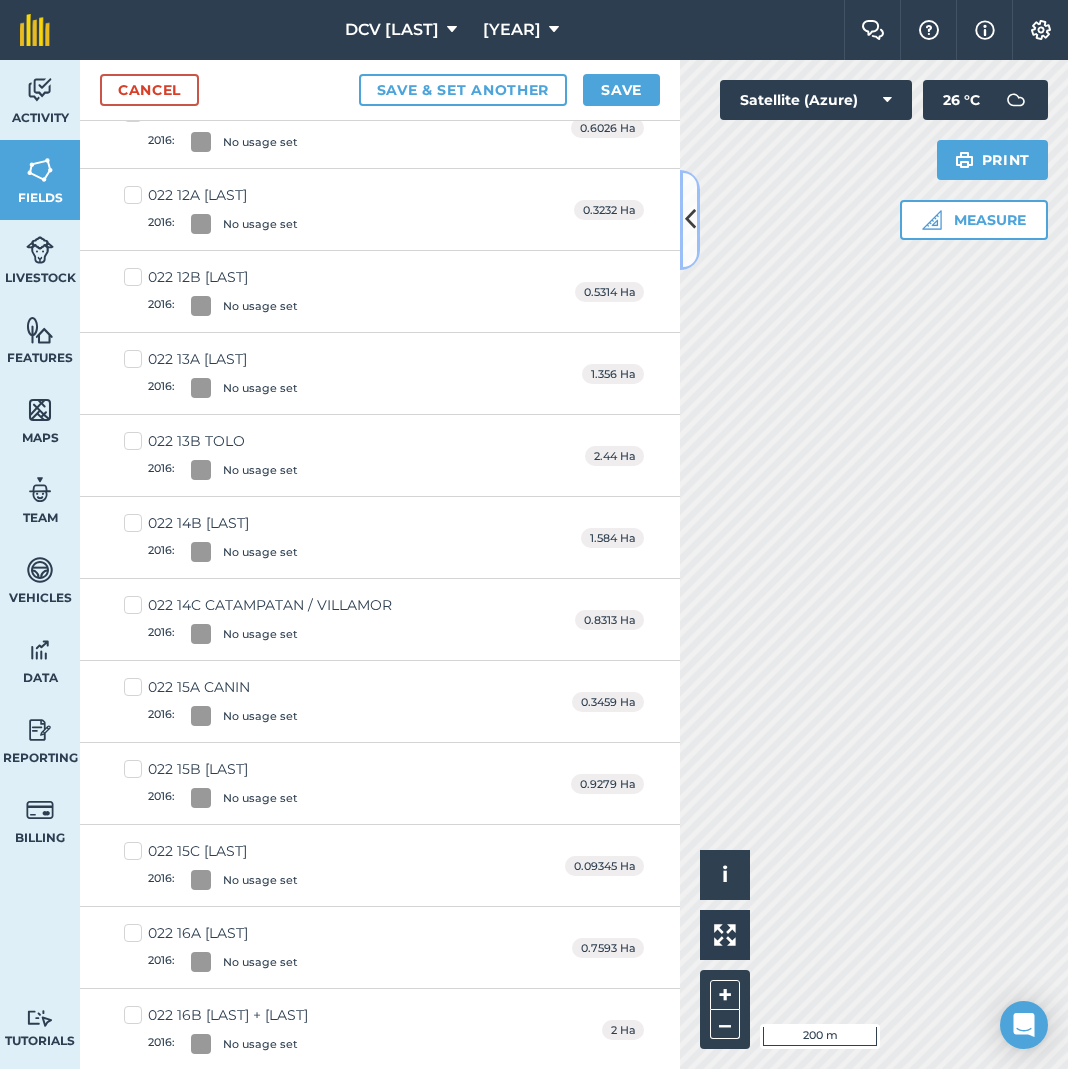 click at bounding box center (690, 219) 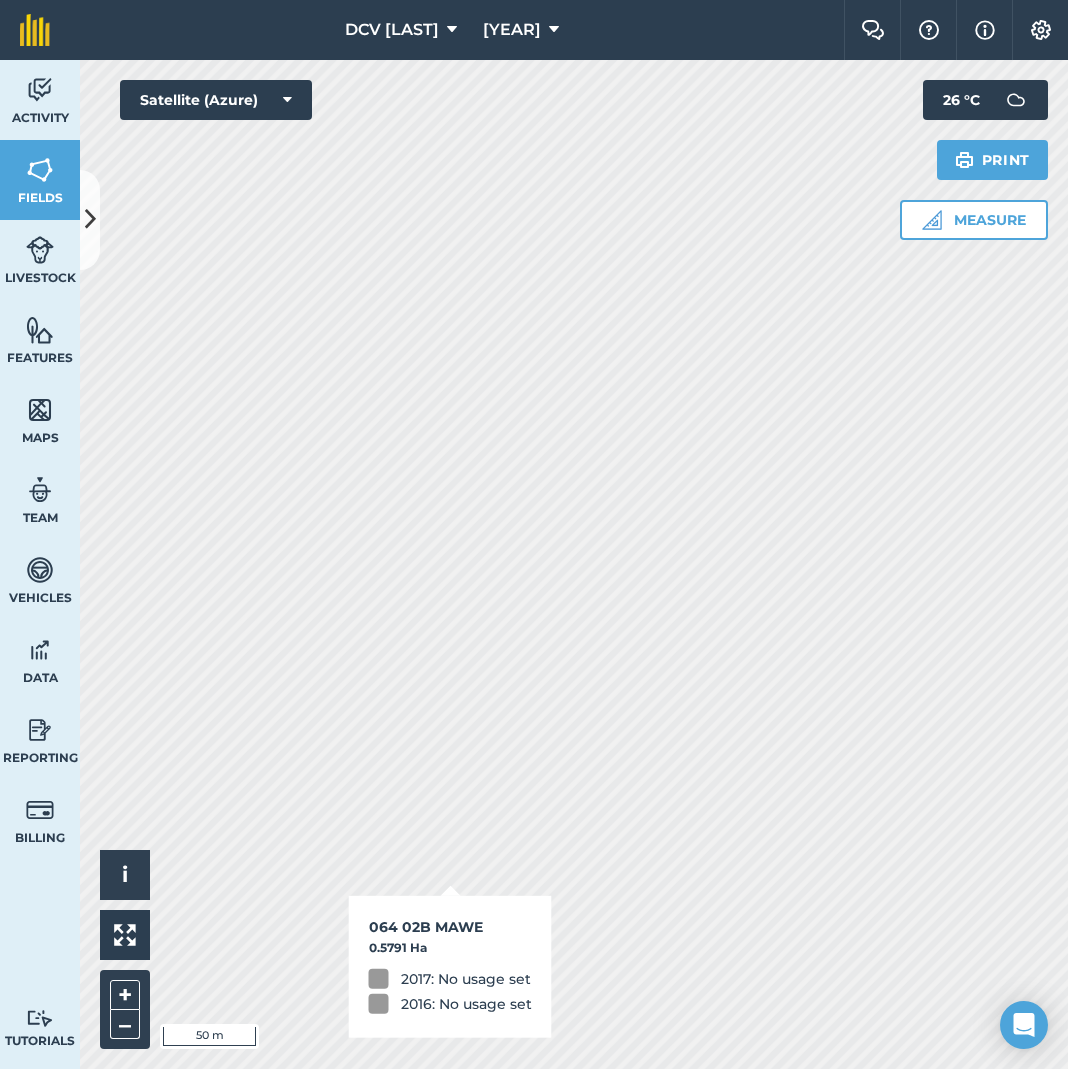 checkbox on "true" 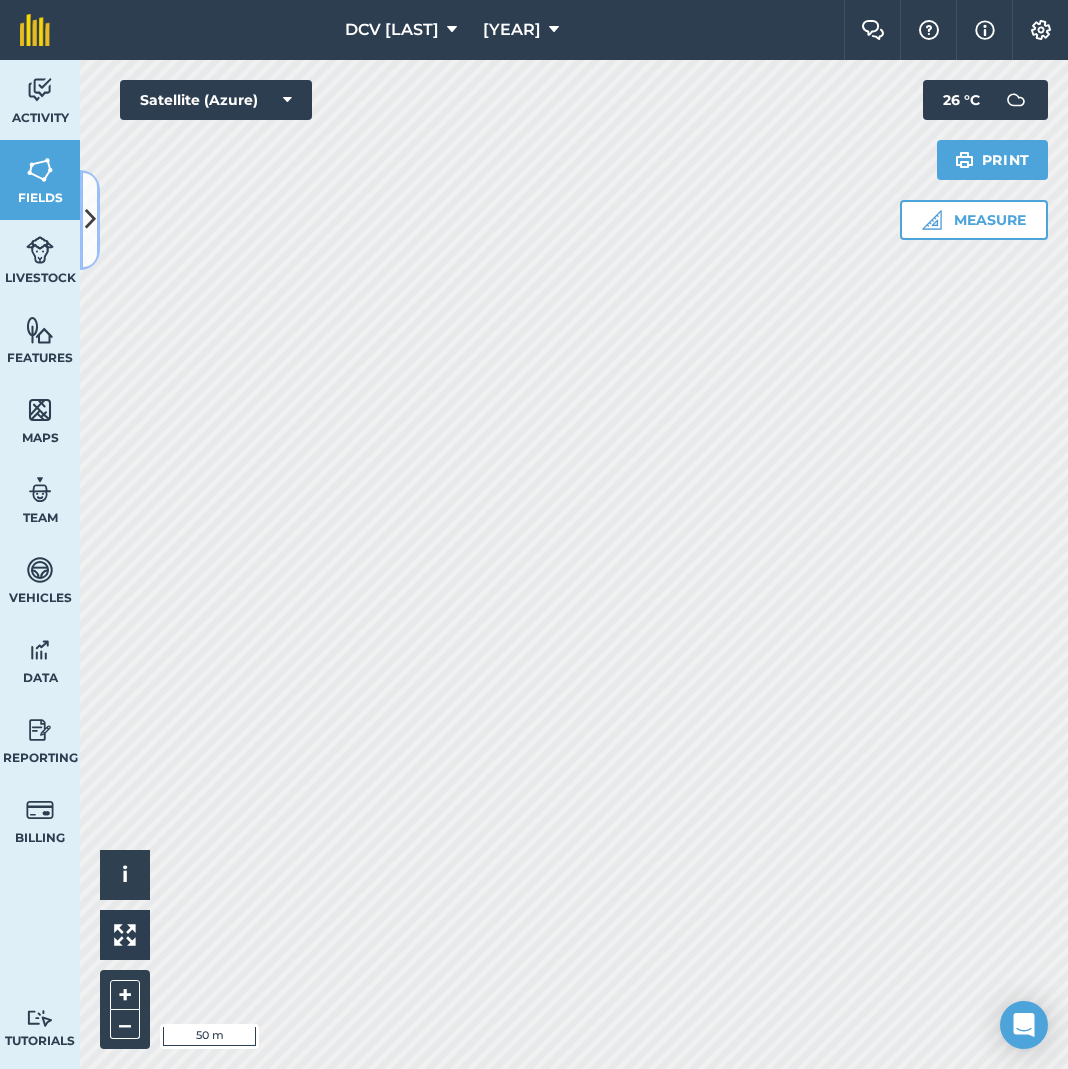 click at bounding box center (90, 219) 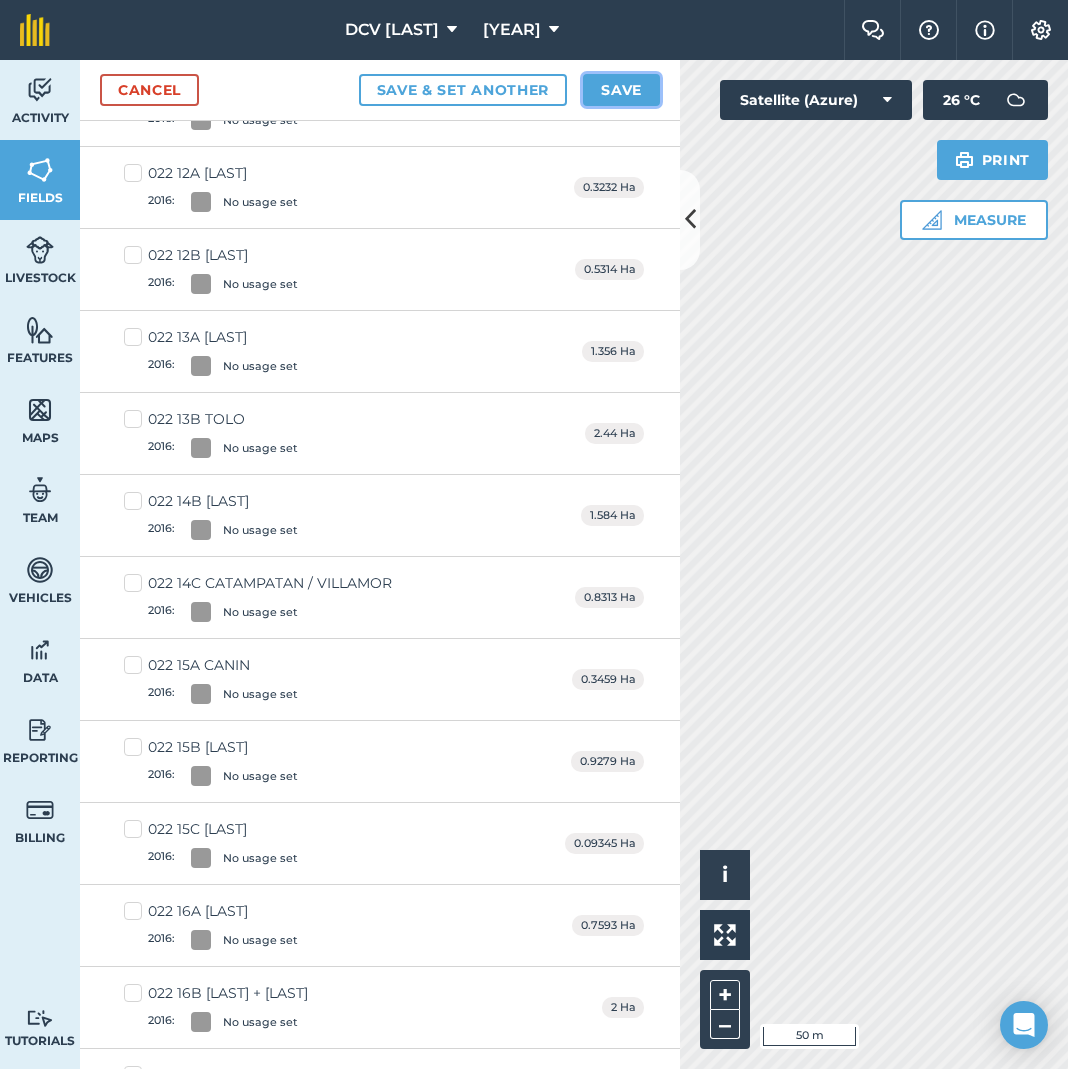 click on "Save" at bounding box center (621, 90) 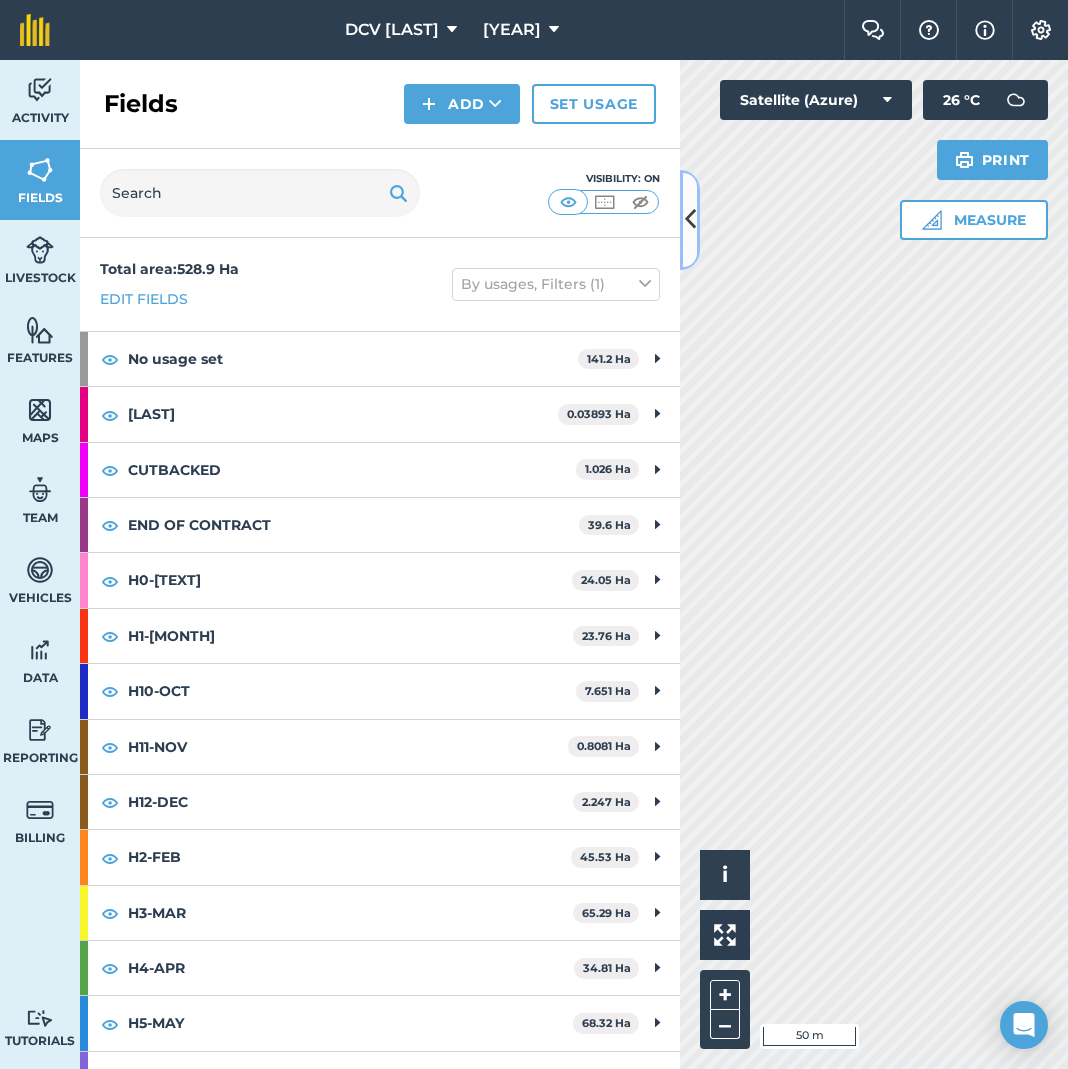 click at bounding box center [690, 220] 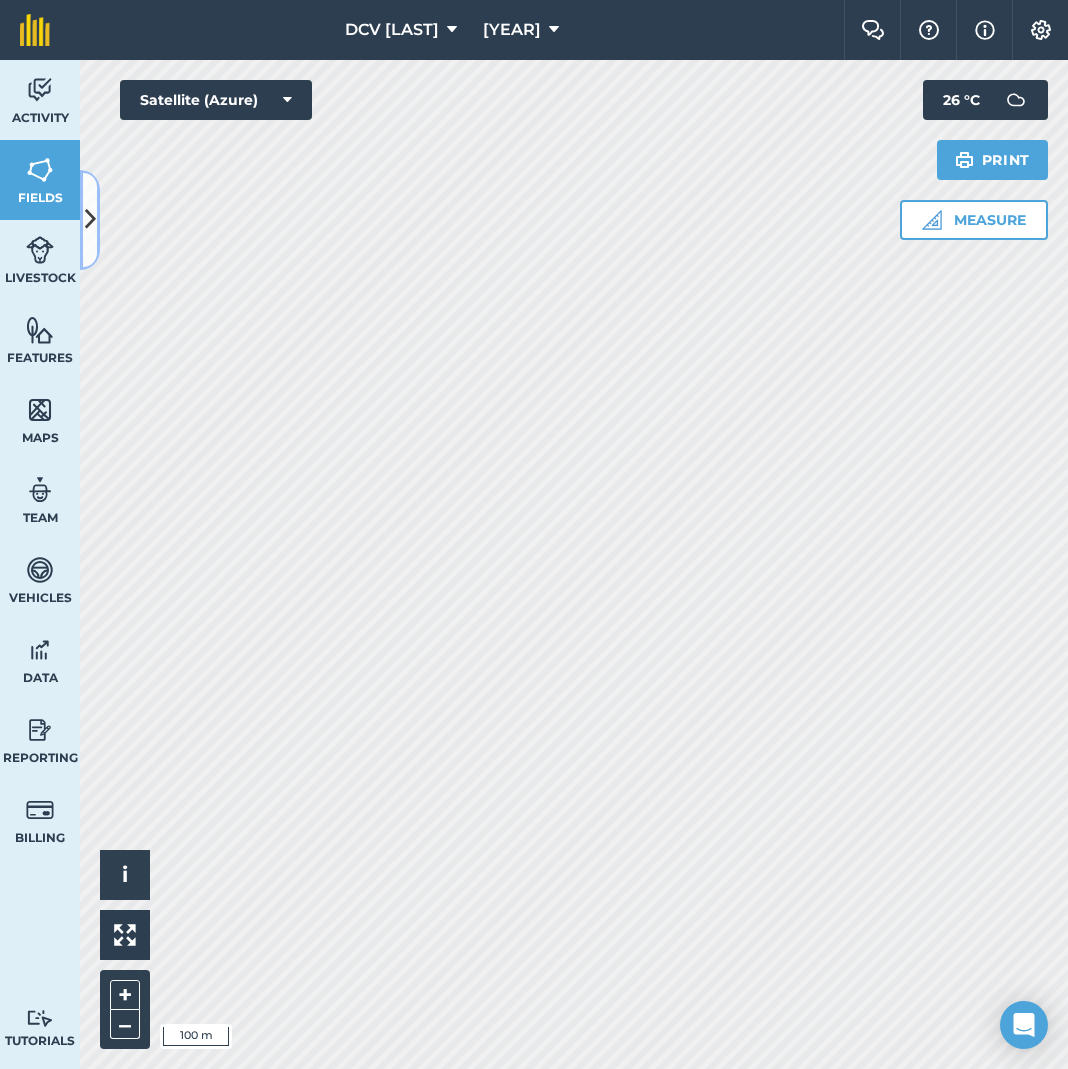 click at bounding box center [90, 219] 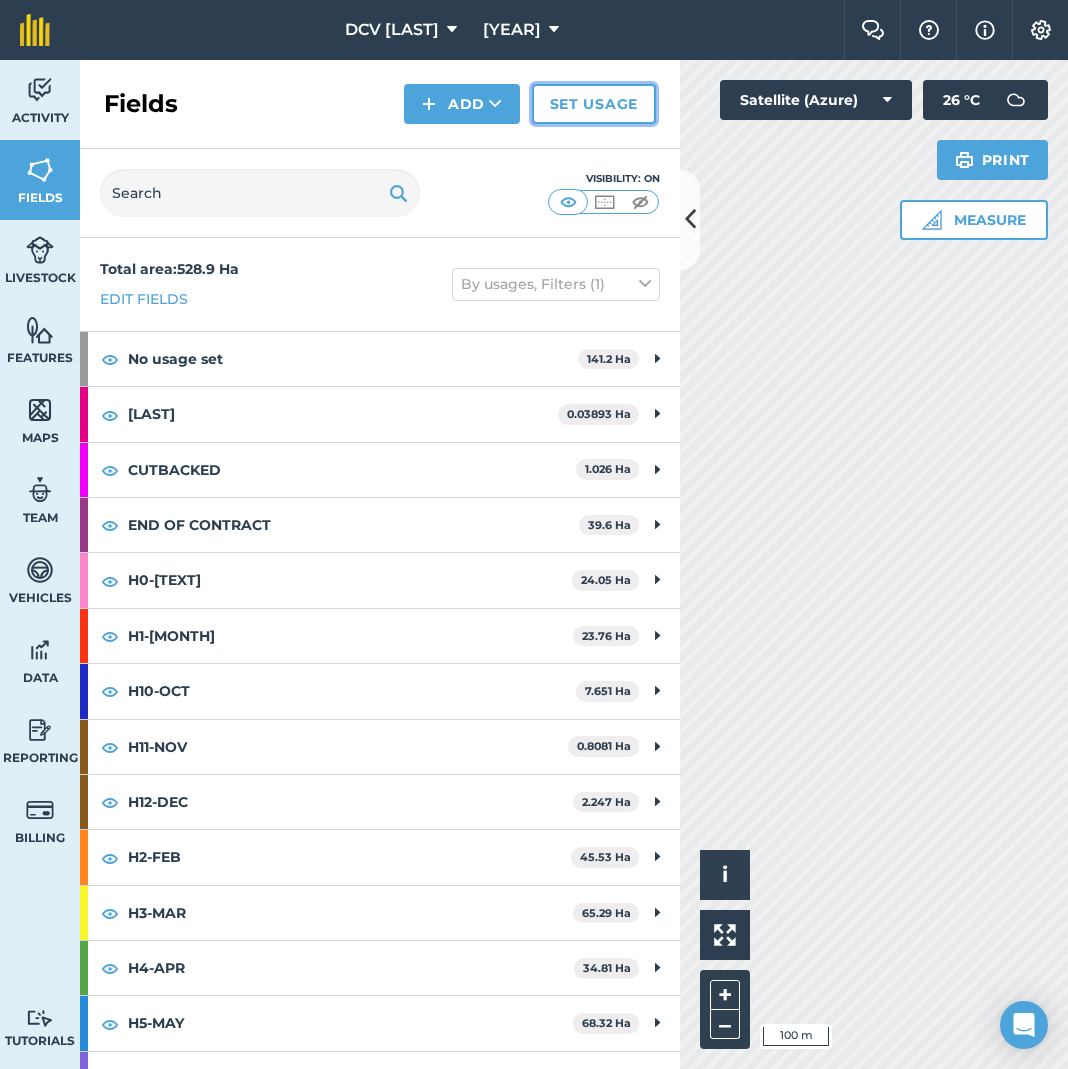 click on "Set usage" at bounding box center (594, 104) 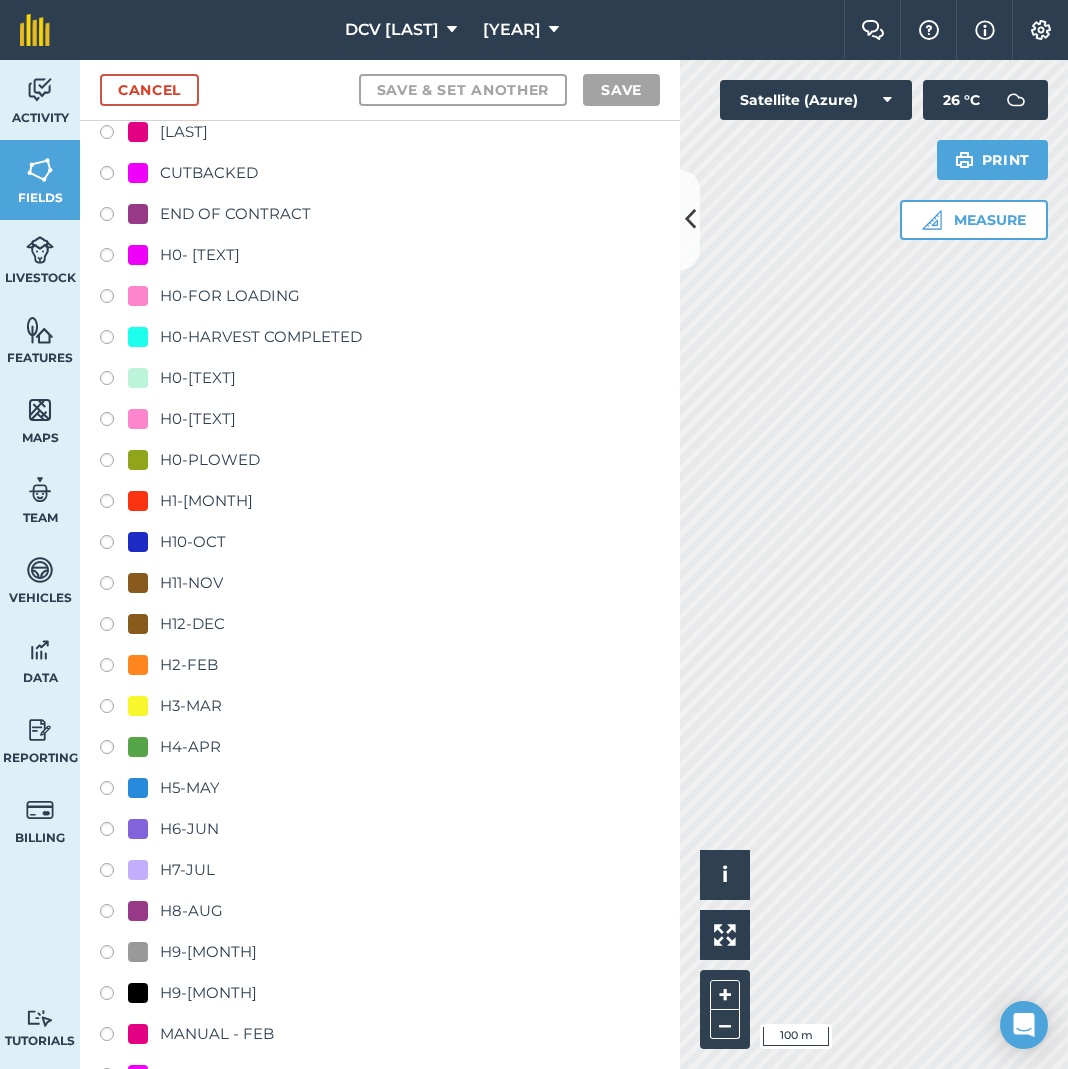 scroll, scrollTop: 1346, scrollLeft: 0, axis: vertical 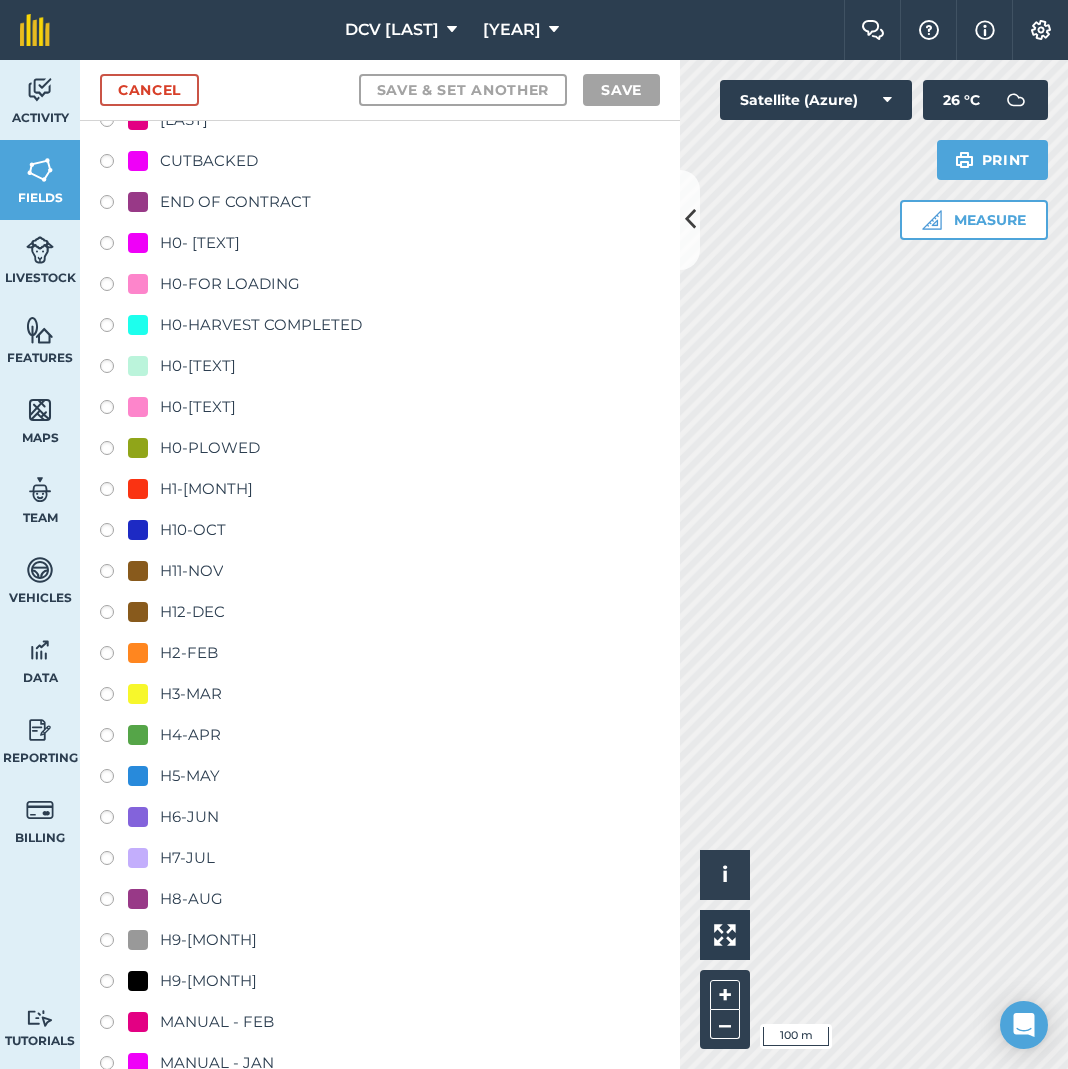 click on "H3-MAR" at bounding box center [191, 694] 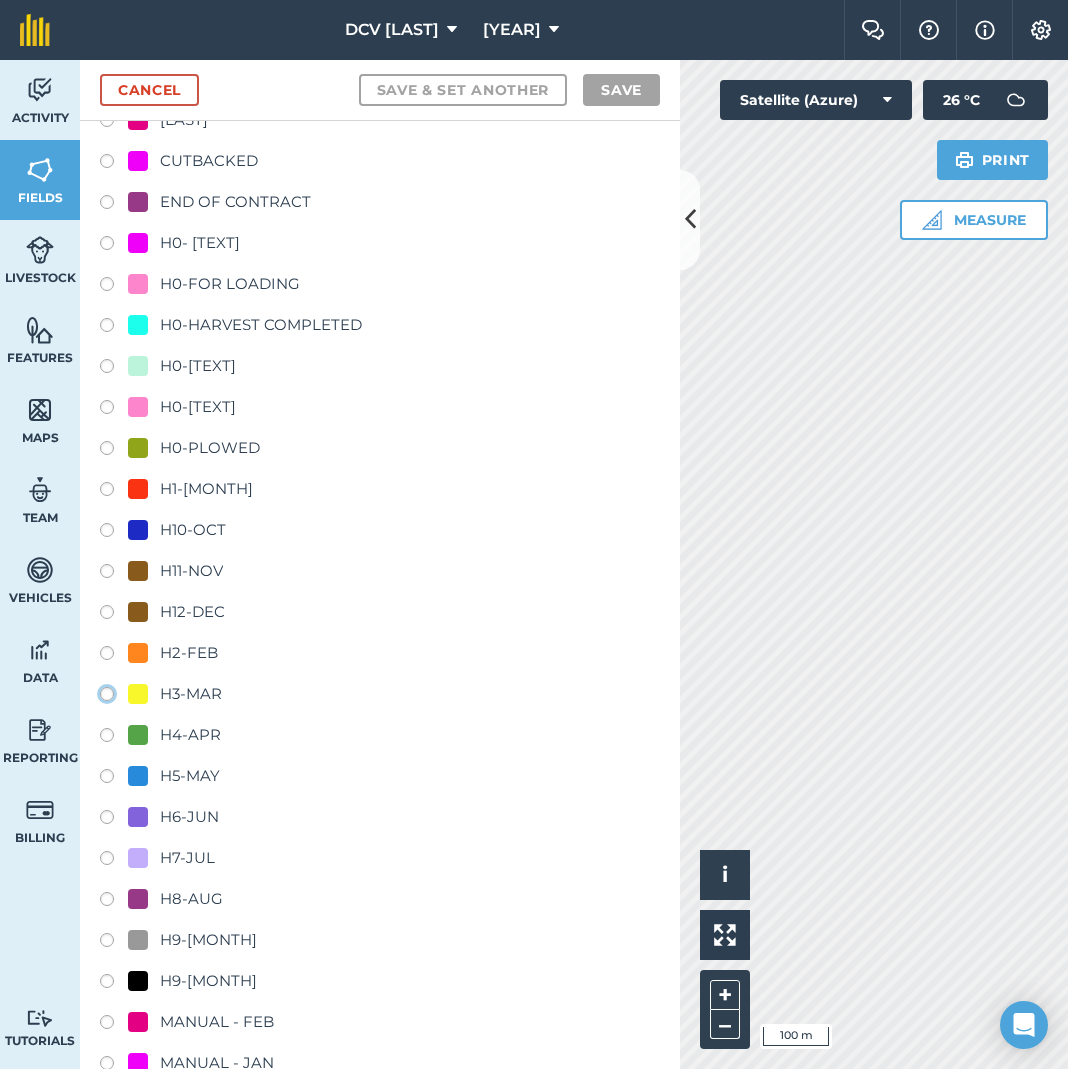 click on "H3-MAR" at bounding box center [-9893, 693] 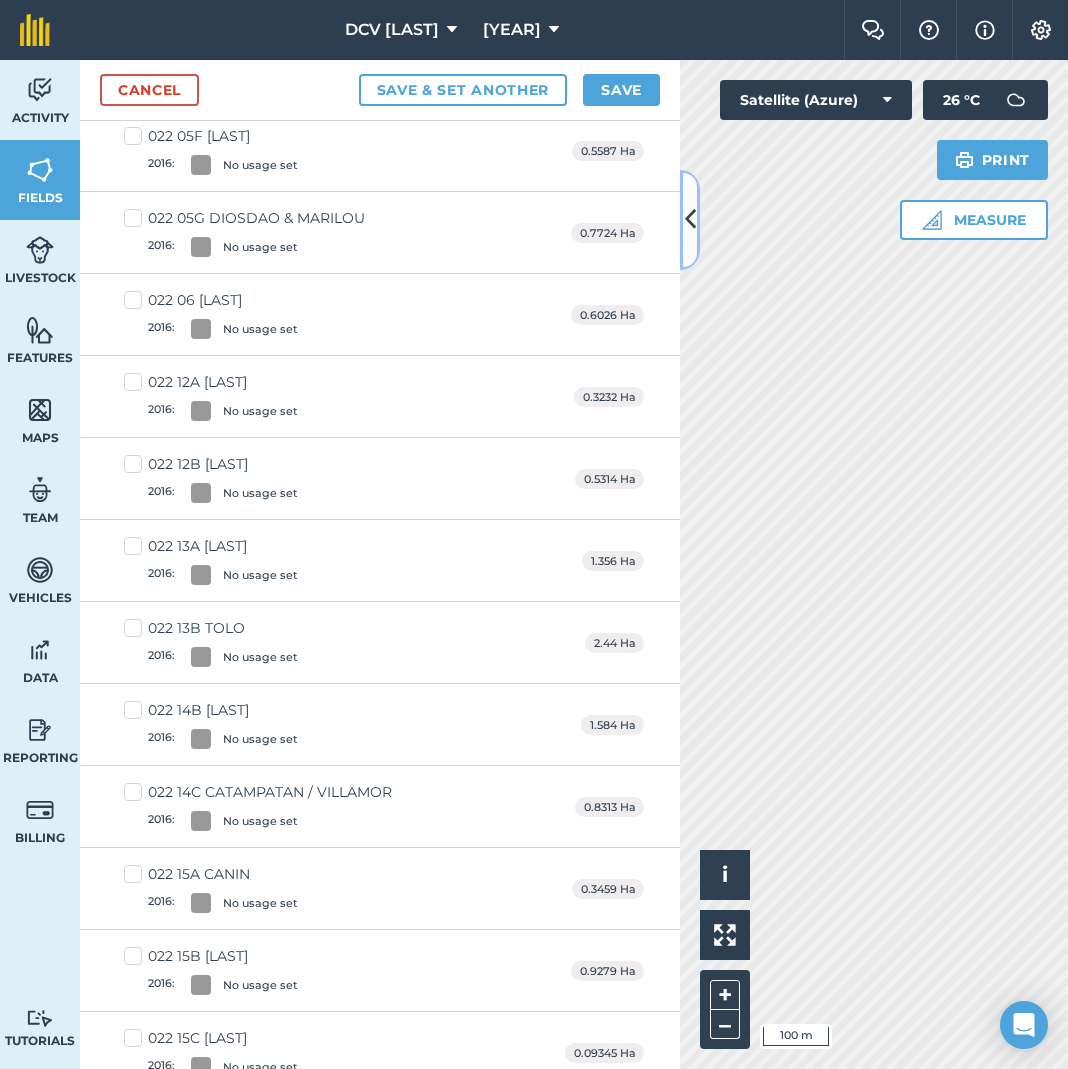 click at bounding box center [690, 219] 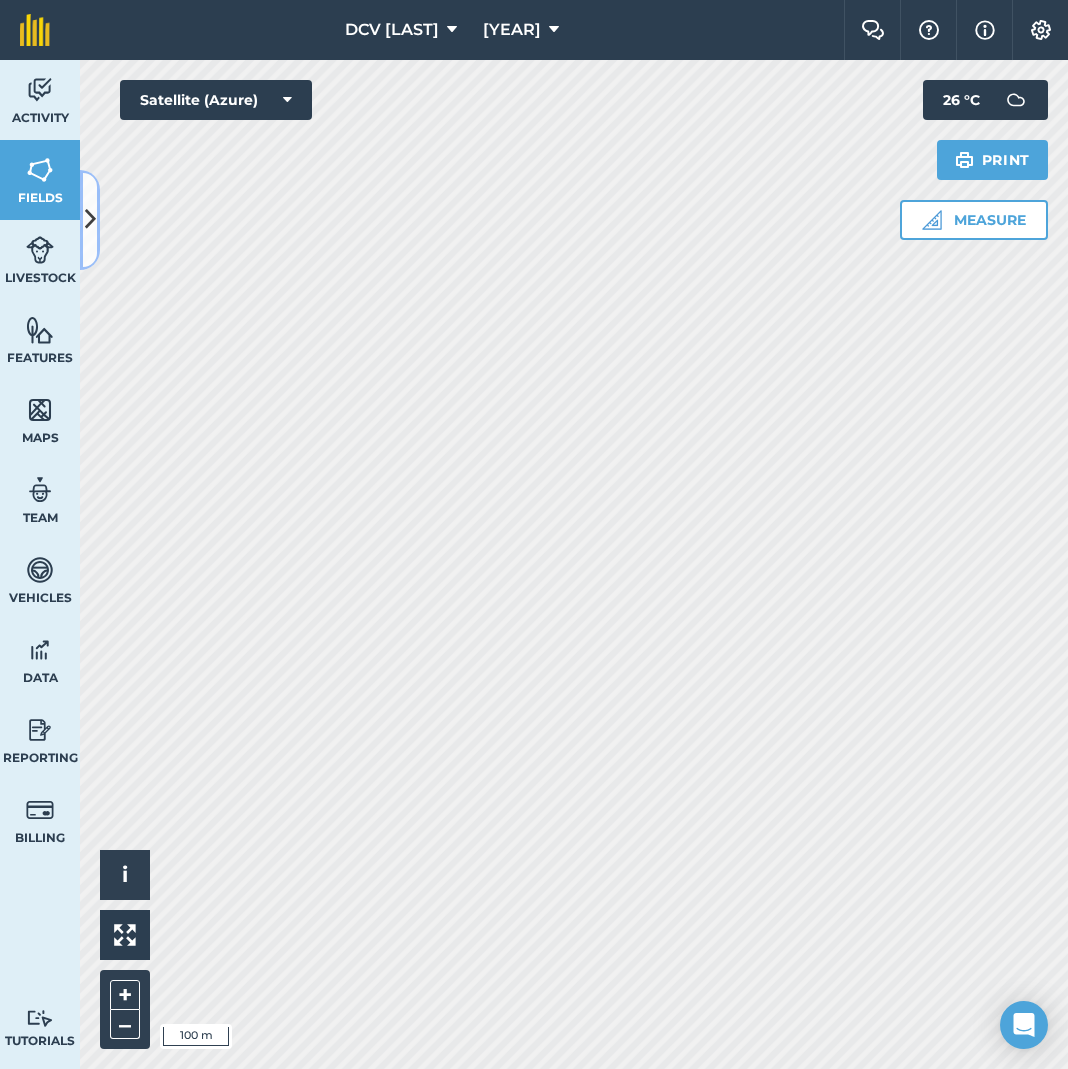 click at bounding box center (90, 219) 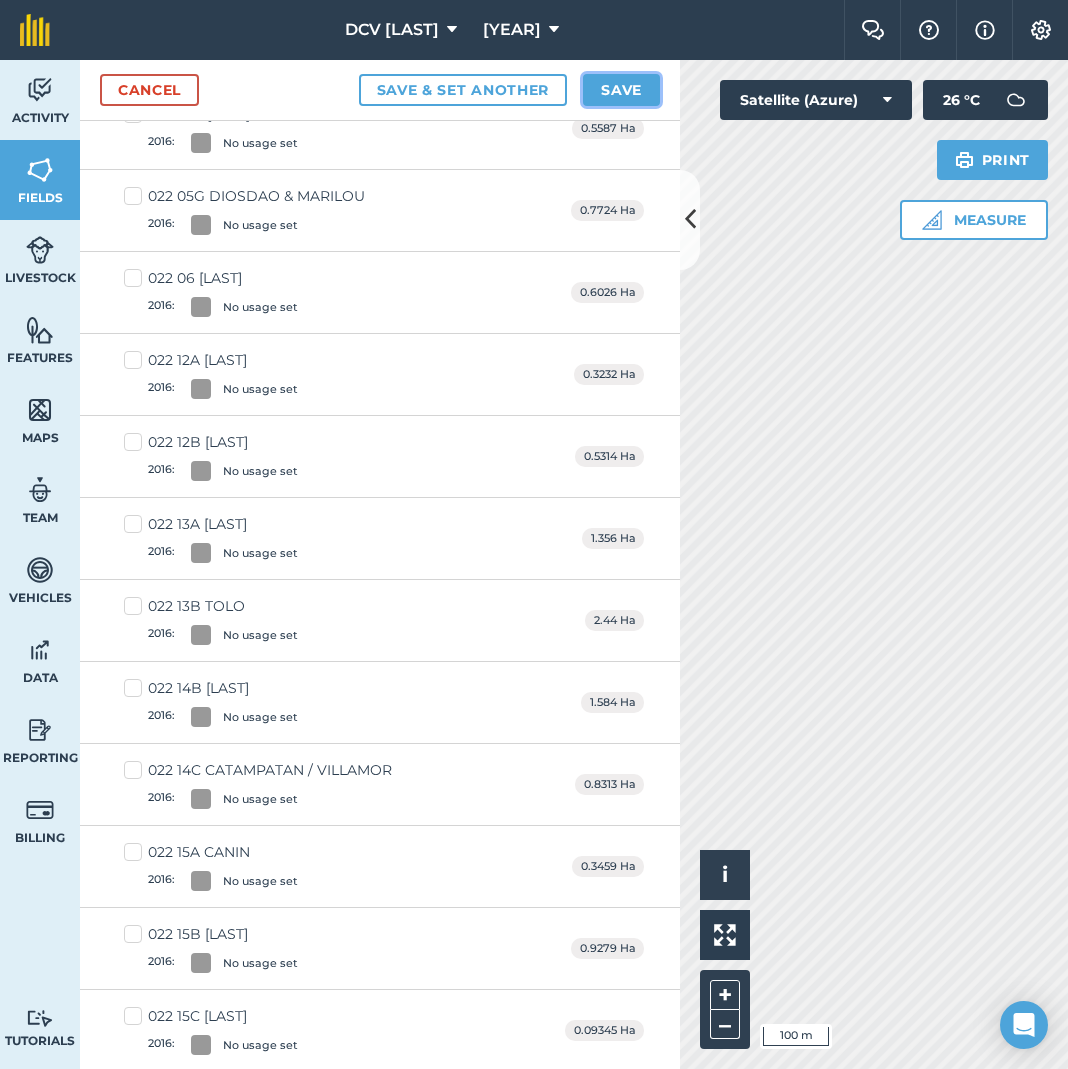click on "Save" at bounding box center [621, 90] 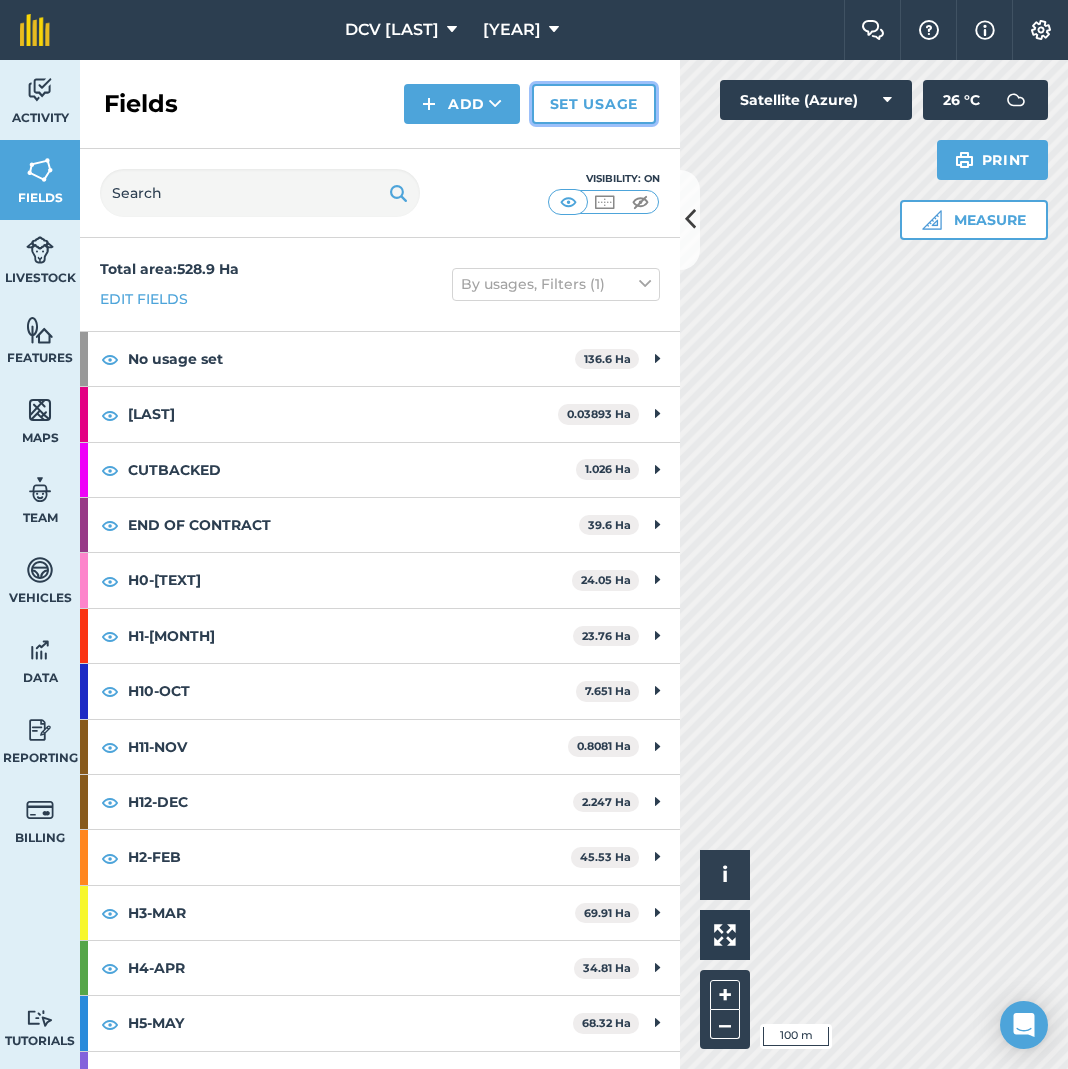 click on "Set usage" at bounding box center (594, 104) 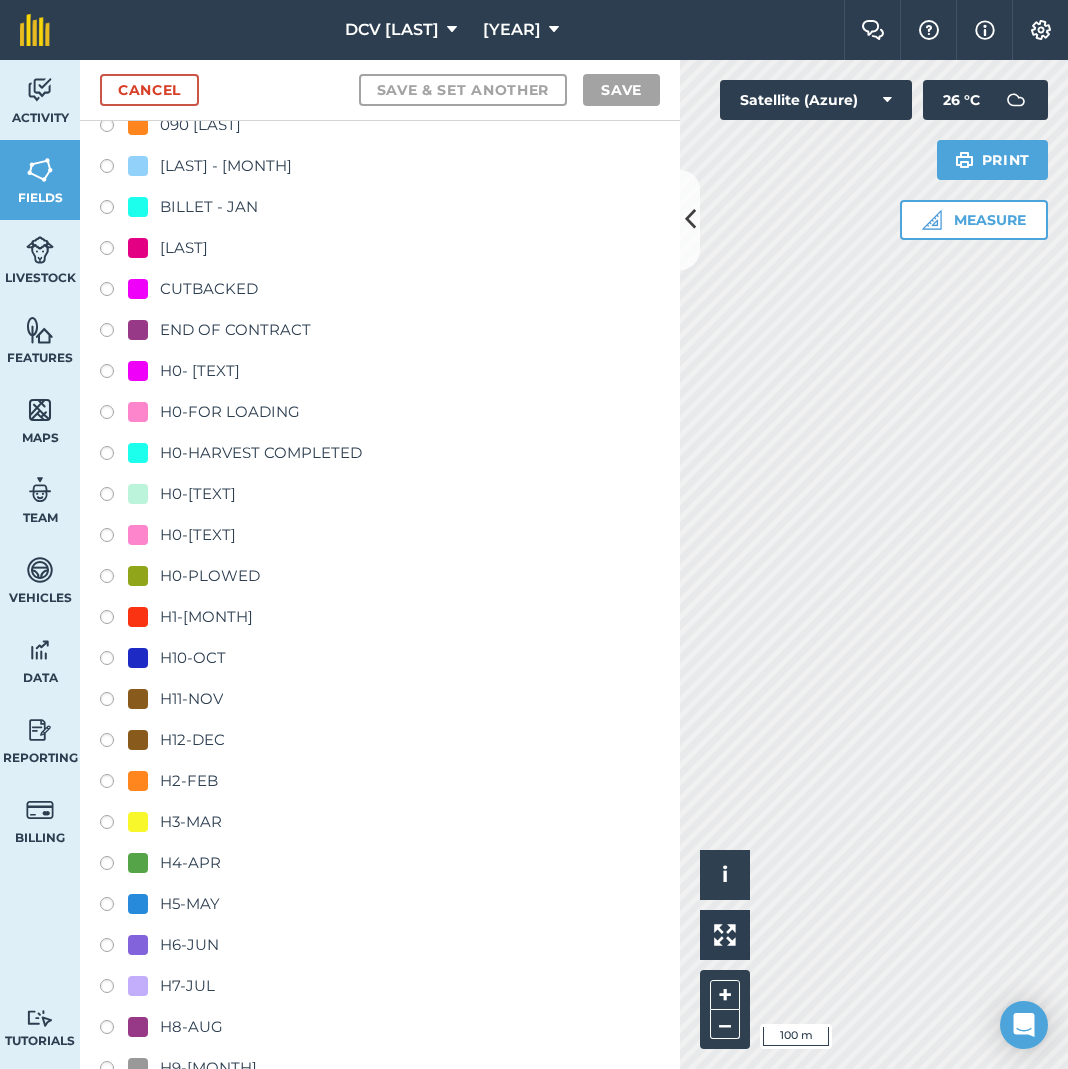 scroll, scrollTop: 1219, scrollLeft: 0, axis: vertical 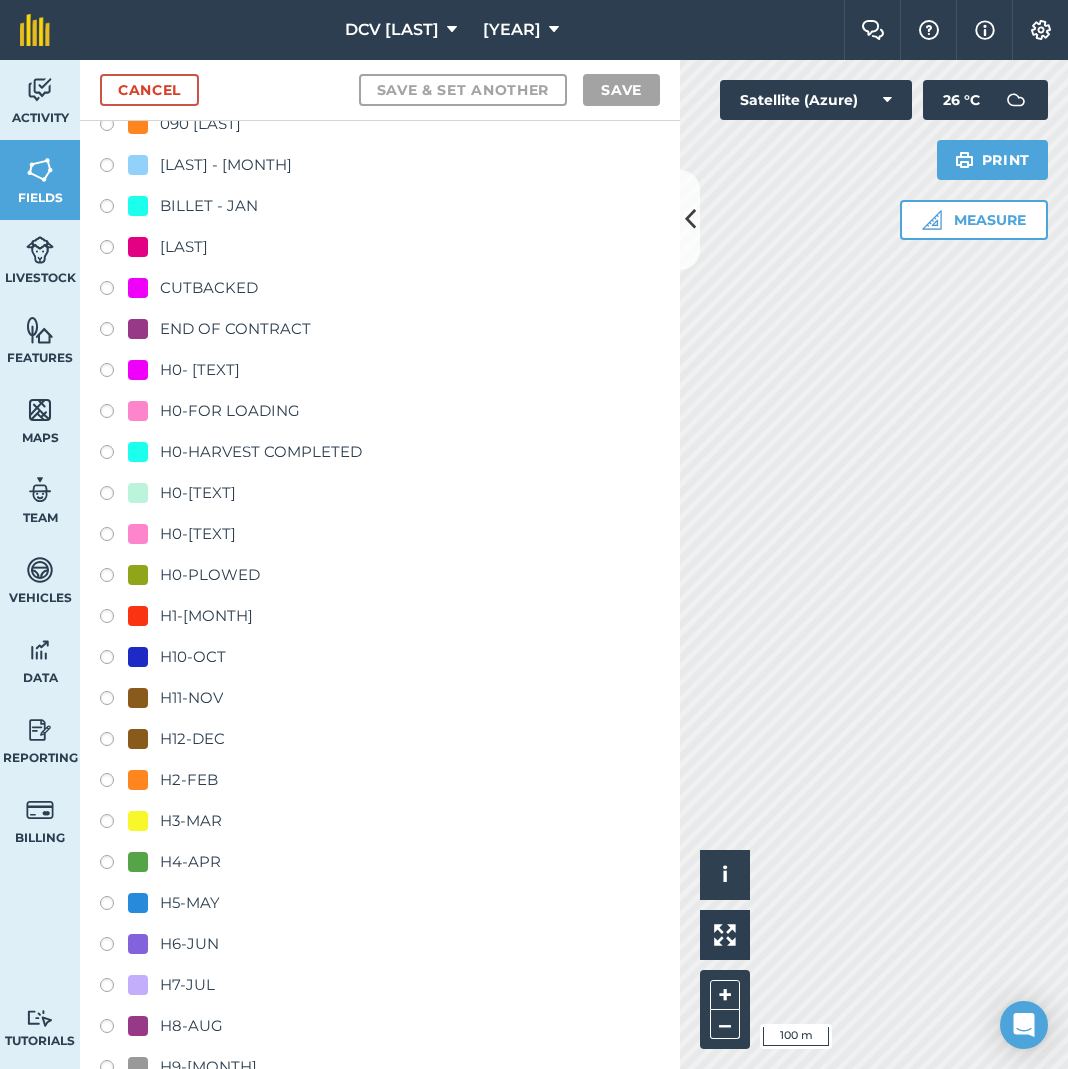 click on "H4-APR" at bounding box center [190, 862] 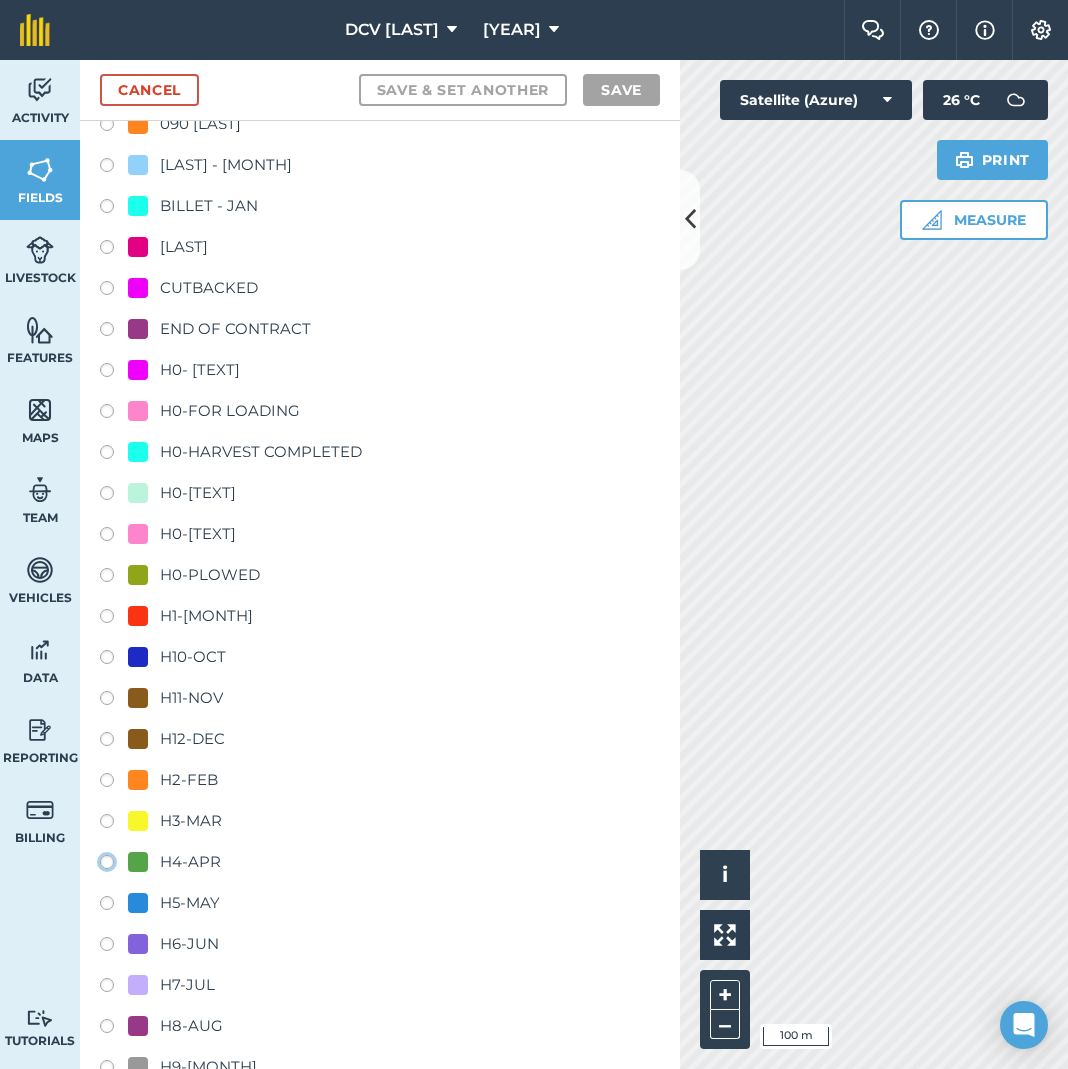 click on "H4-APR" at bounding box center (-9893, 861) 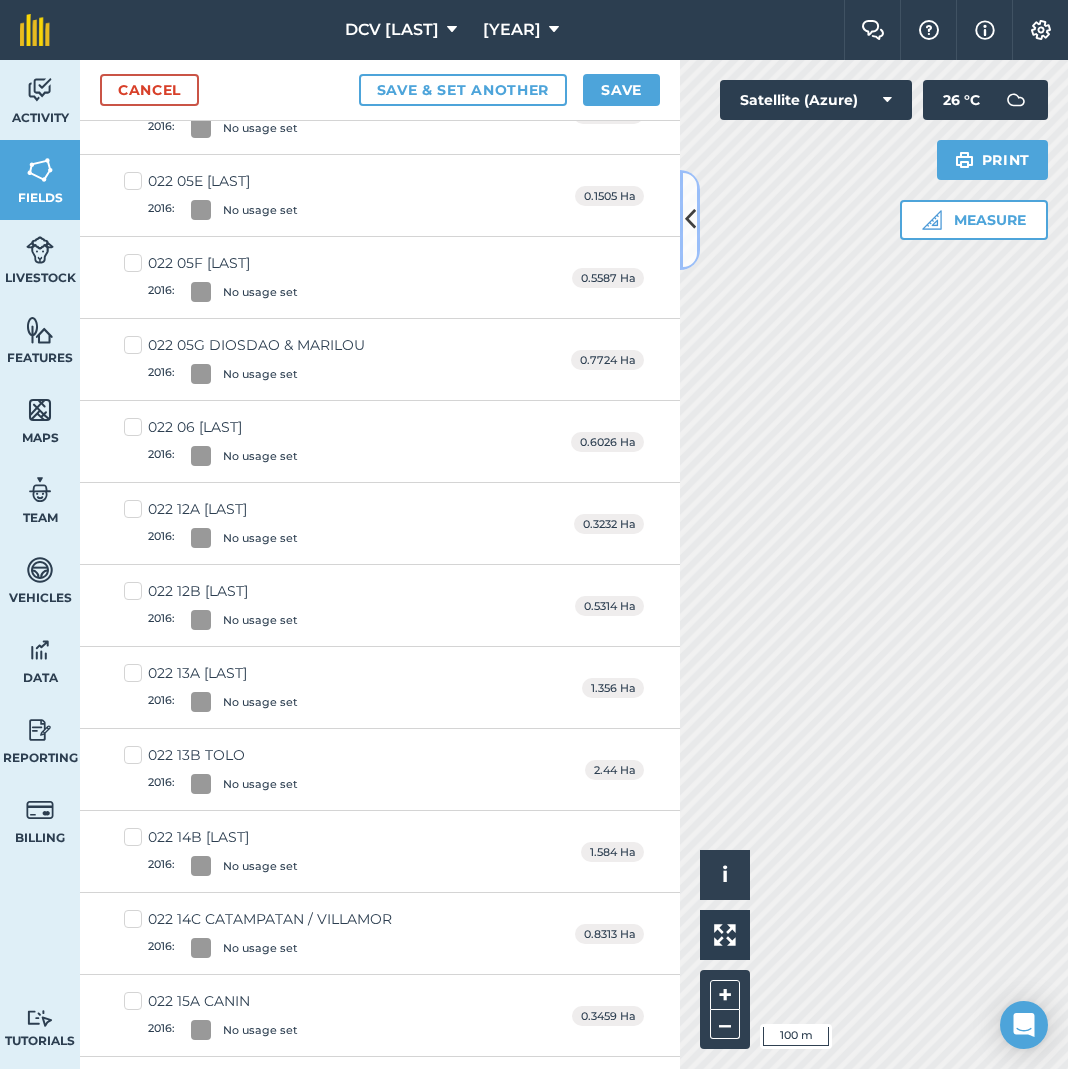 click at bounding box center (690, 219) 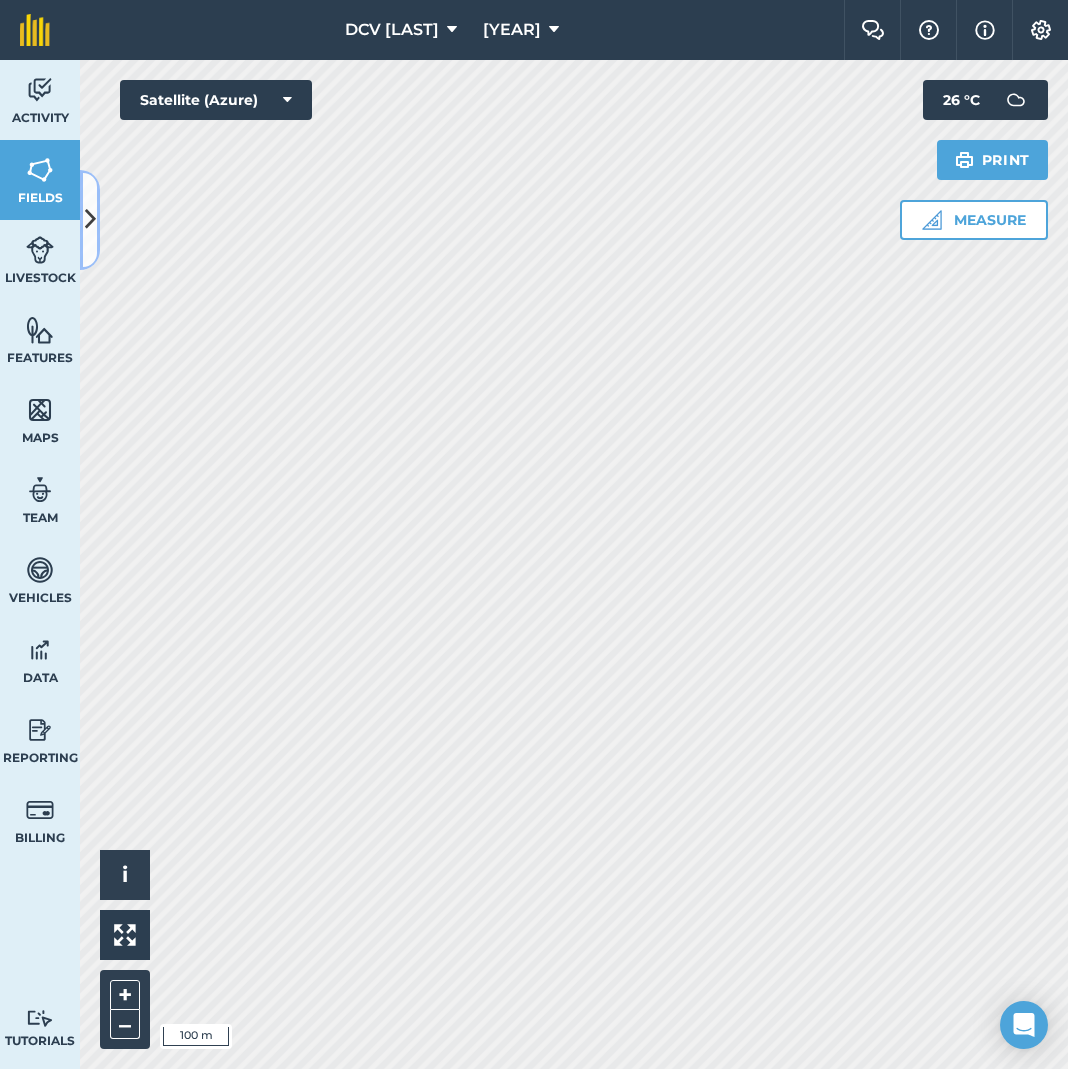click at bounding box center [90, 219] 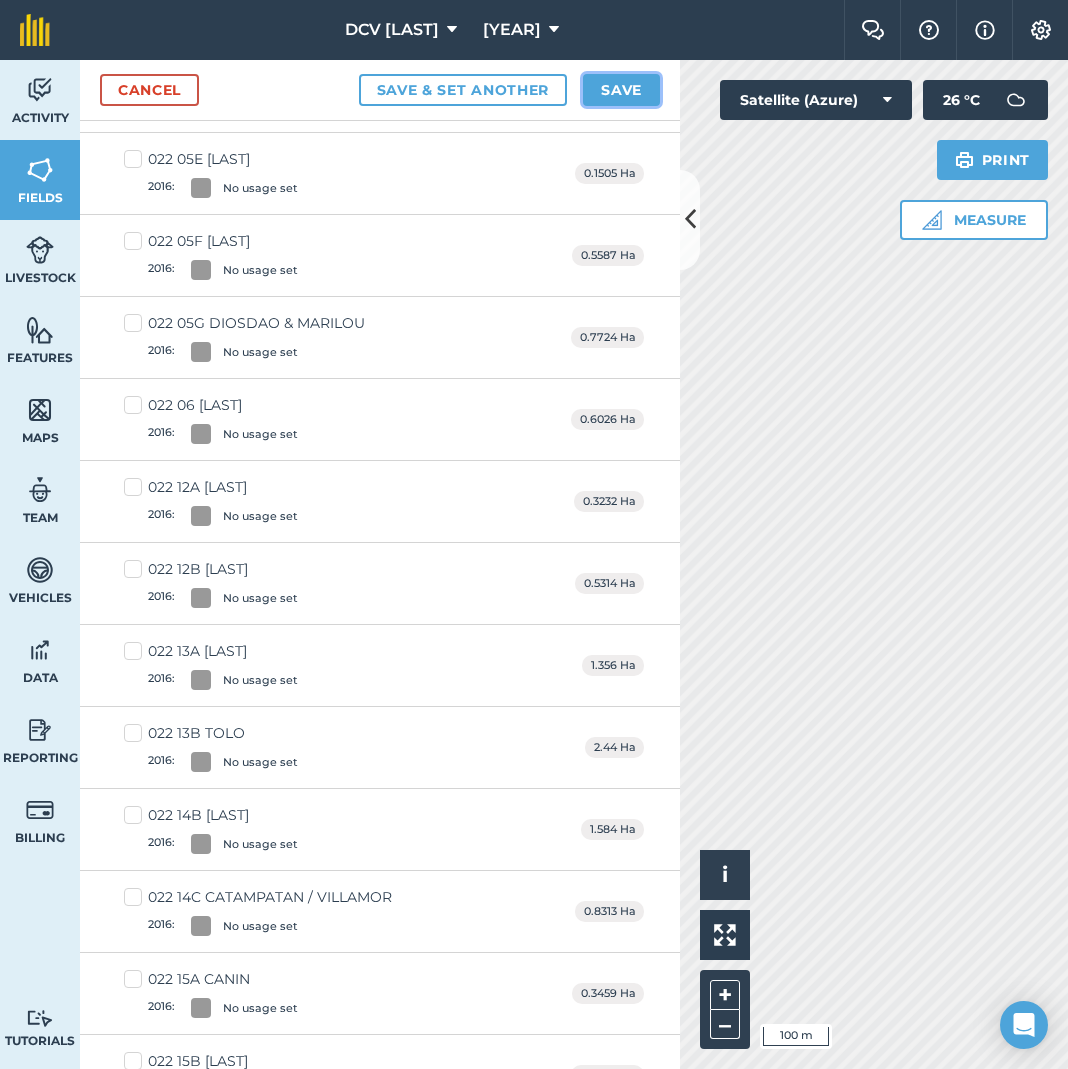 click on "Save" at bounding box center (621, 90) 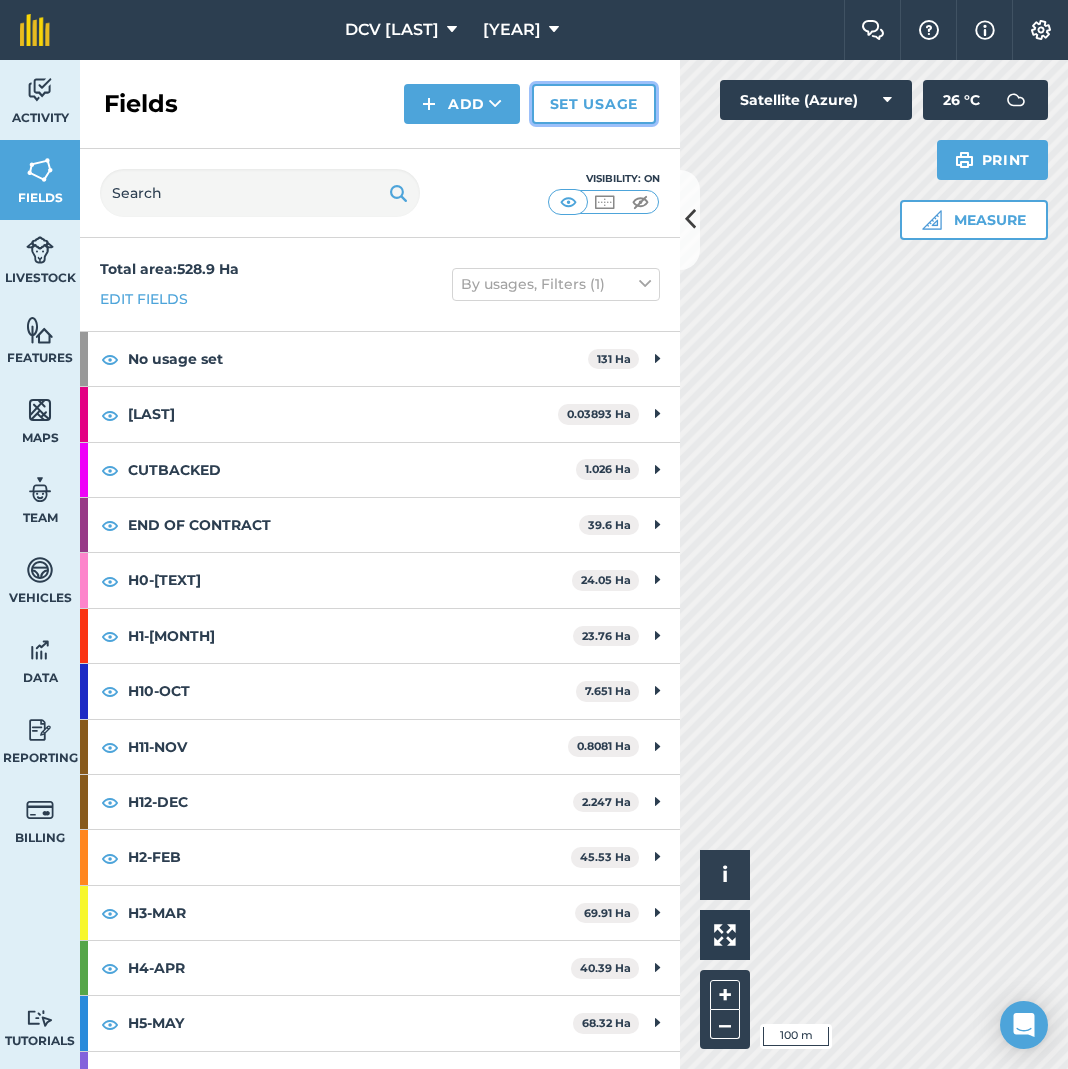 click on "Set usage" at bounding box center (594, 104) 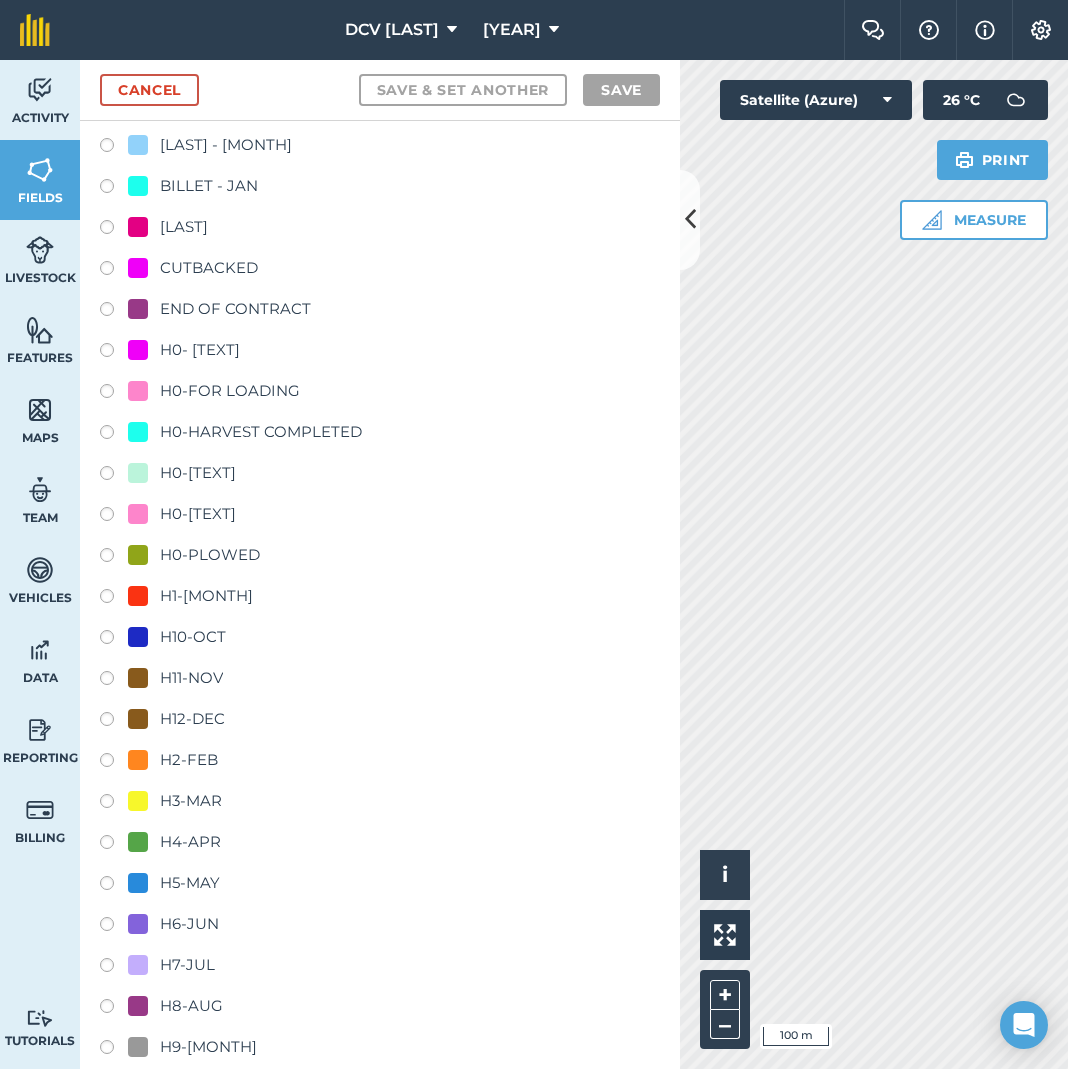 scroll, scrollTop: 1282, scrollLeft: 0, axis: vertical 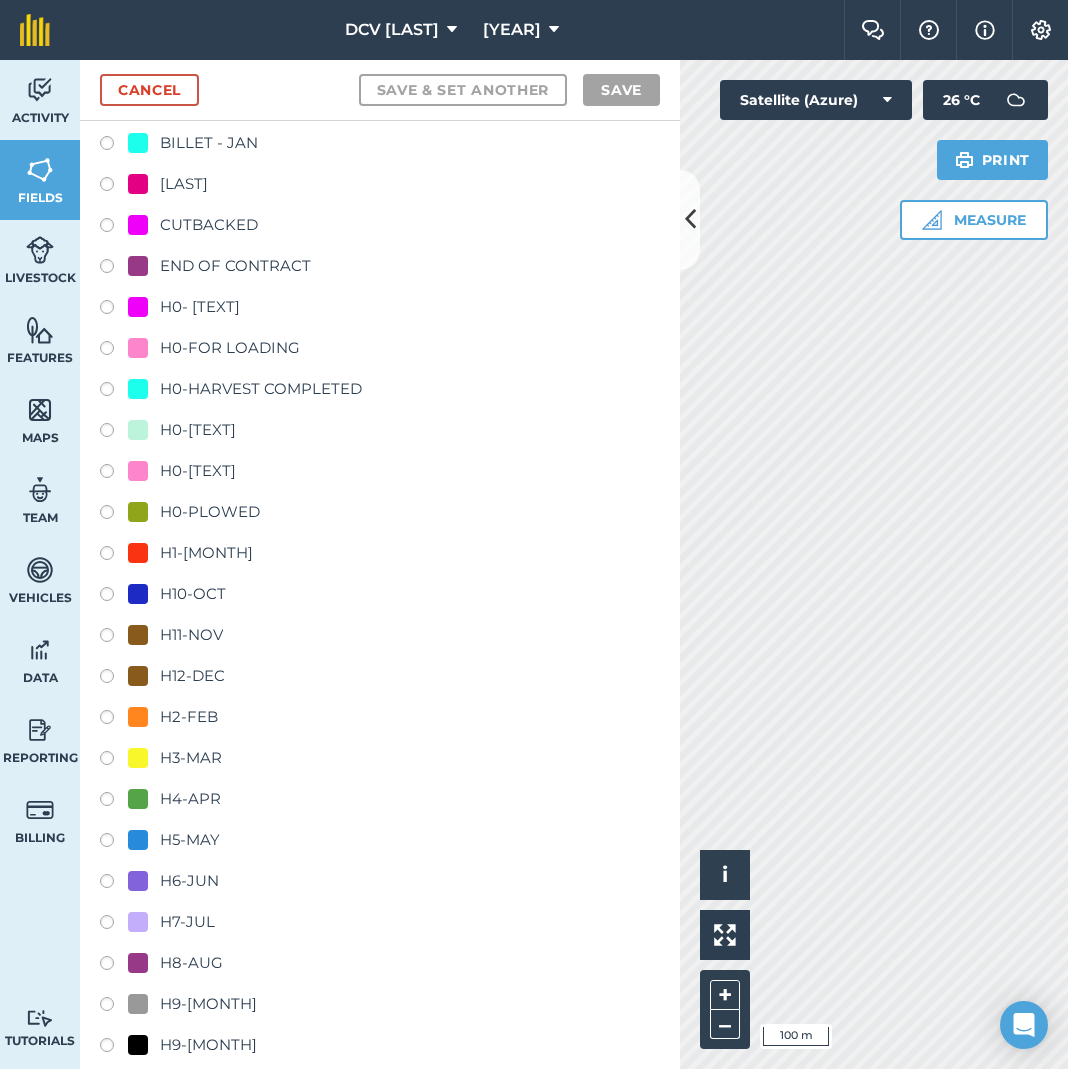 click on "H5-MAY" at bounding box center [190, 840] 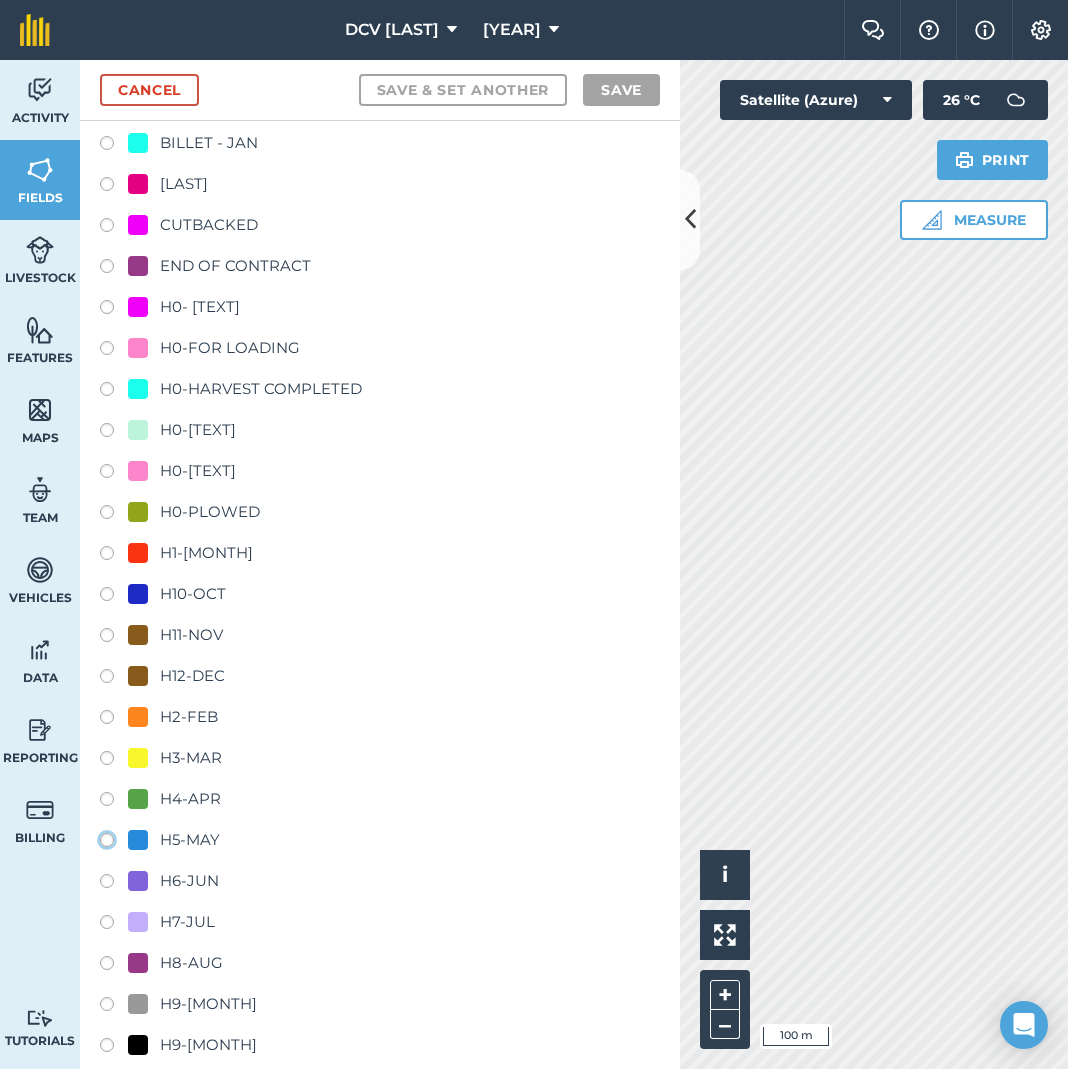 click on "H5-MAY" at bounding box center (-9893, 839) 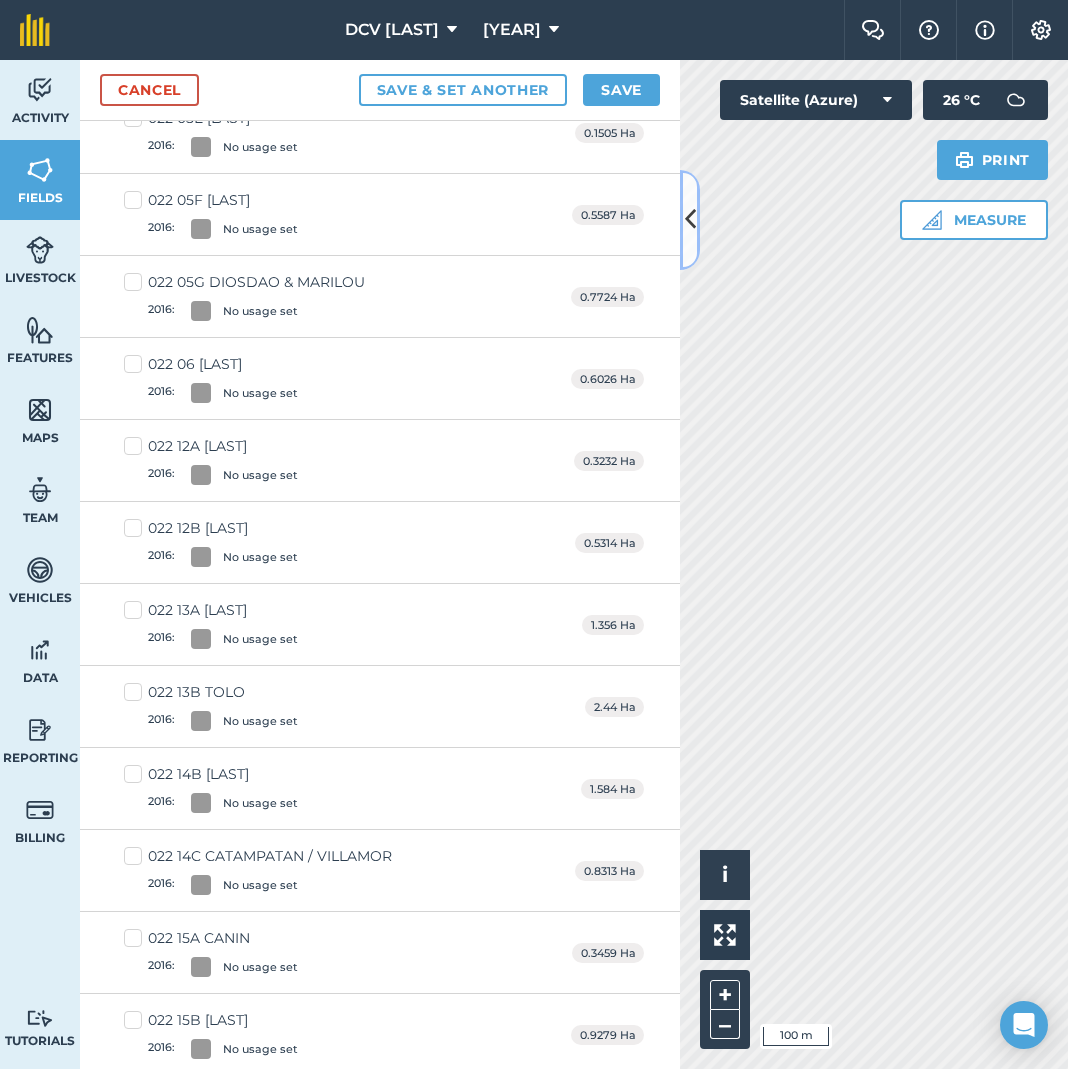 click at bounding box center [690, 219] 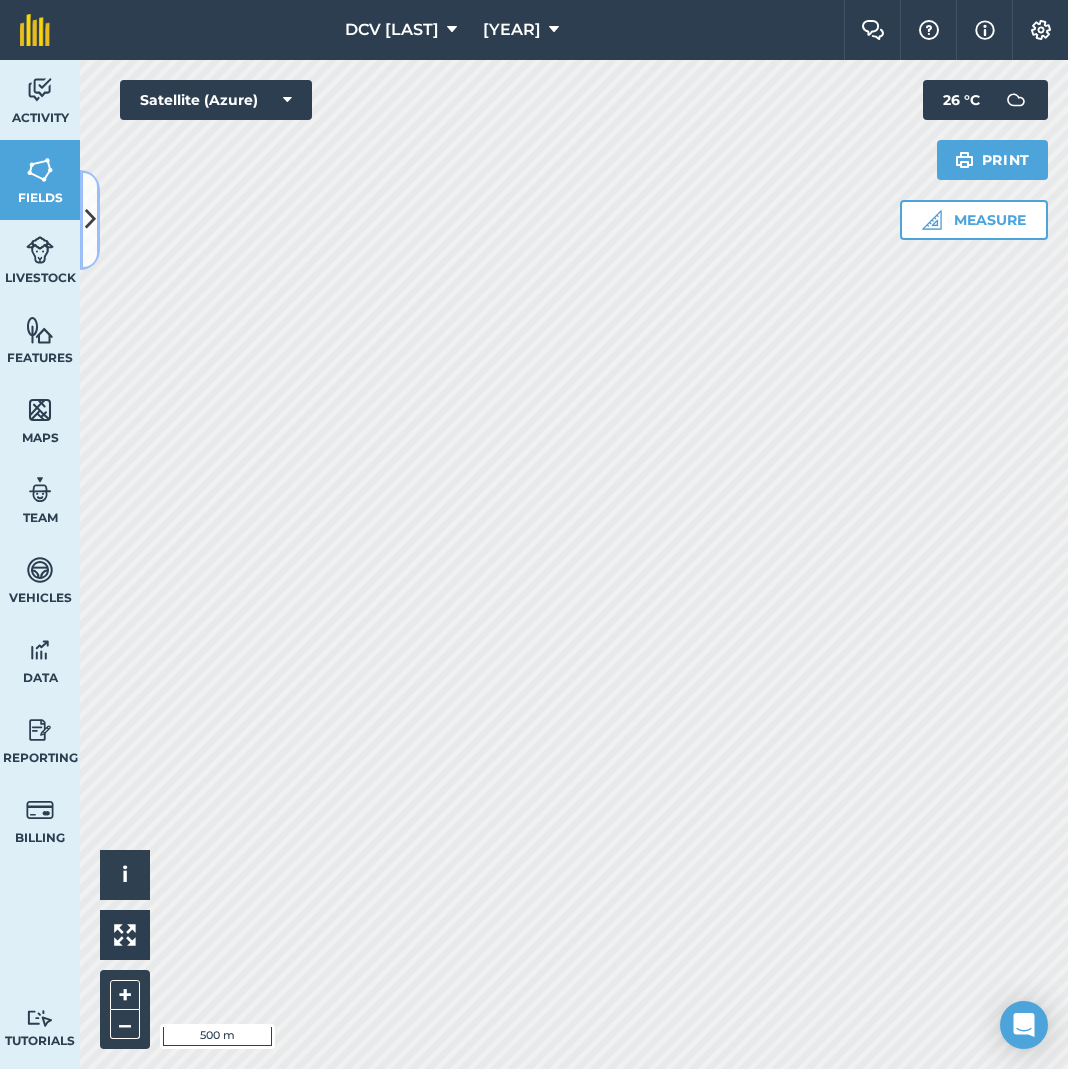 click at bounding box center [90, 220] 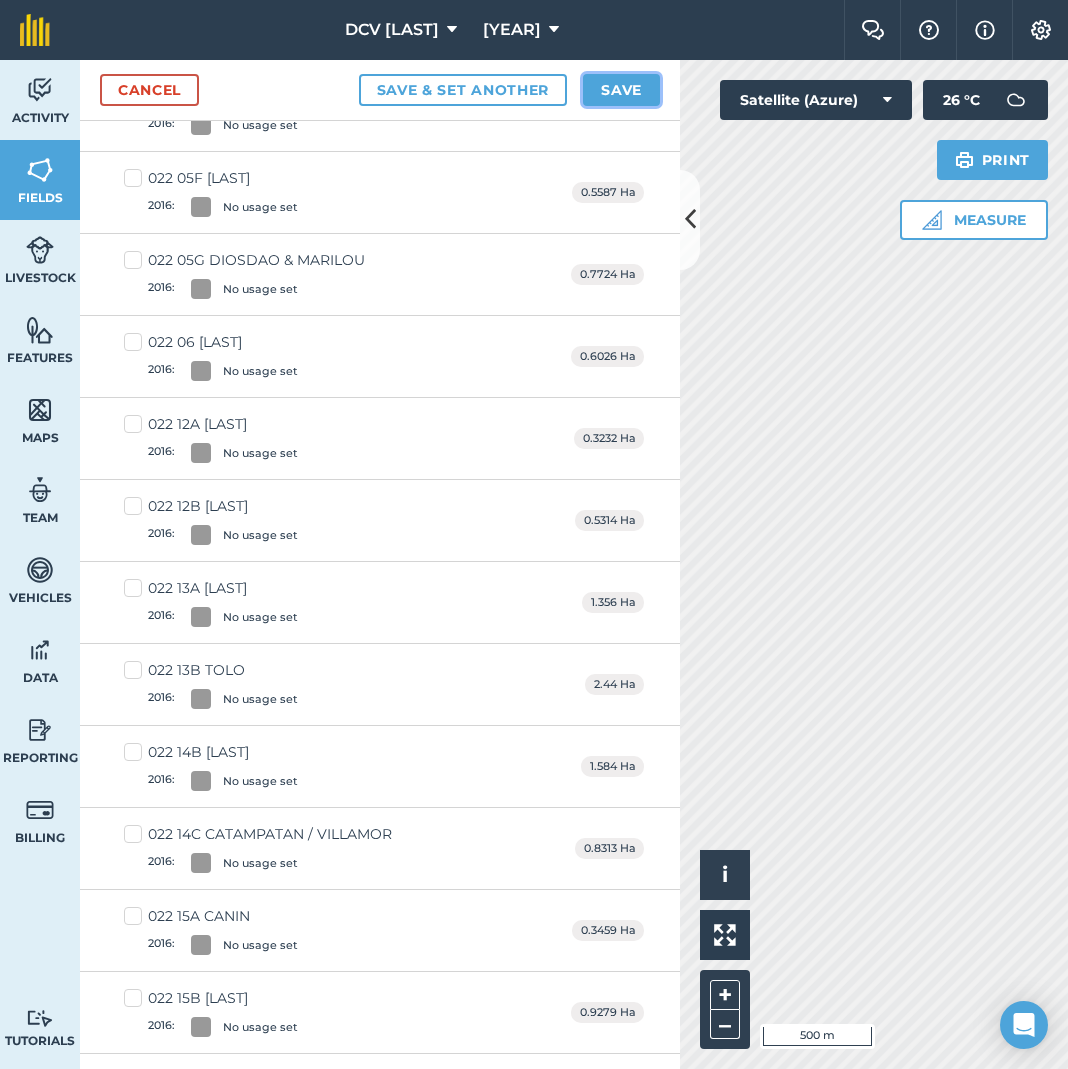 click on "Save" at bounding box center (621, 90) 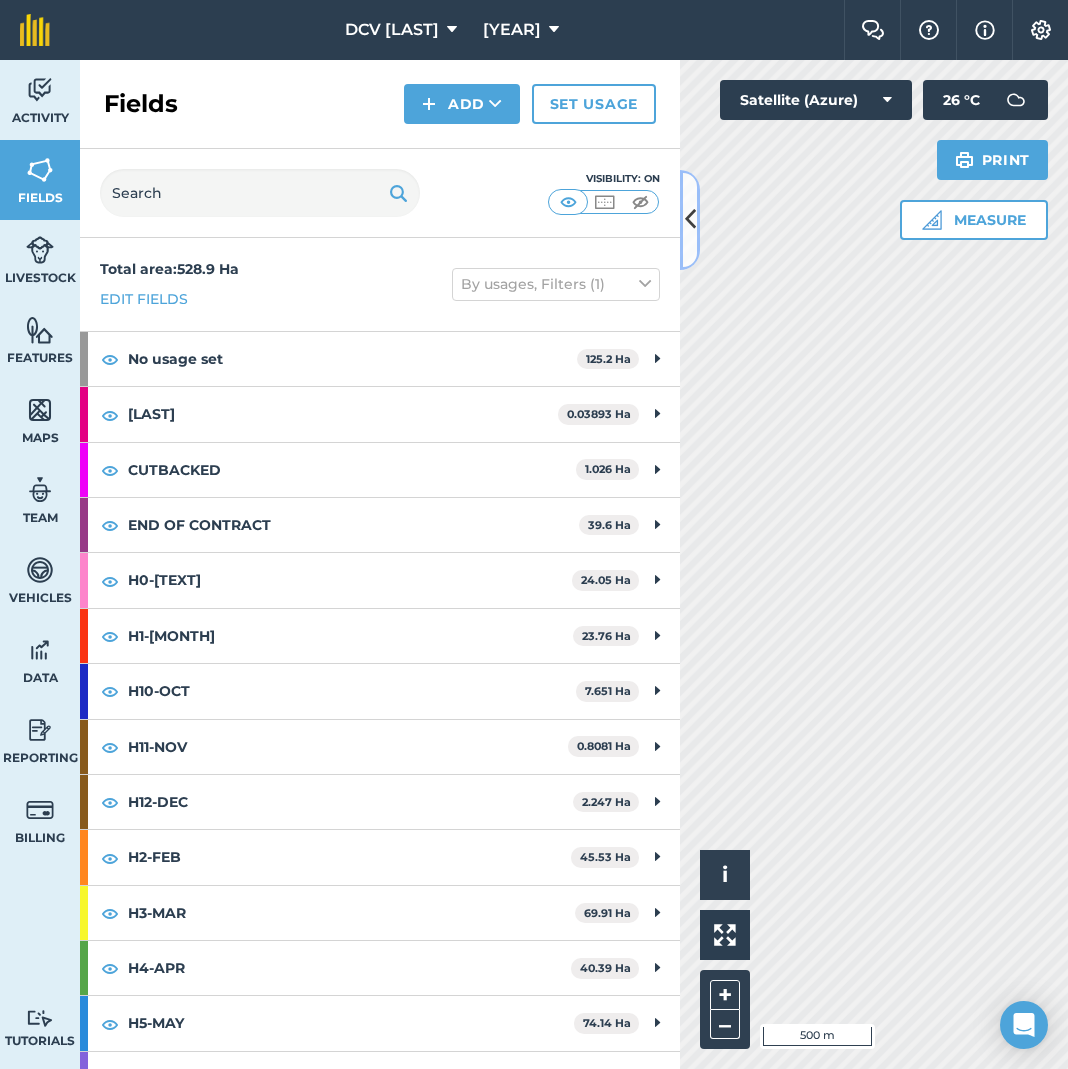 click at bounding box center [690, 219] 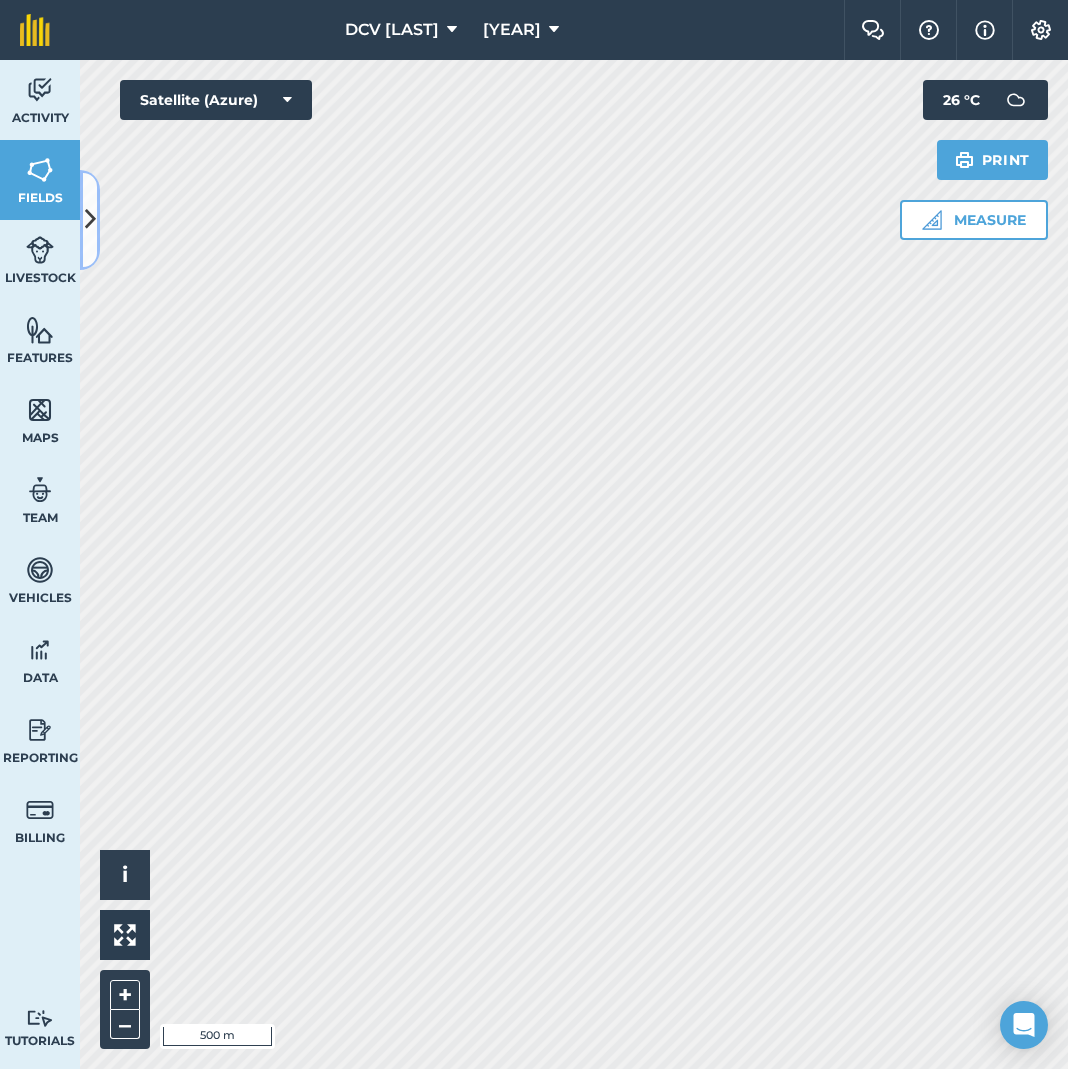 click at bounding box center [90, 219] 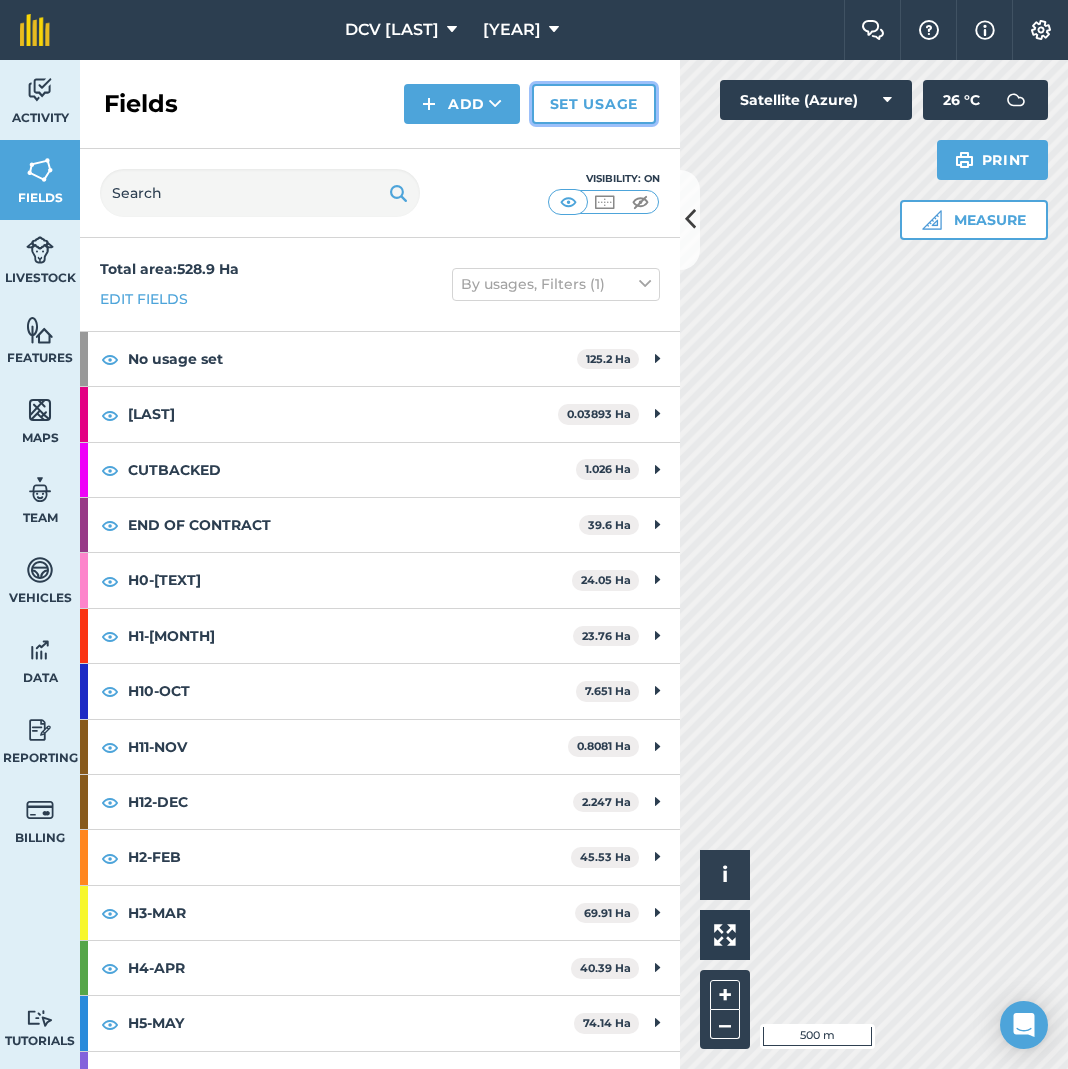 click on "Set usage" at bounding box center [594, 104] 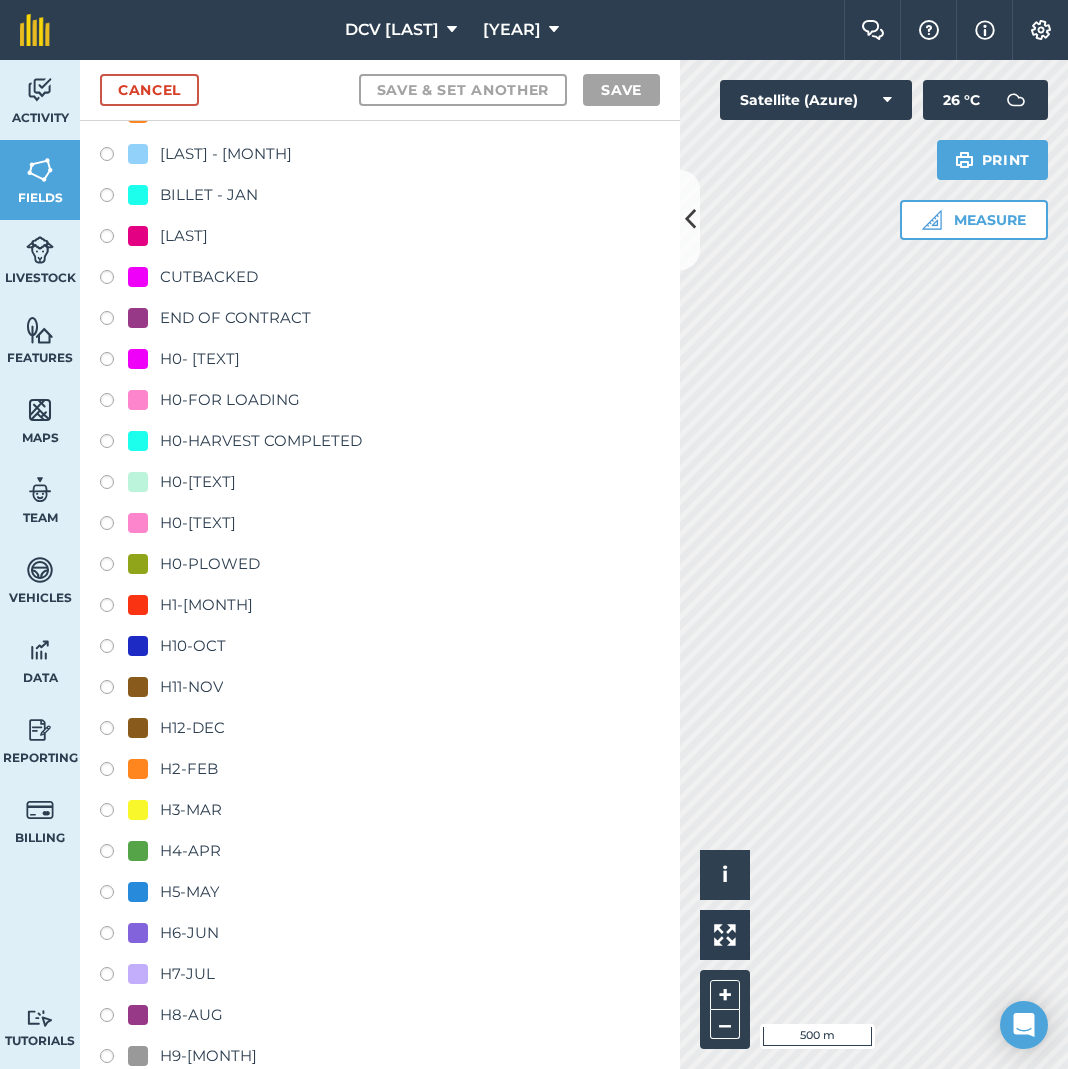 scroll, scrollTop: 1231, scrollLeft: 0, axis: vertical 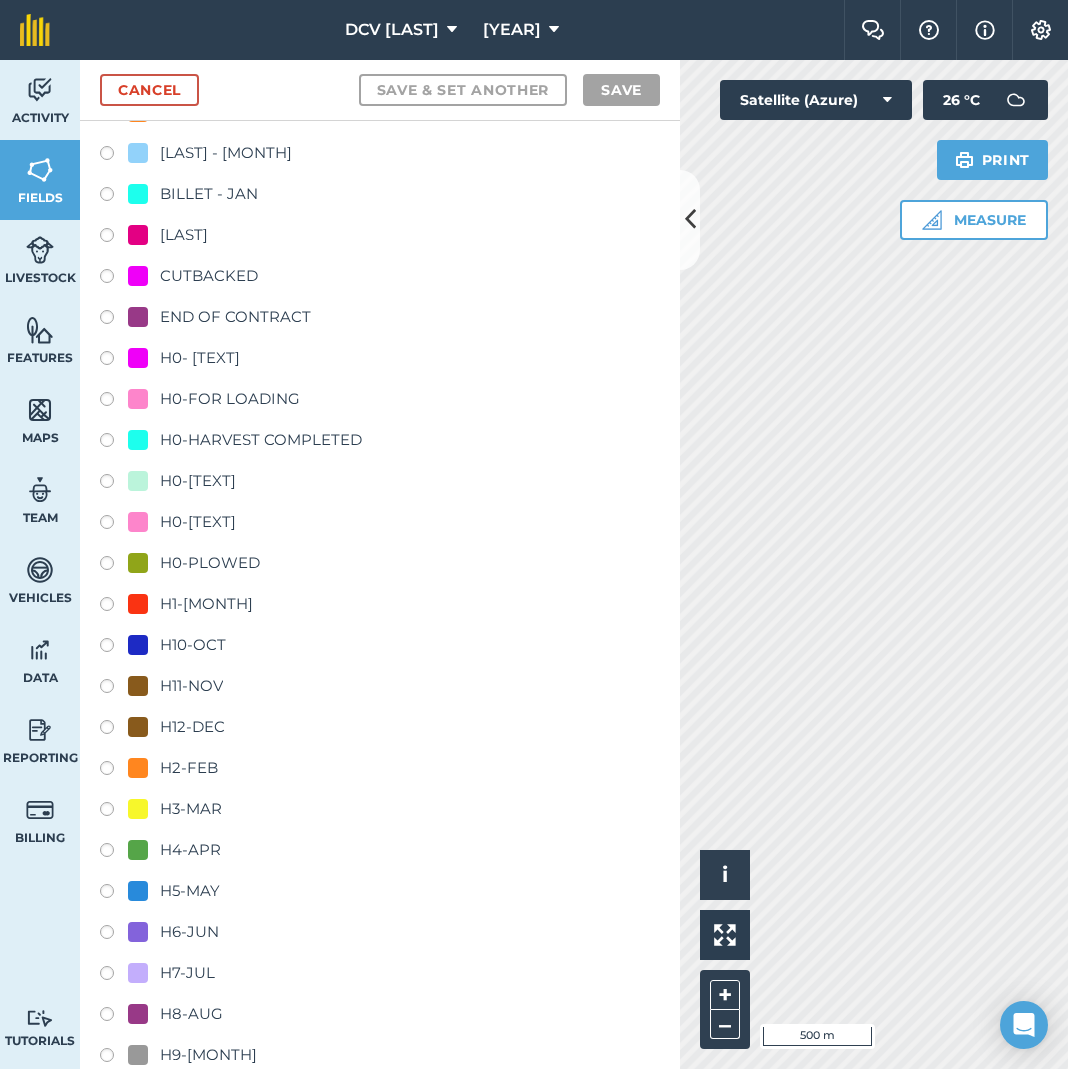 click on "H7-JUL" at bounding box center (187, 973) 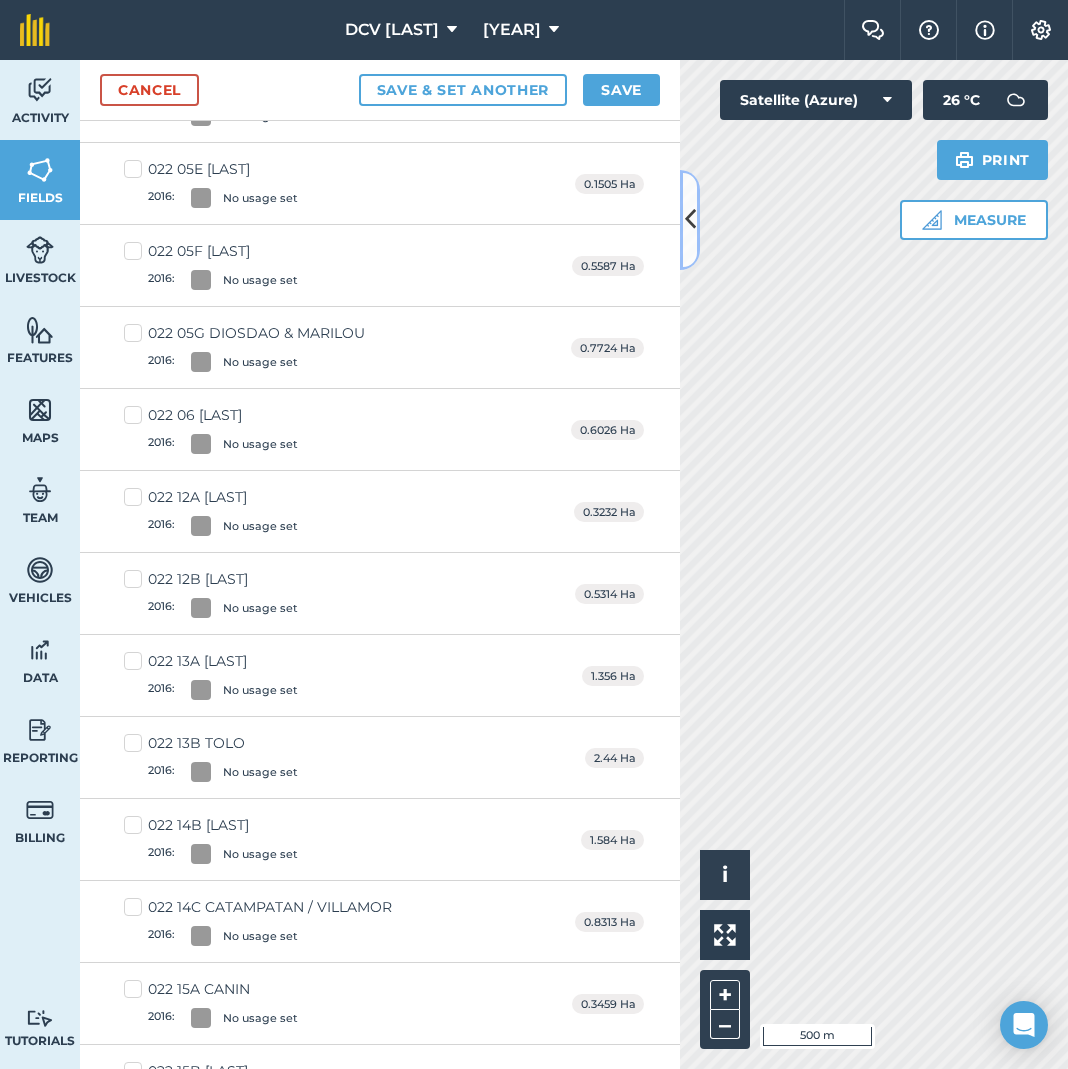 click at bounding box center [690, 220] 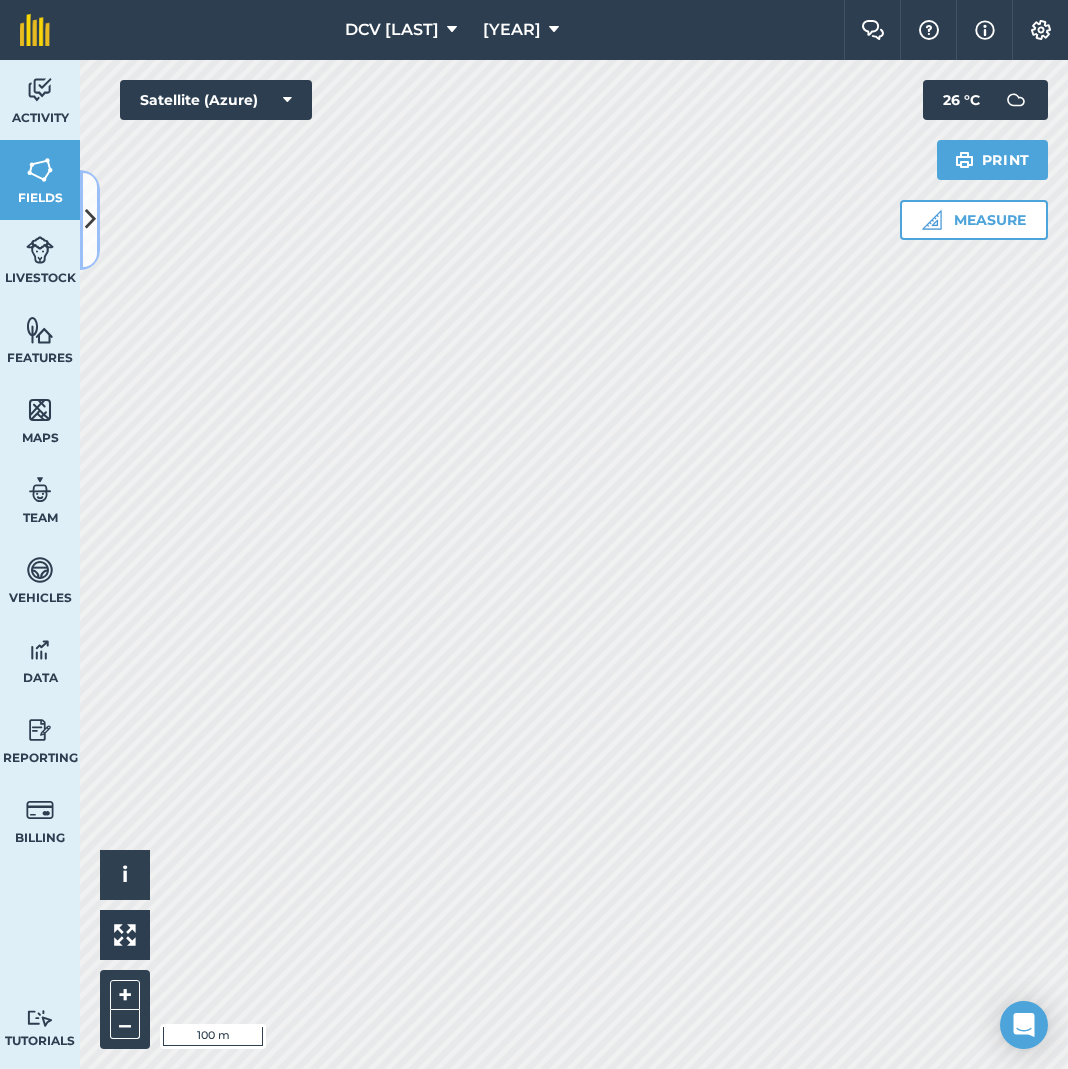 click at bounding box center [90, 220] 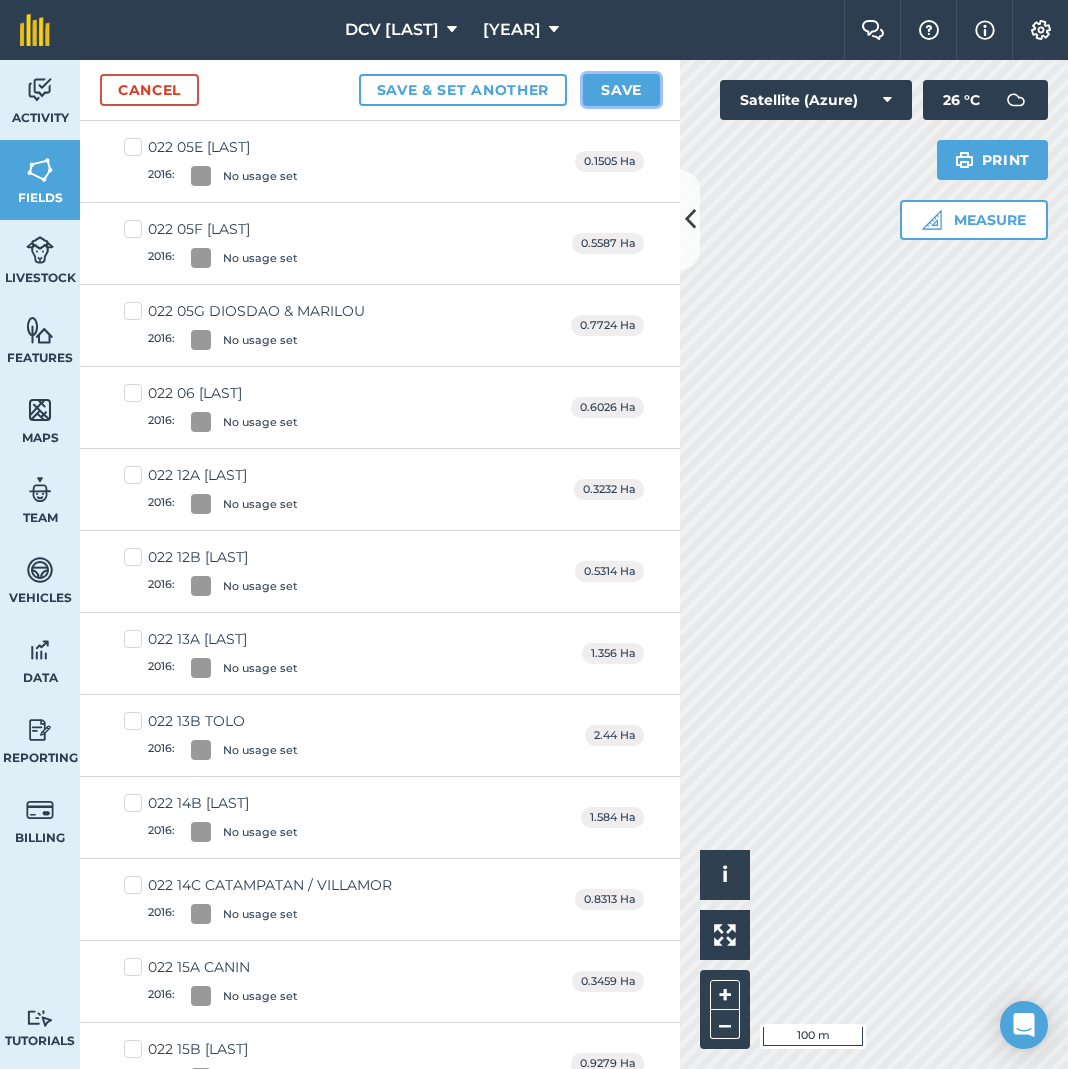 click on "Save" at bounding box center [621, 90] 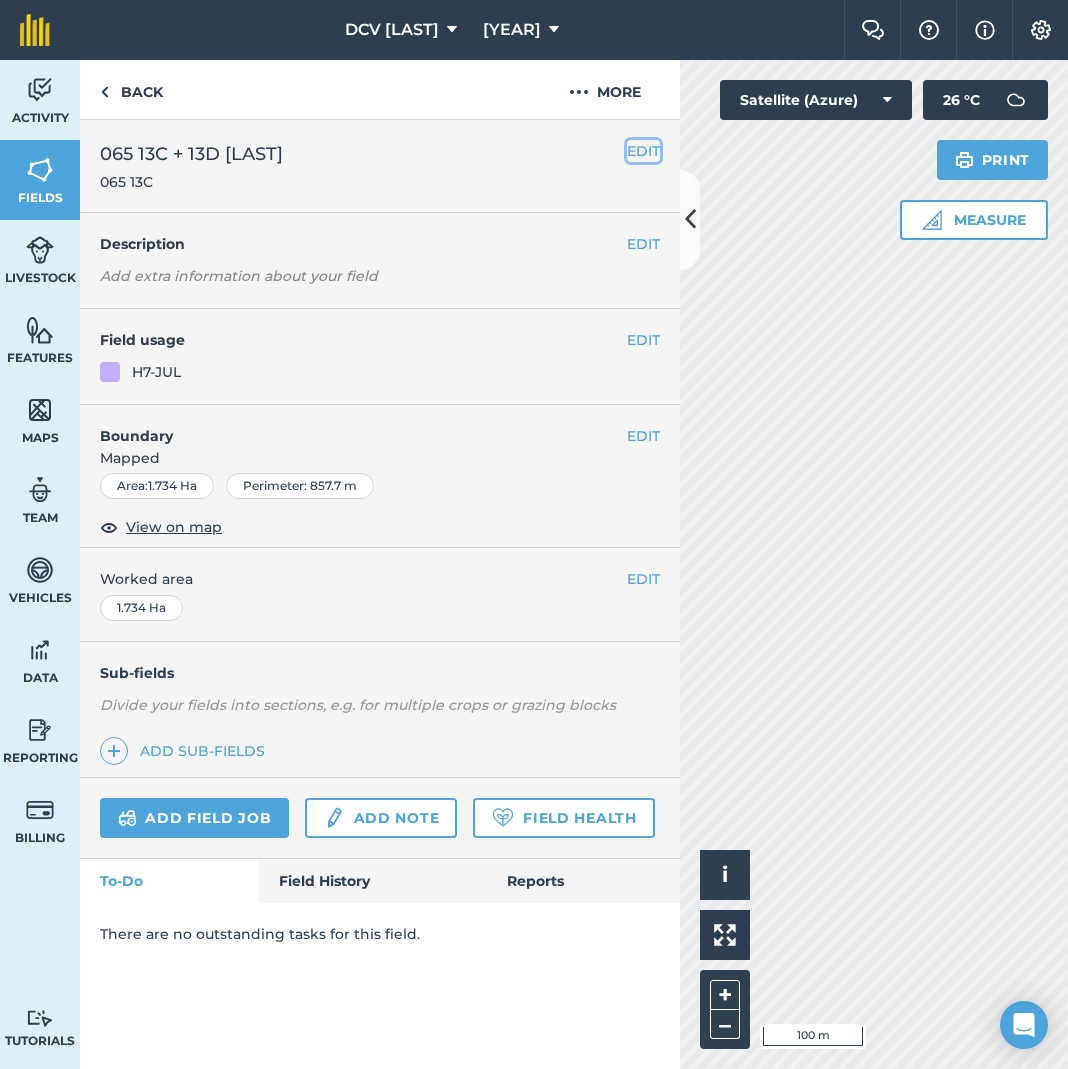 click on "EDIT" at bounding box center [643, 151] 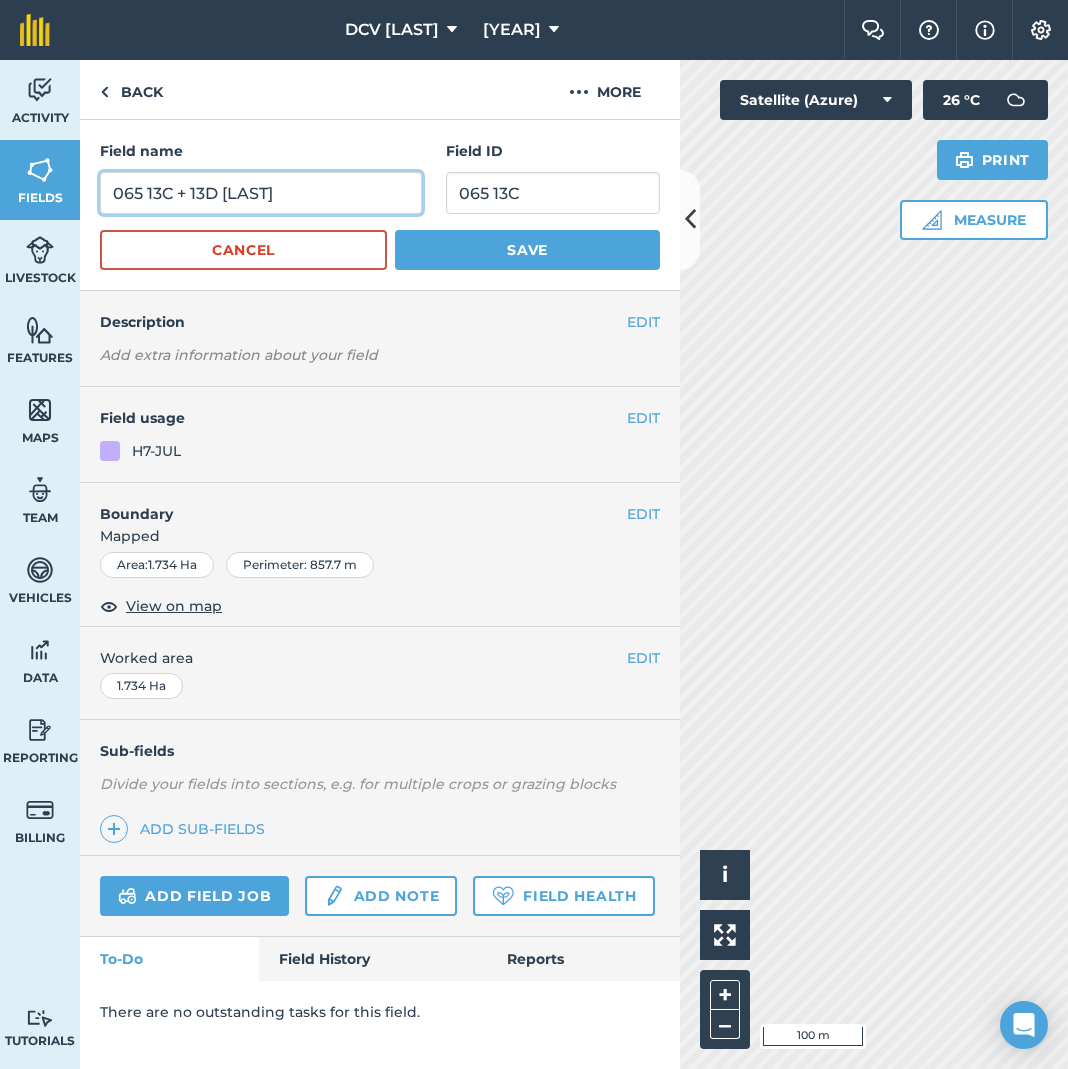 click on "065 13C + 13D [LAST]" at bounding box center [261, 193] 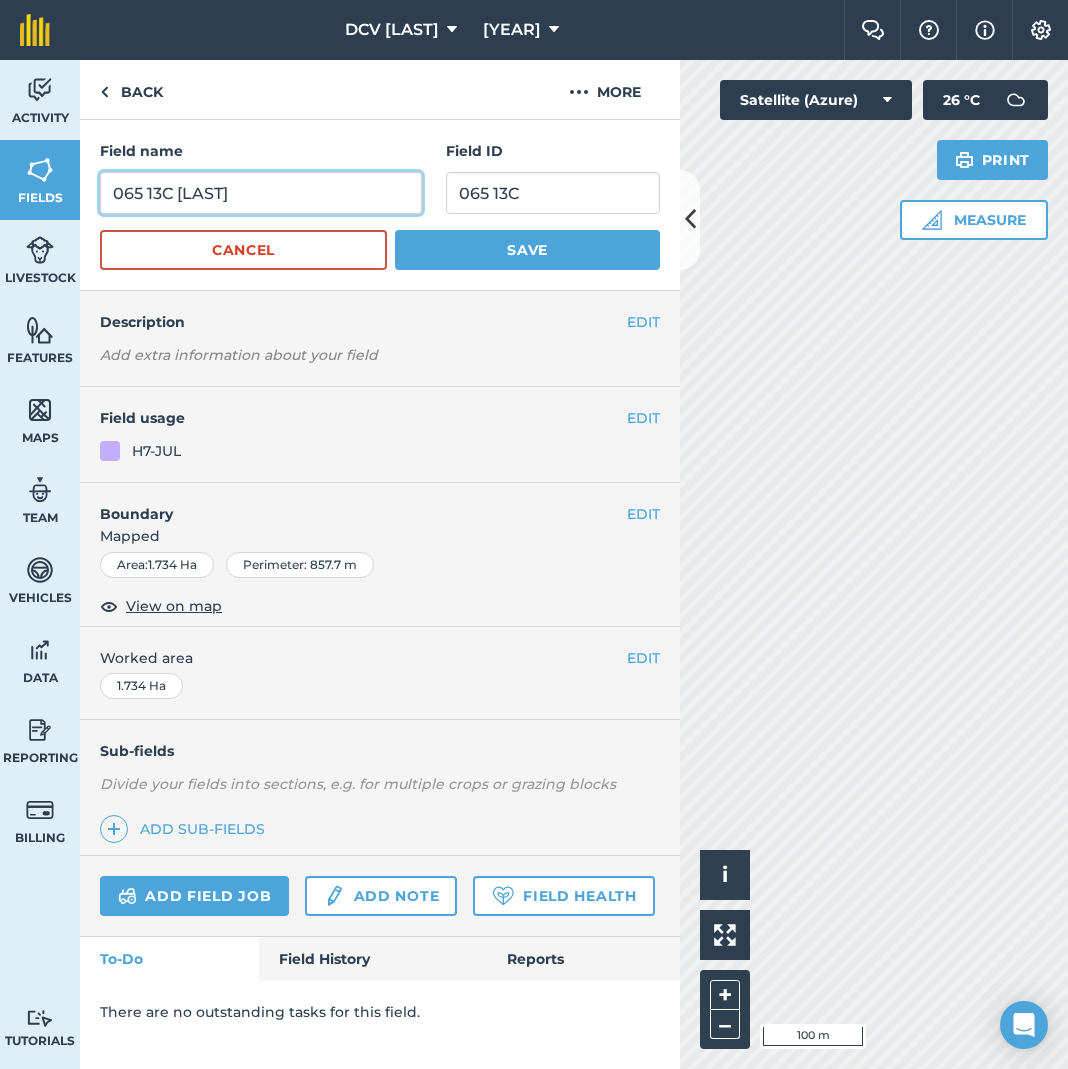 type on "065 13C [LAST]" 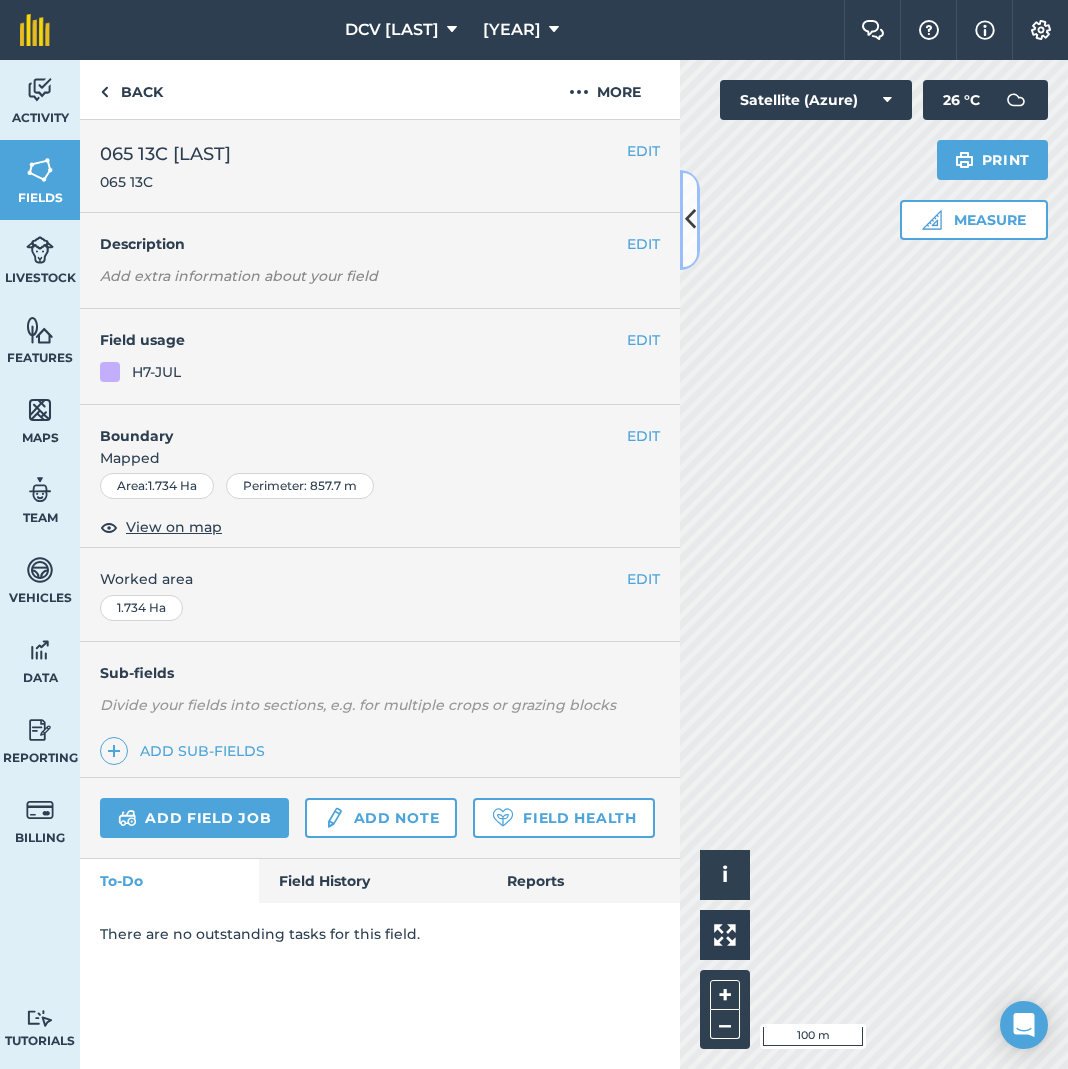 click at bounding box center (690, 219) 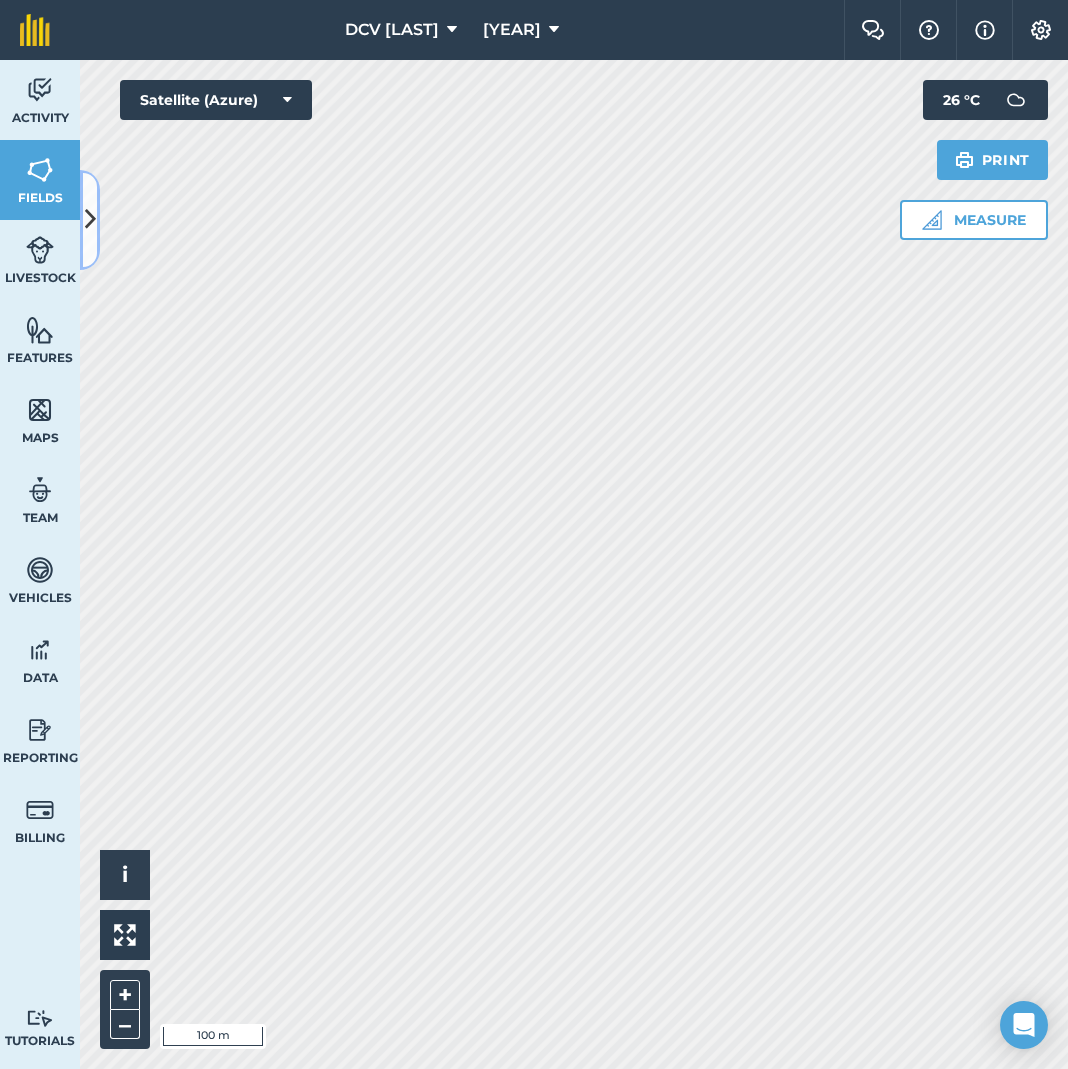 click at bounding box center [90, 219] 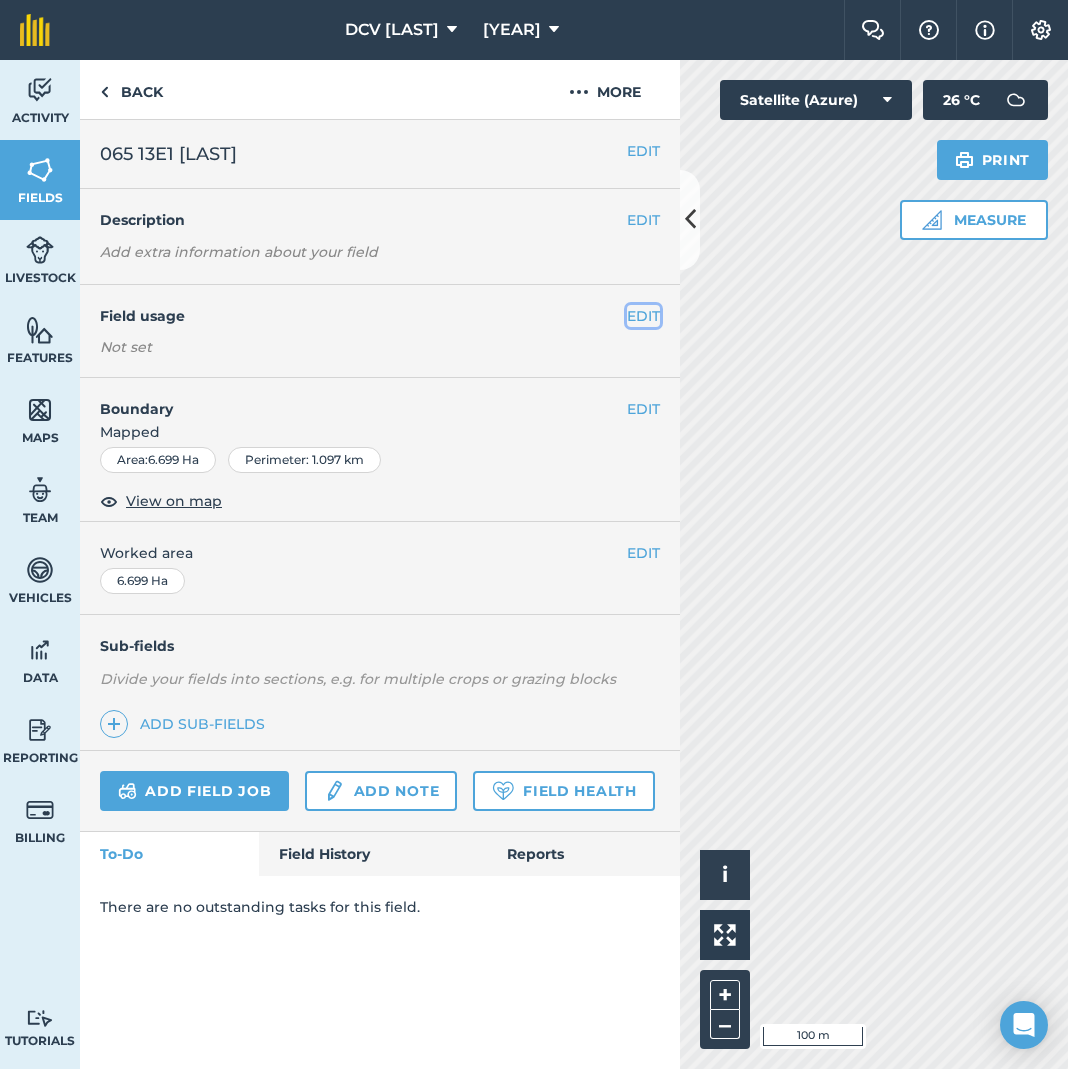 click on "EDIT" at bounding box center [643, 316] 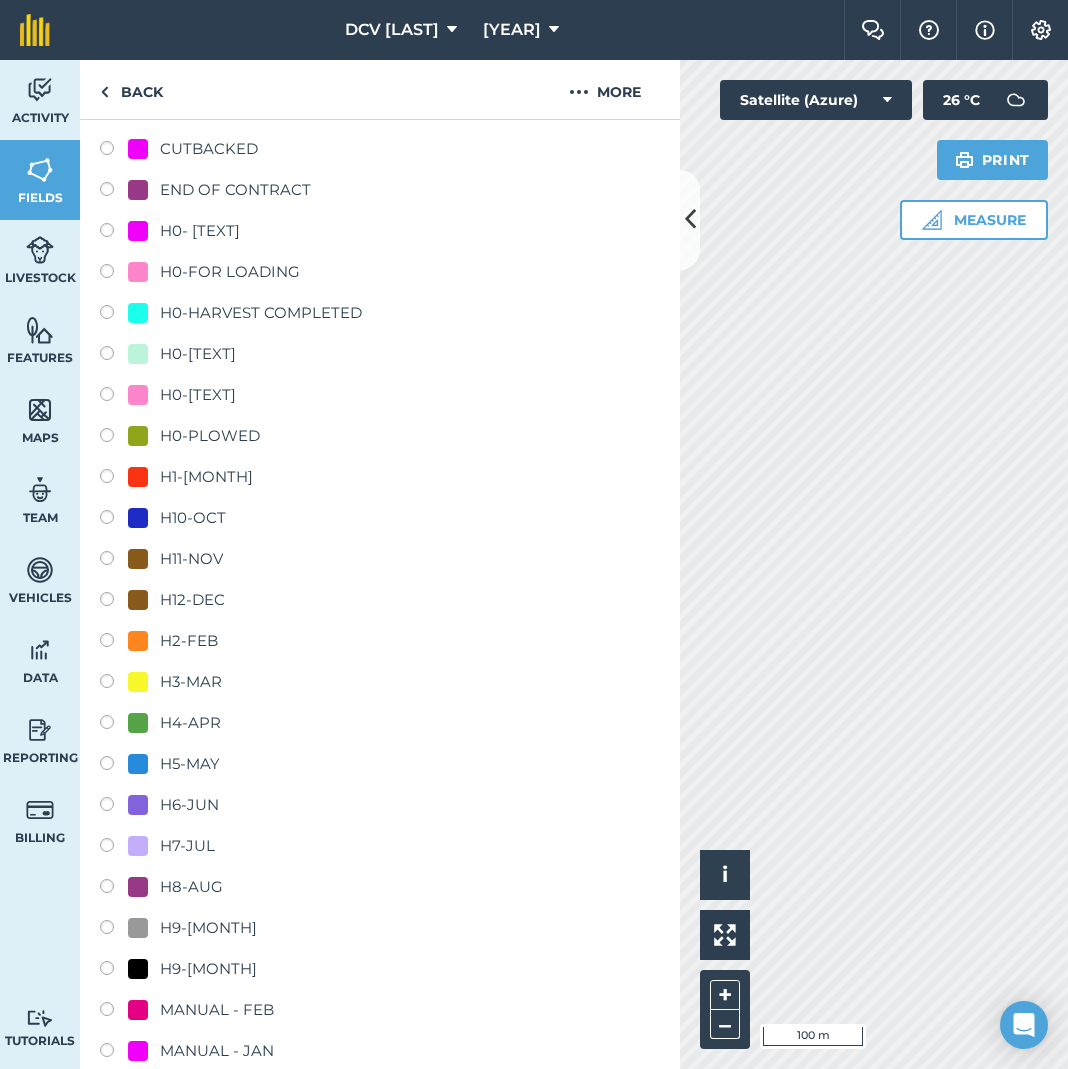 scroll, scrollTop: 1525, scrollLeft: 0, axis: vertical 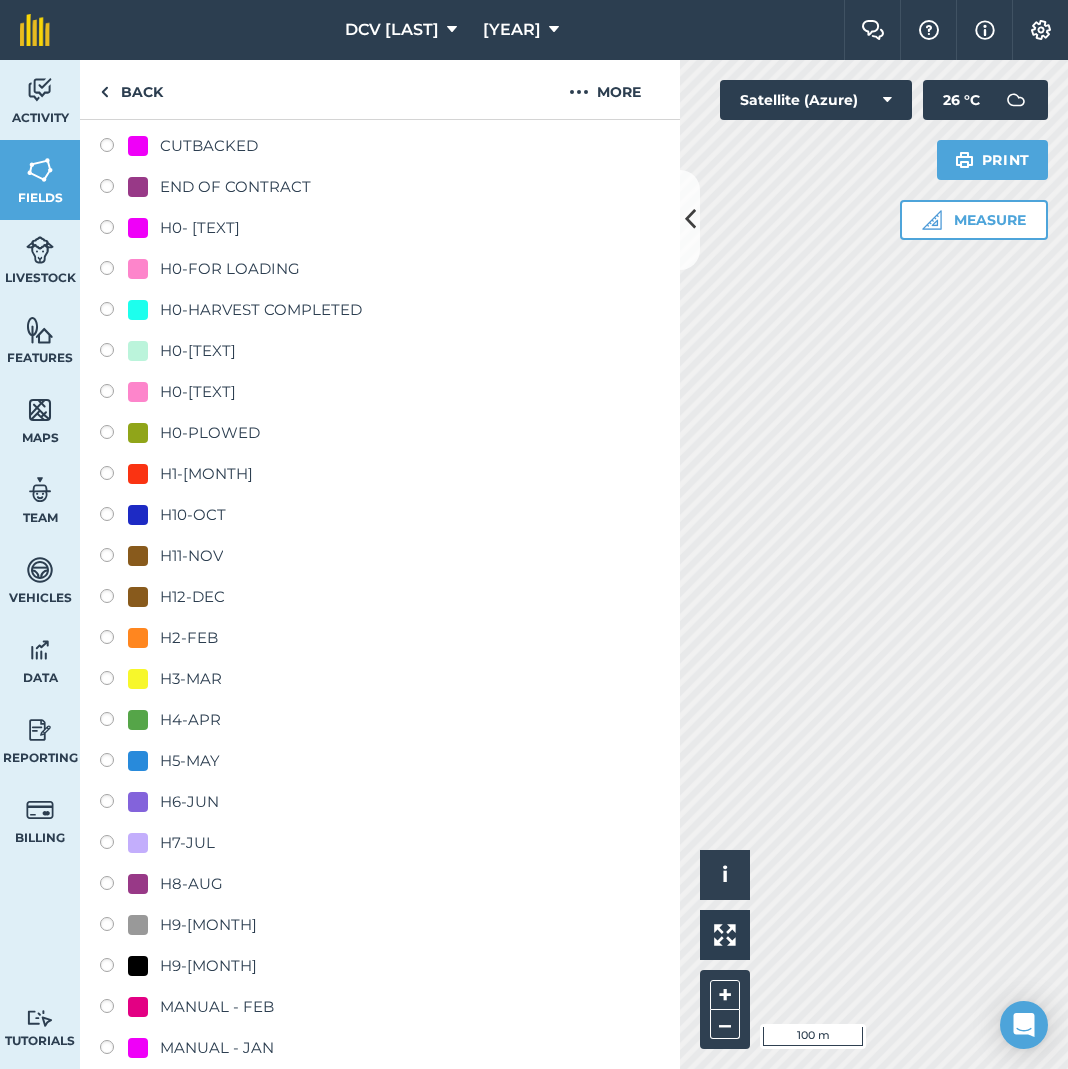 click on "H8-AUG" at bounding box center (191, 884) 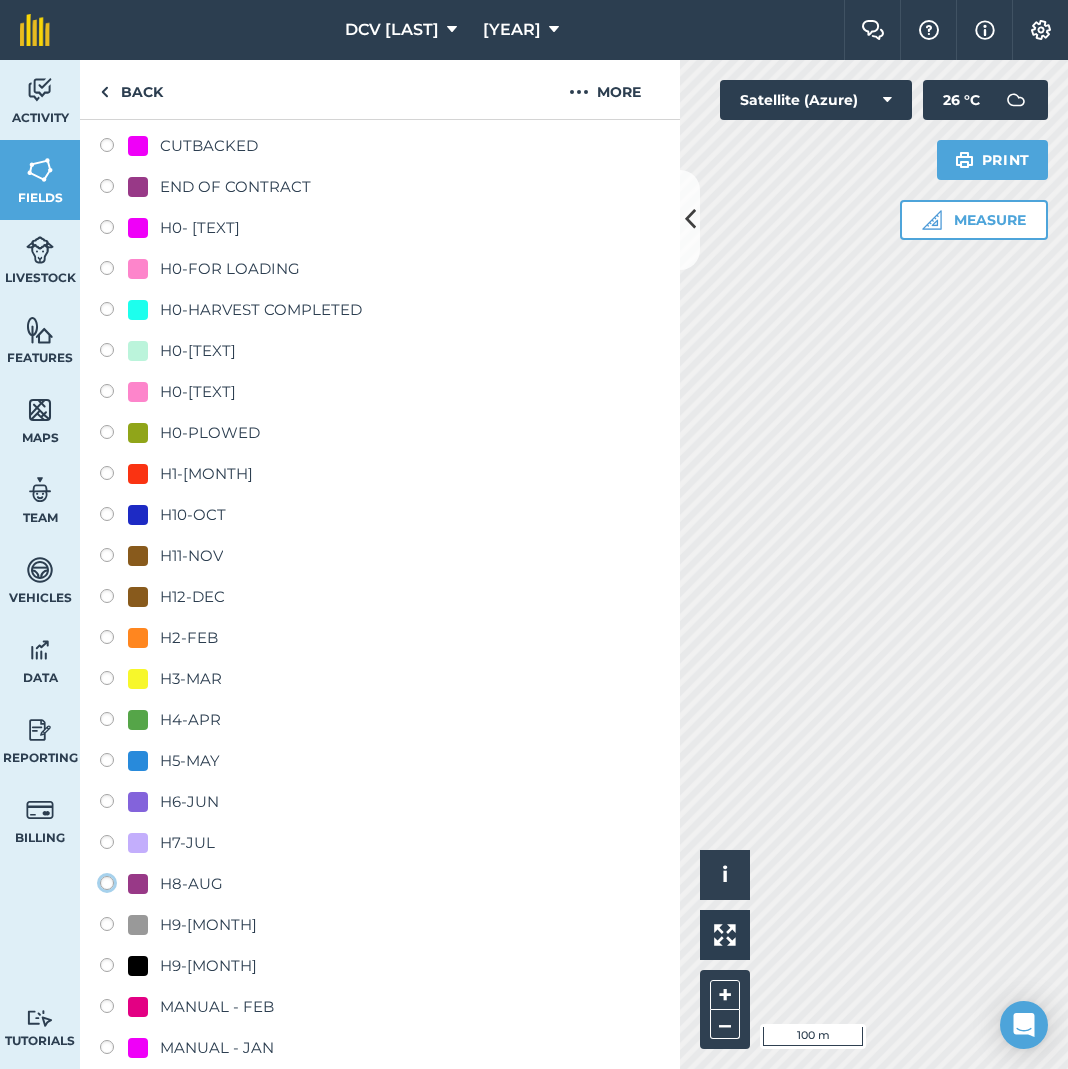 click on "H8-AUG" at bounding box center (-9893, 882) 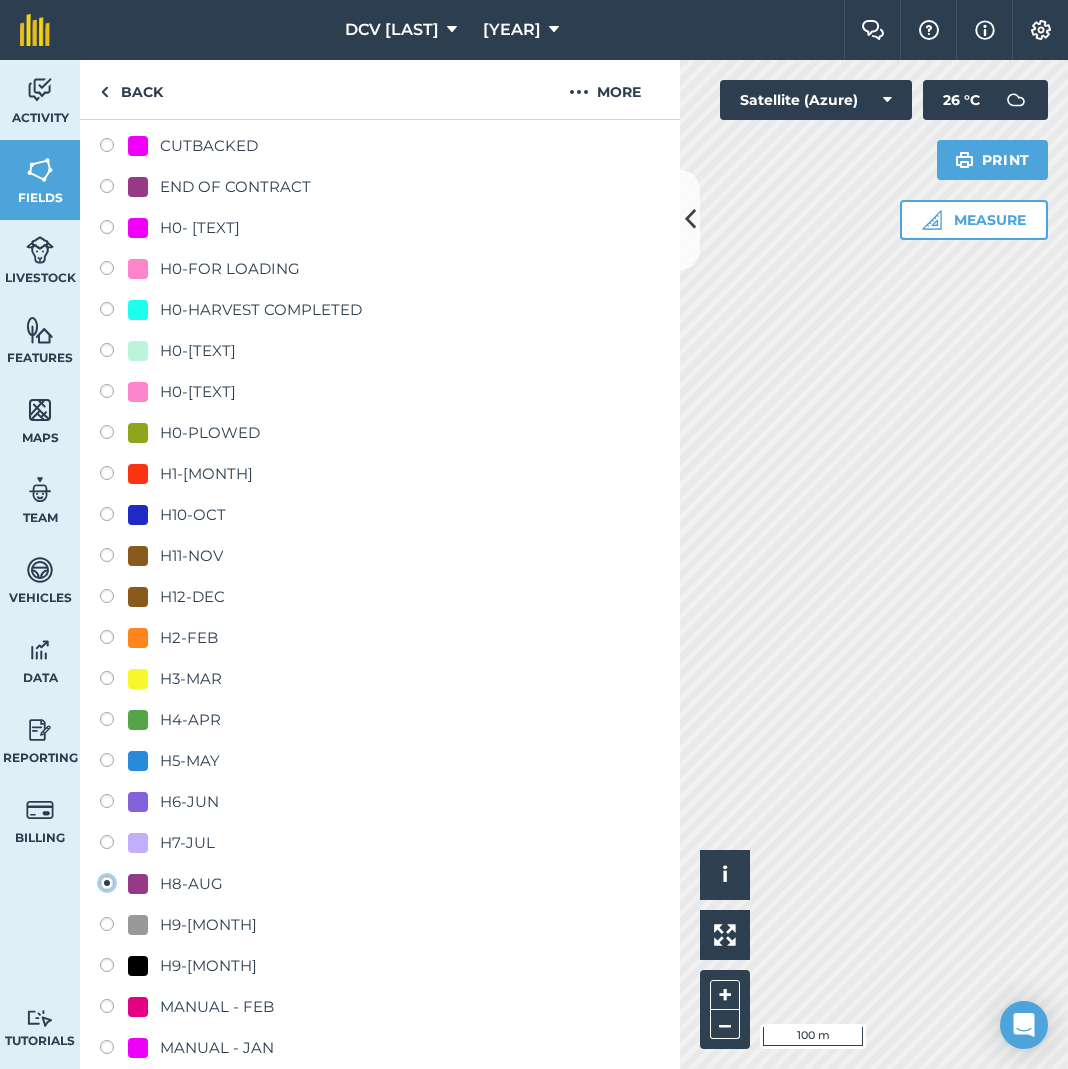 radio on "true" 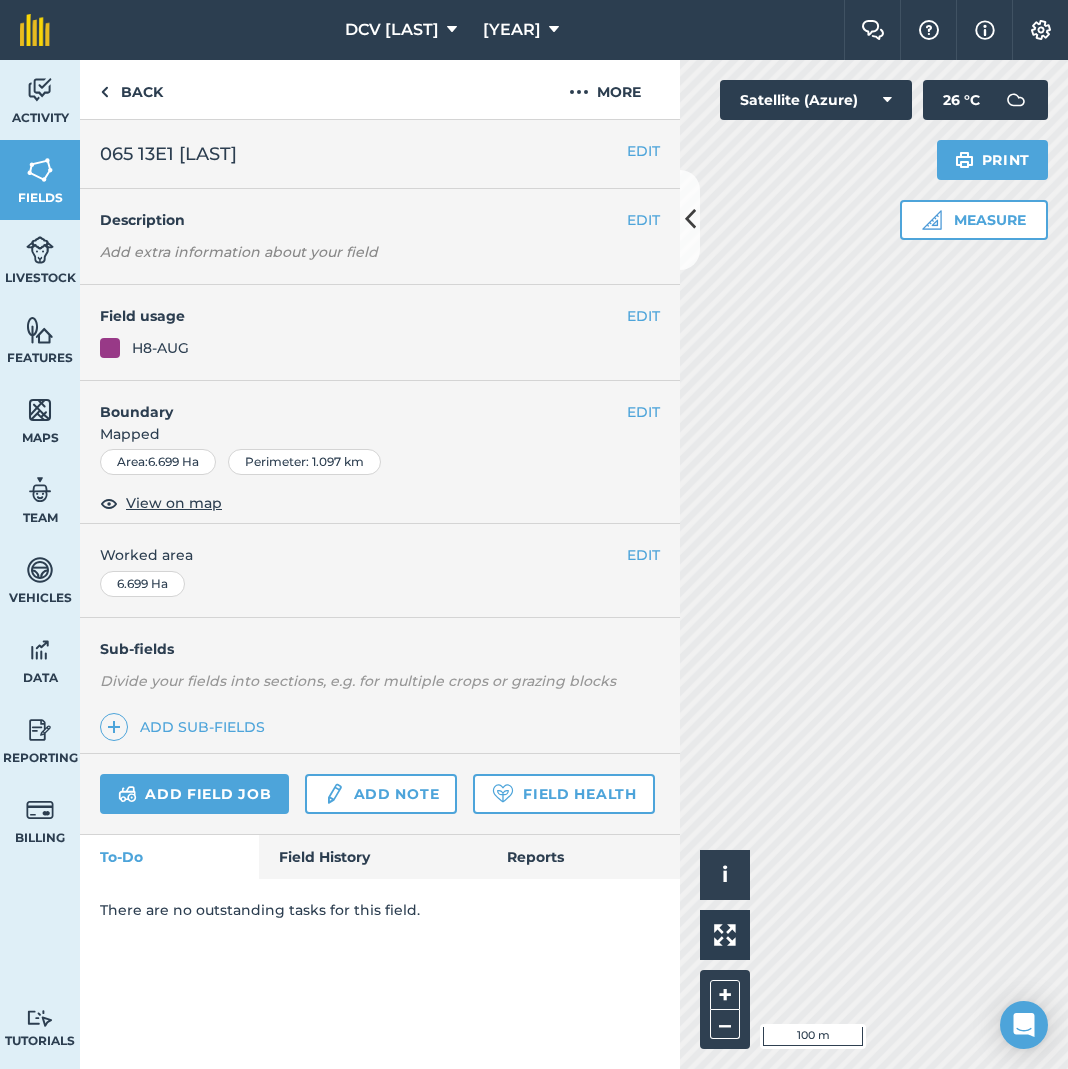 scroll, scrollTop: 0, scrollLeft: 0, axis: both 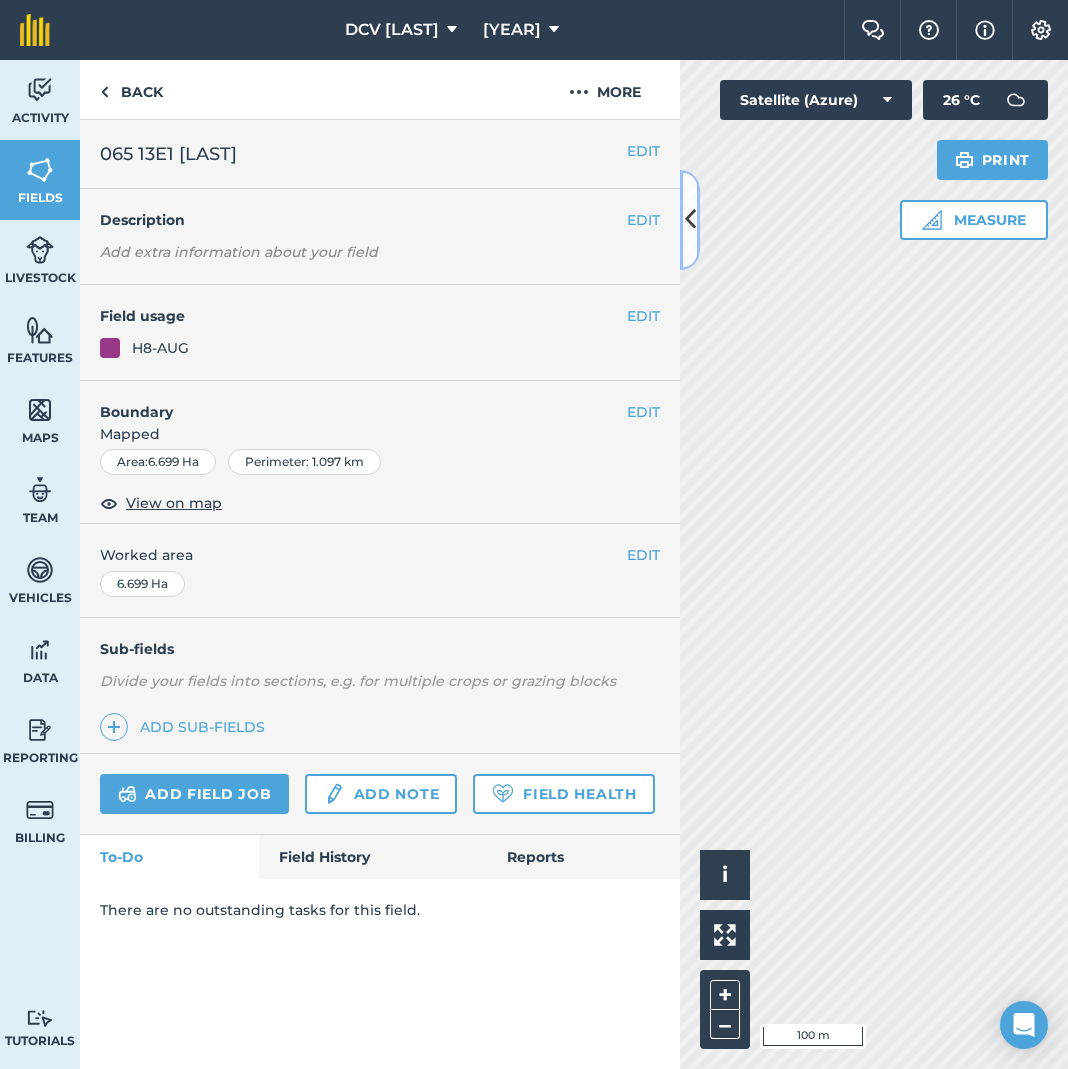 click at bounding box center (690, 219) 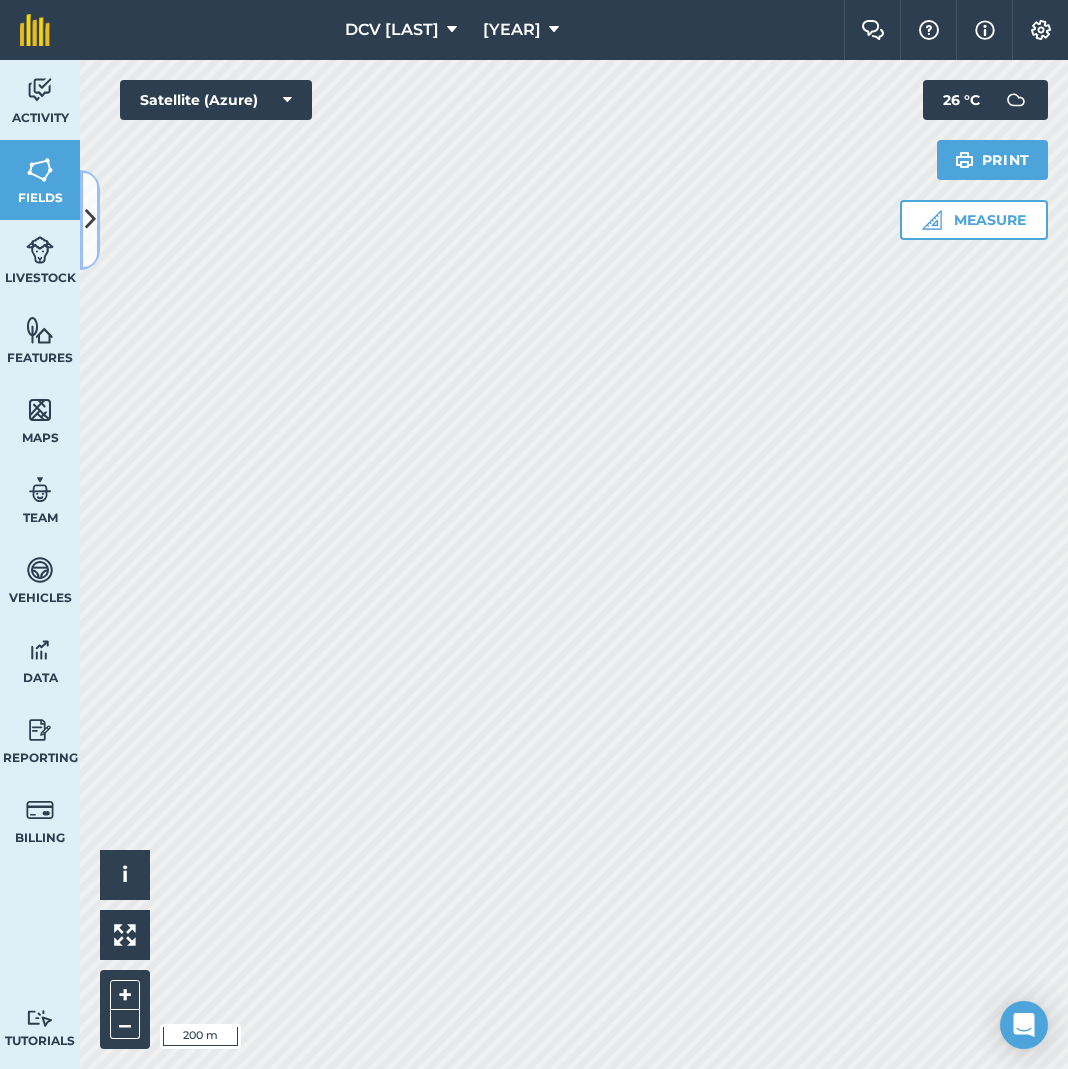 click at bounding box center (90, 219) 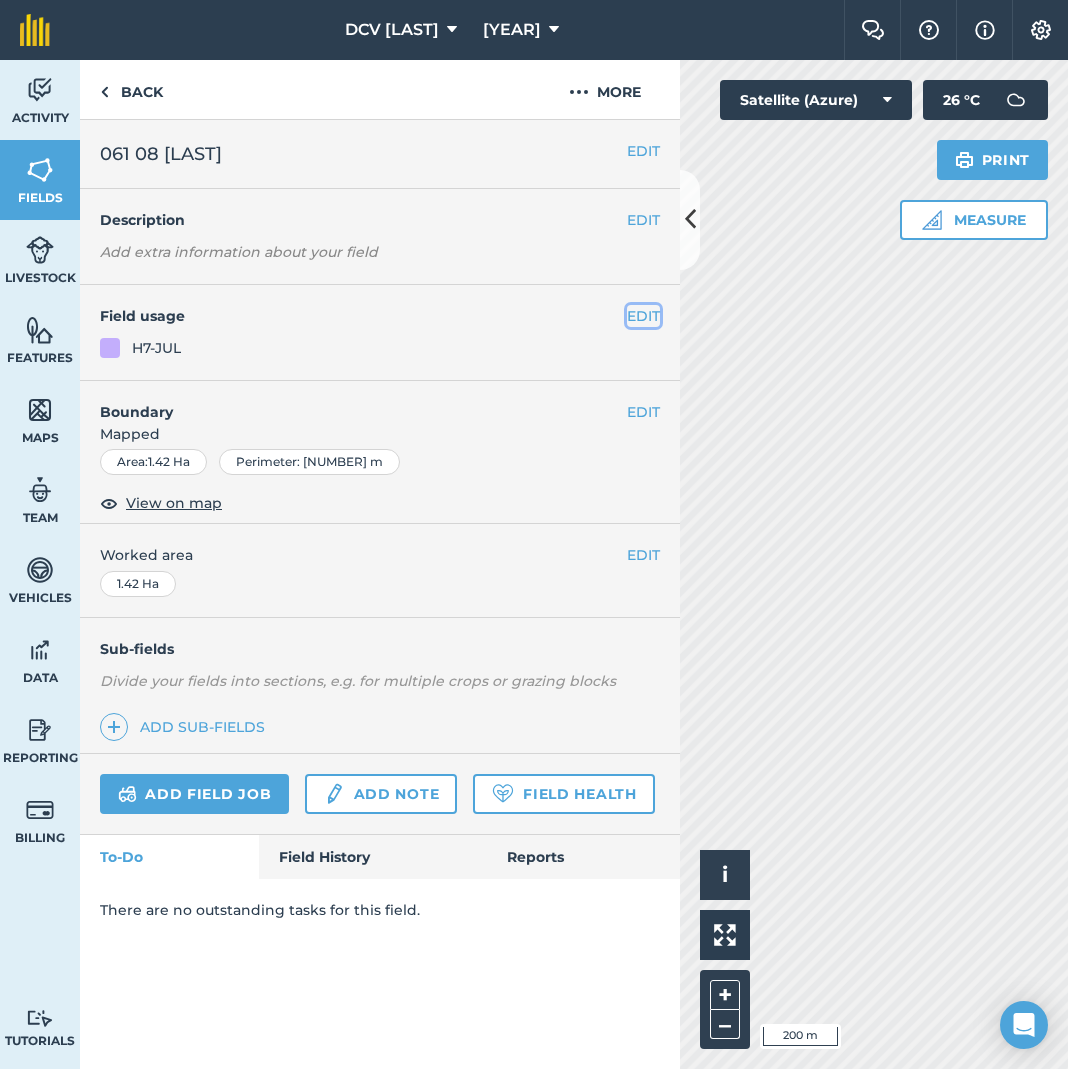 click on "EDIT" at bounding box center (643, 316) 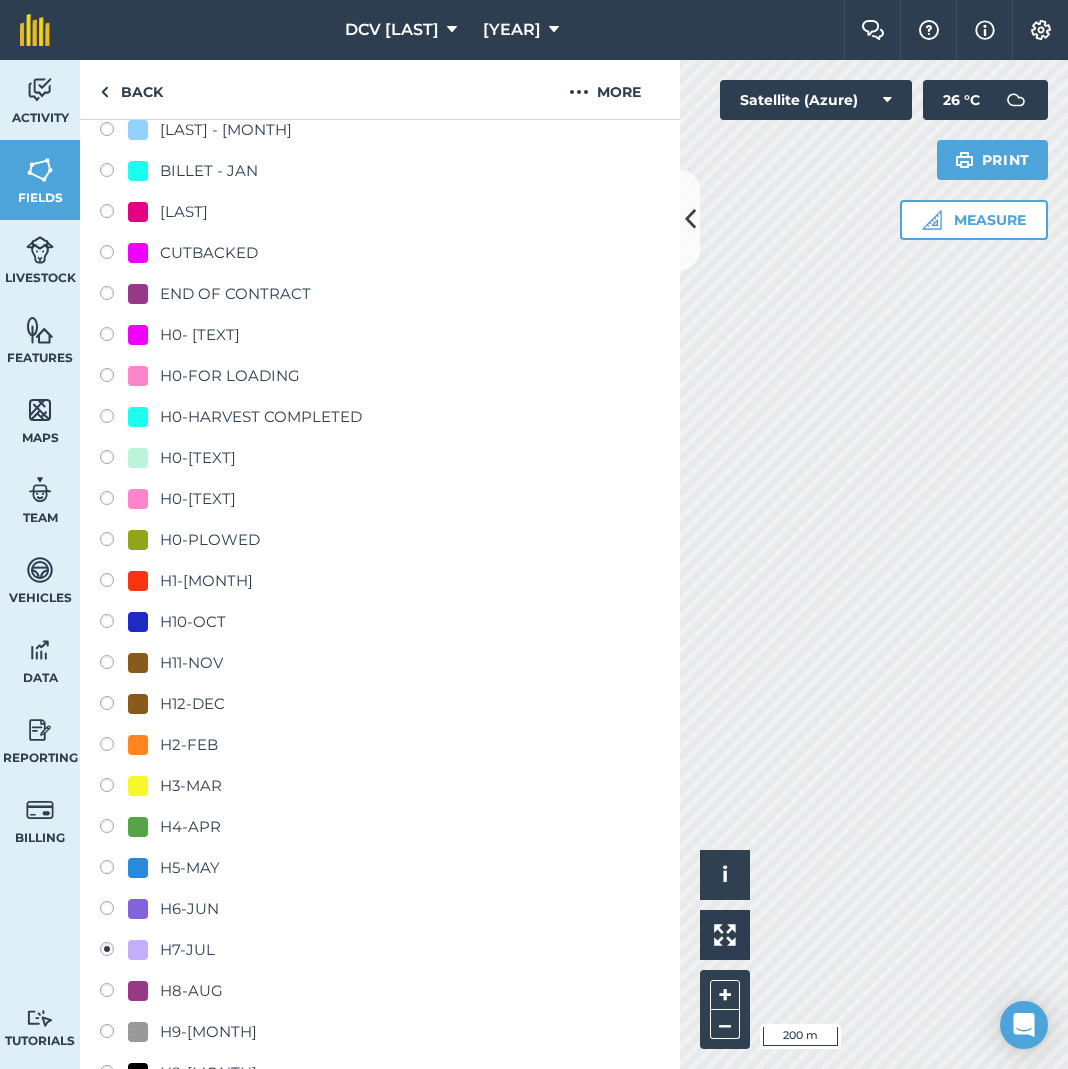 scroll, scrollTop: 1432, scrollLeft: 0, axis: vertical 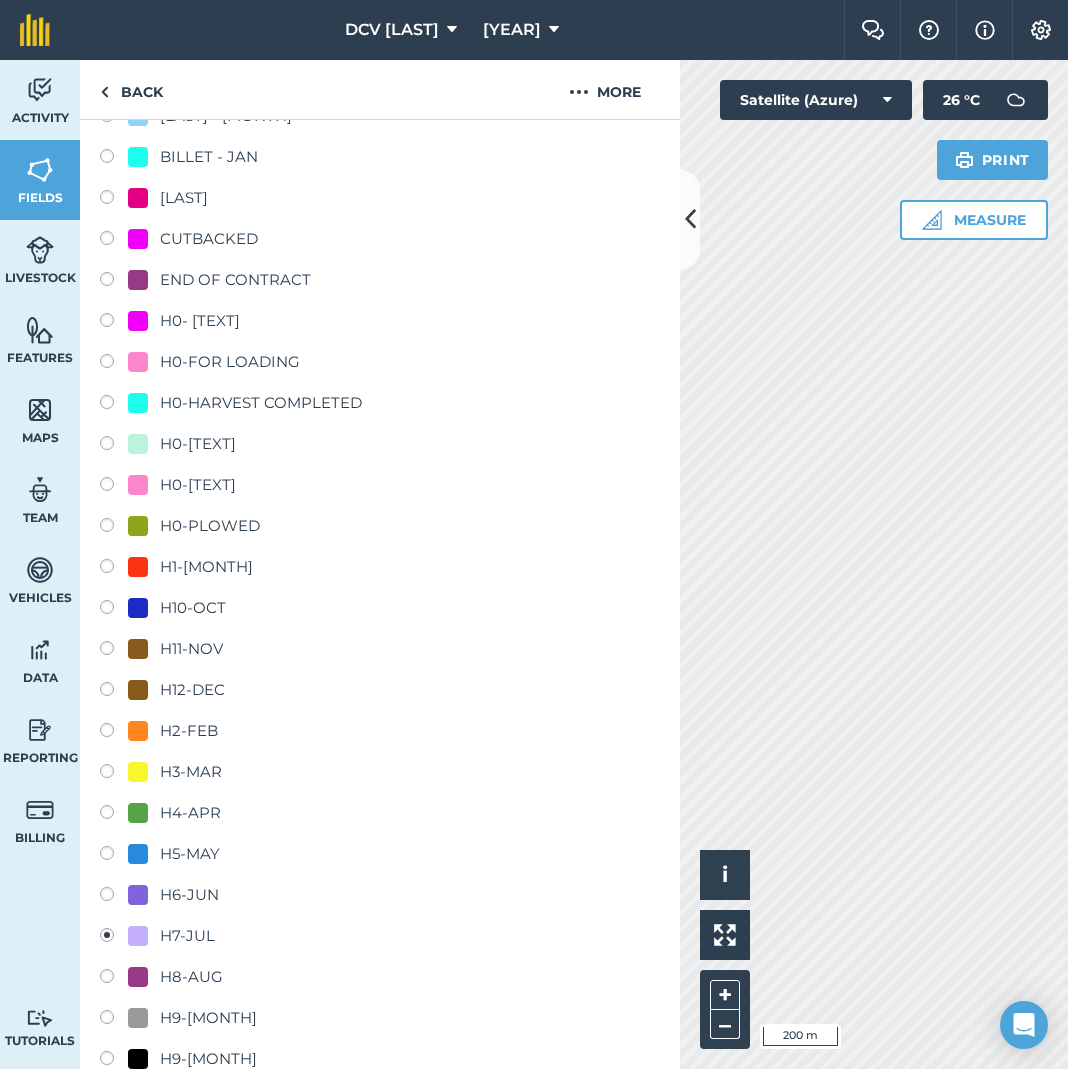 click on "H8-AUG" at bounding box center [191, 977] 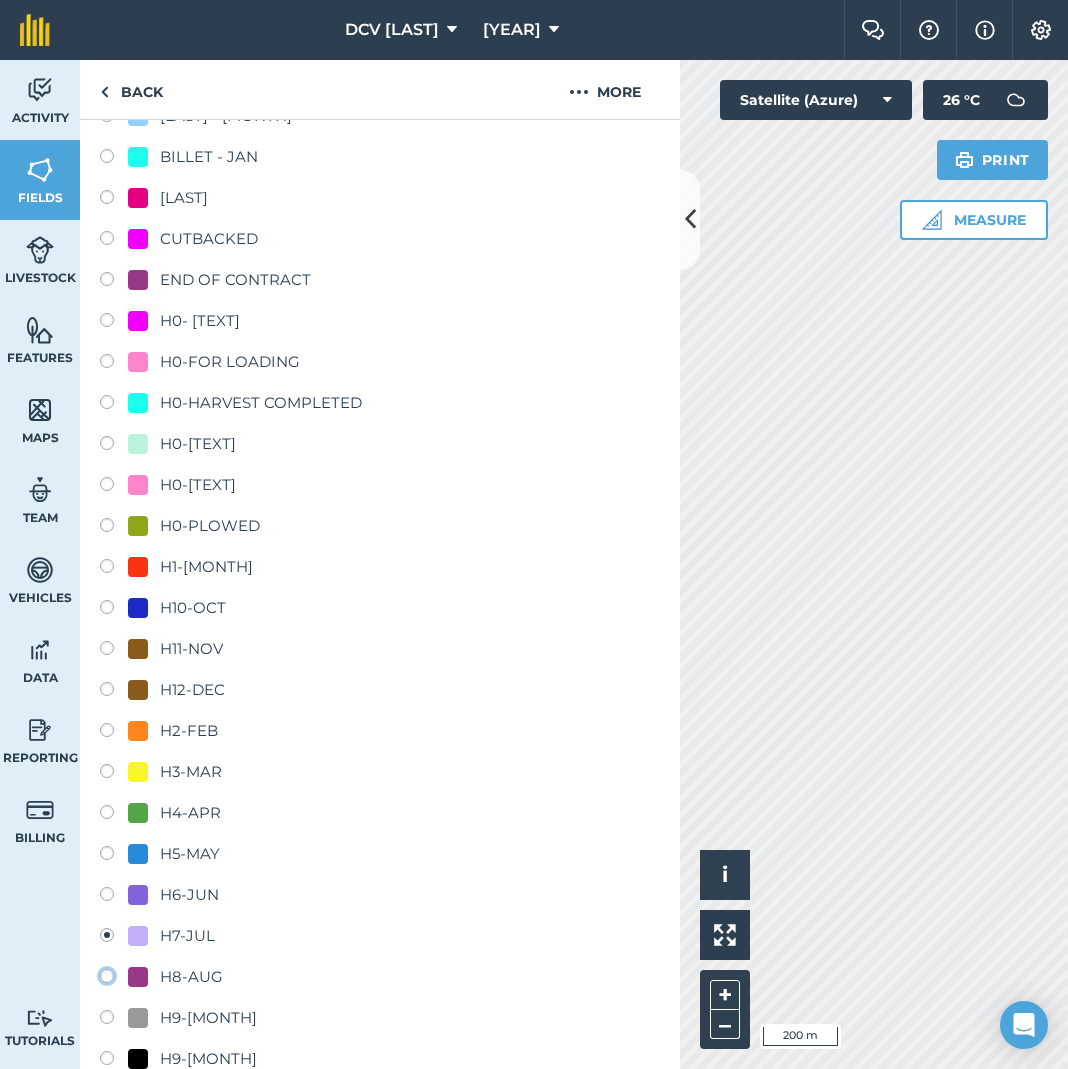 click on "H8-AUG" at bounding box center [-9893, 975] 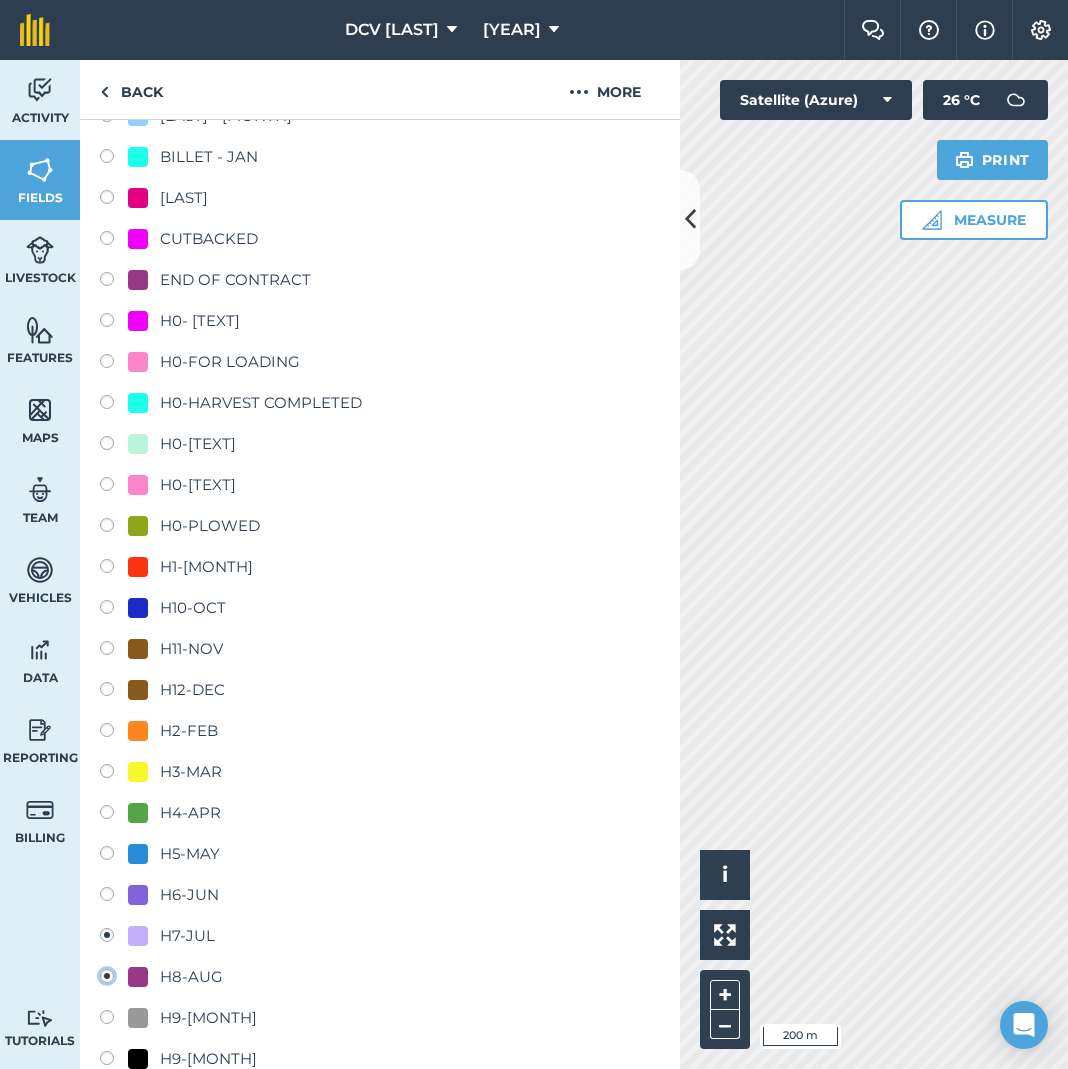 radio on "true" 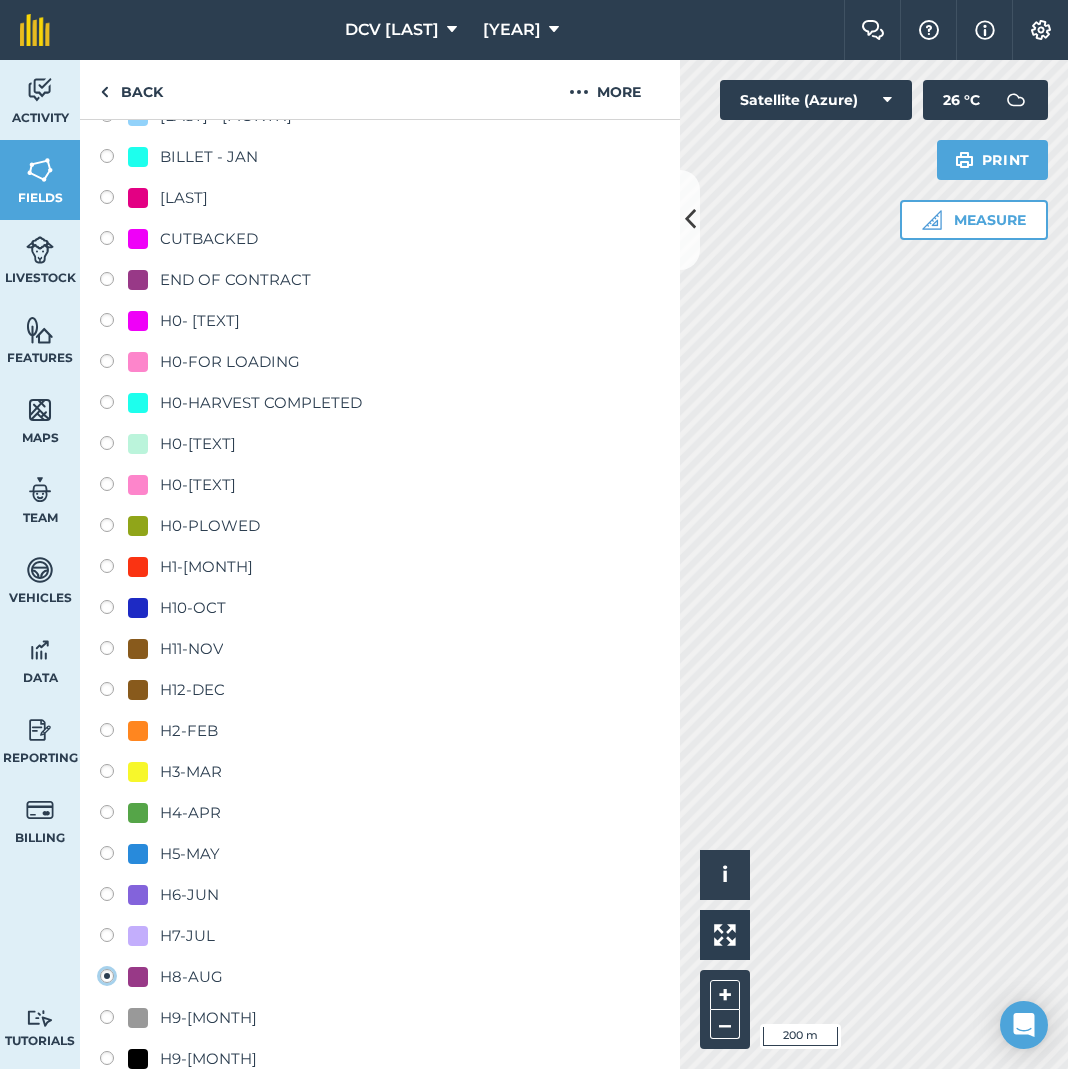 click on "Save" at bounding box center [527, 2834] 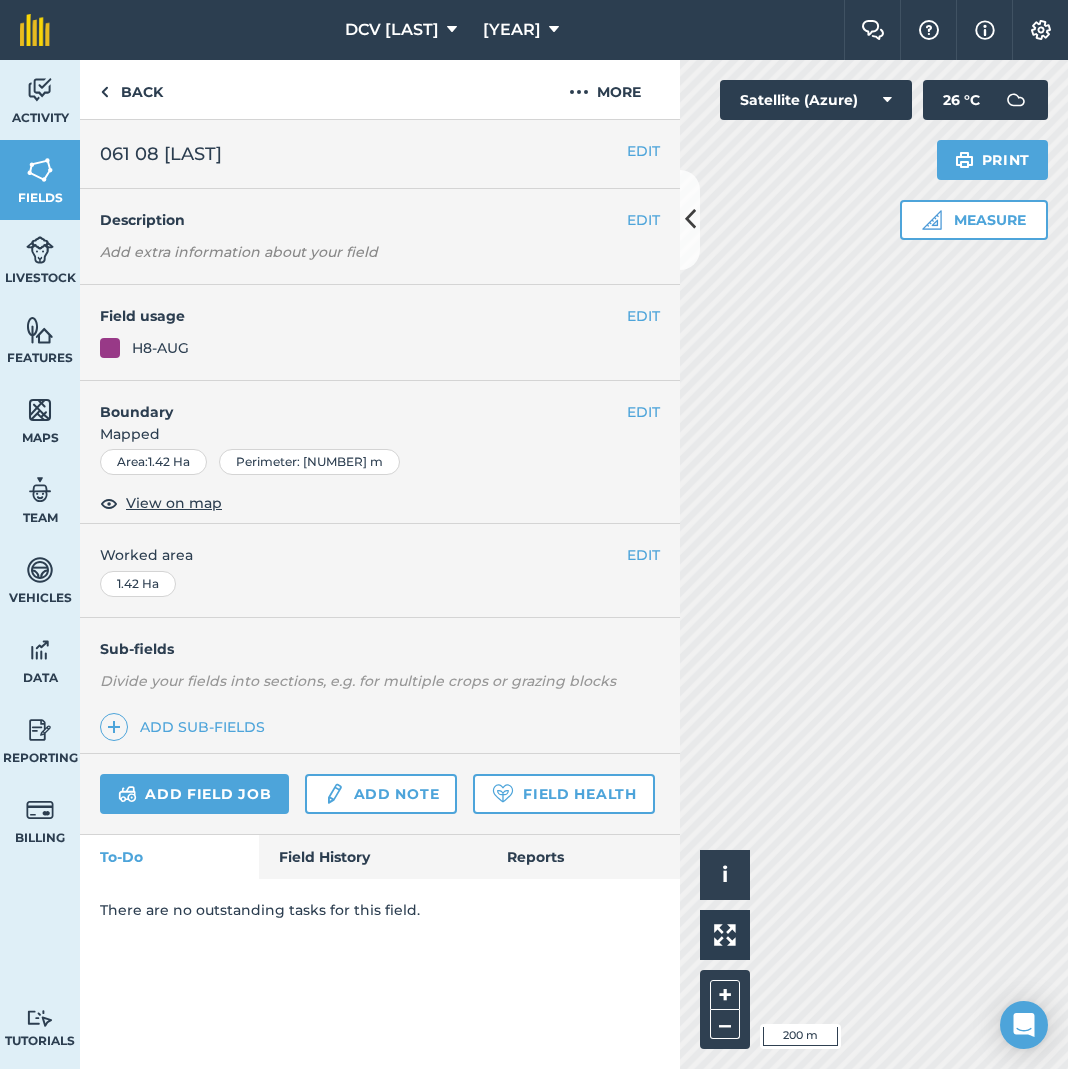 scroll, scrollTop: 0, scrollLeft: 0, axis: both 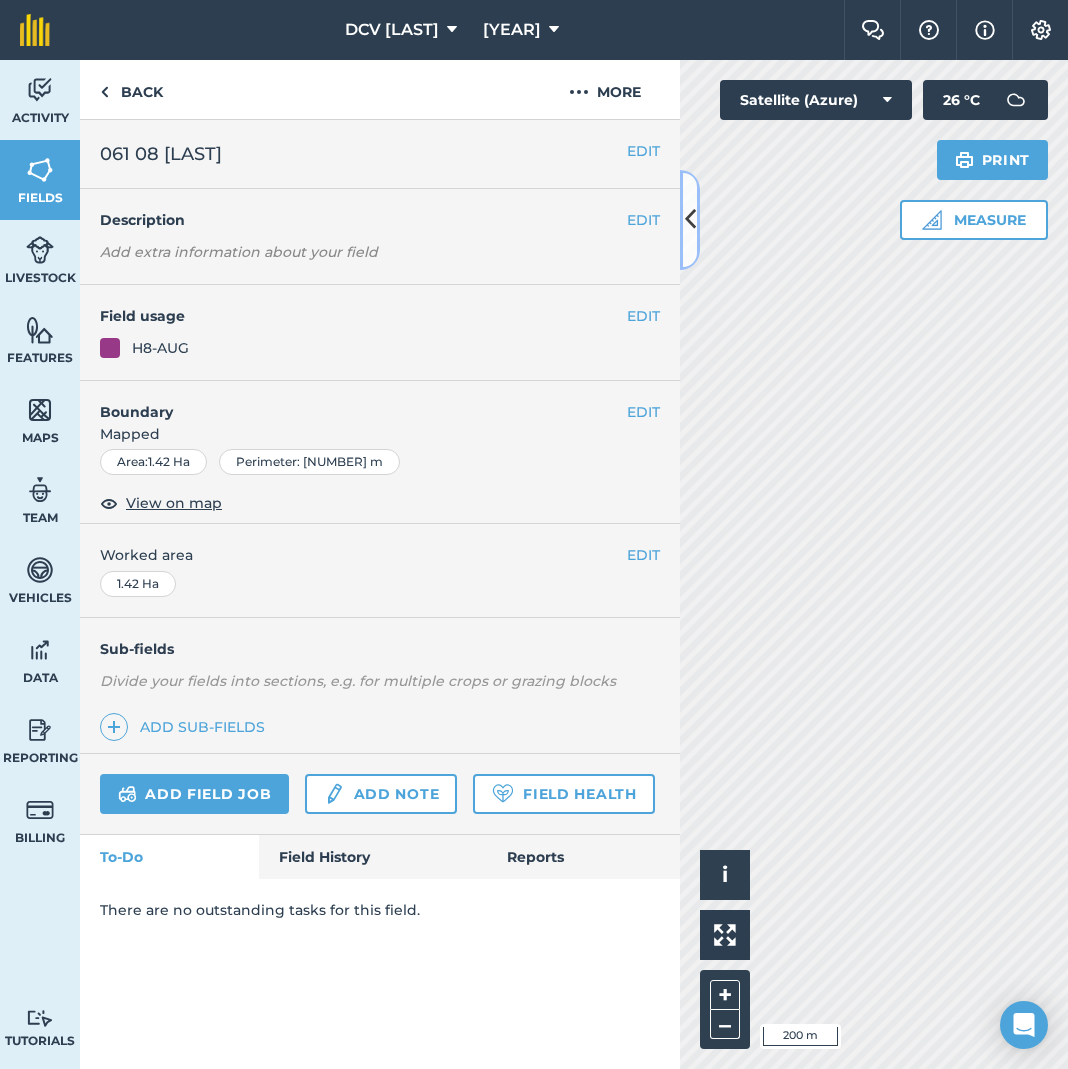 click at bounding box center (690, 219) 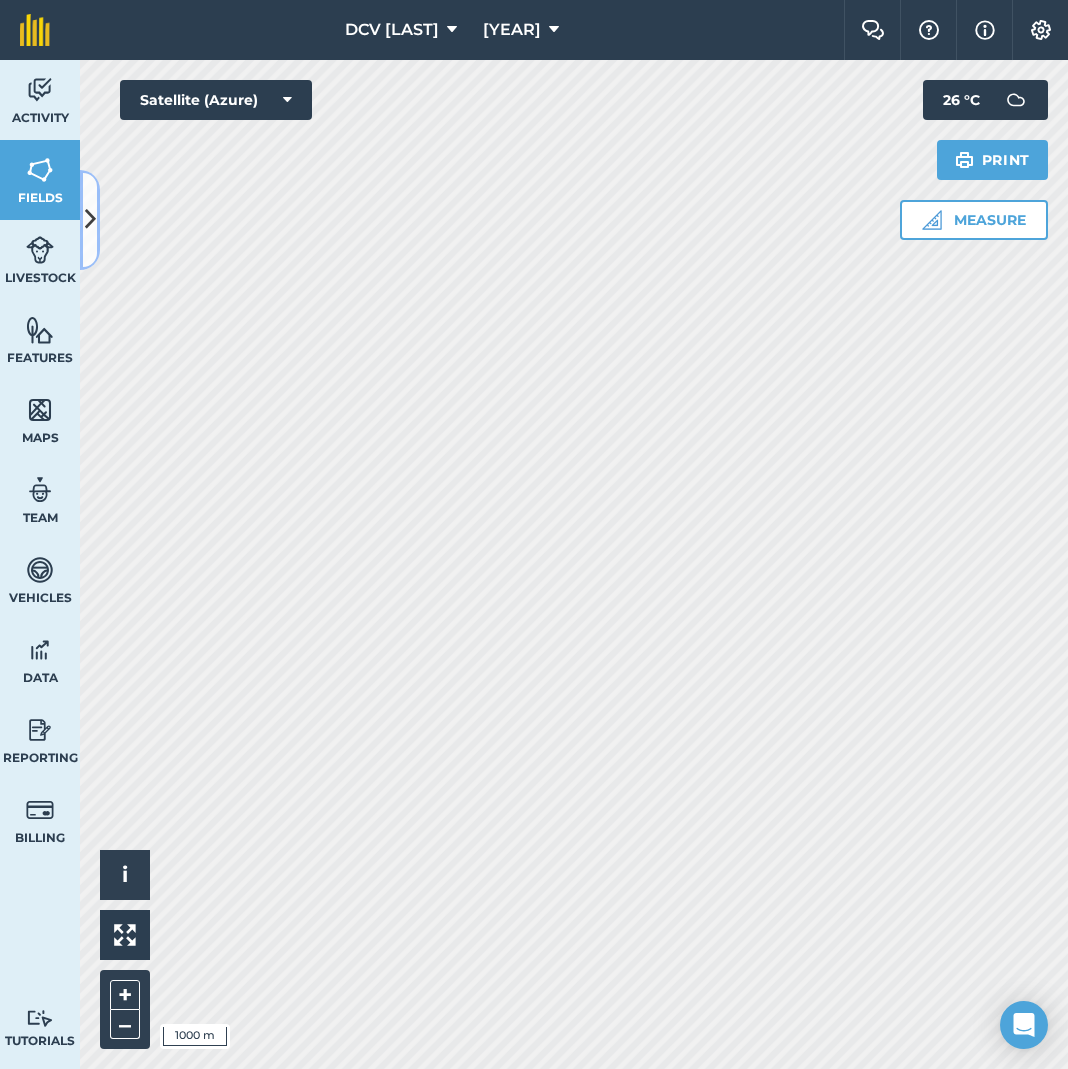 click at bounding box center (90, 219) 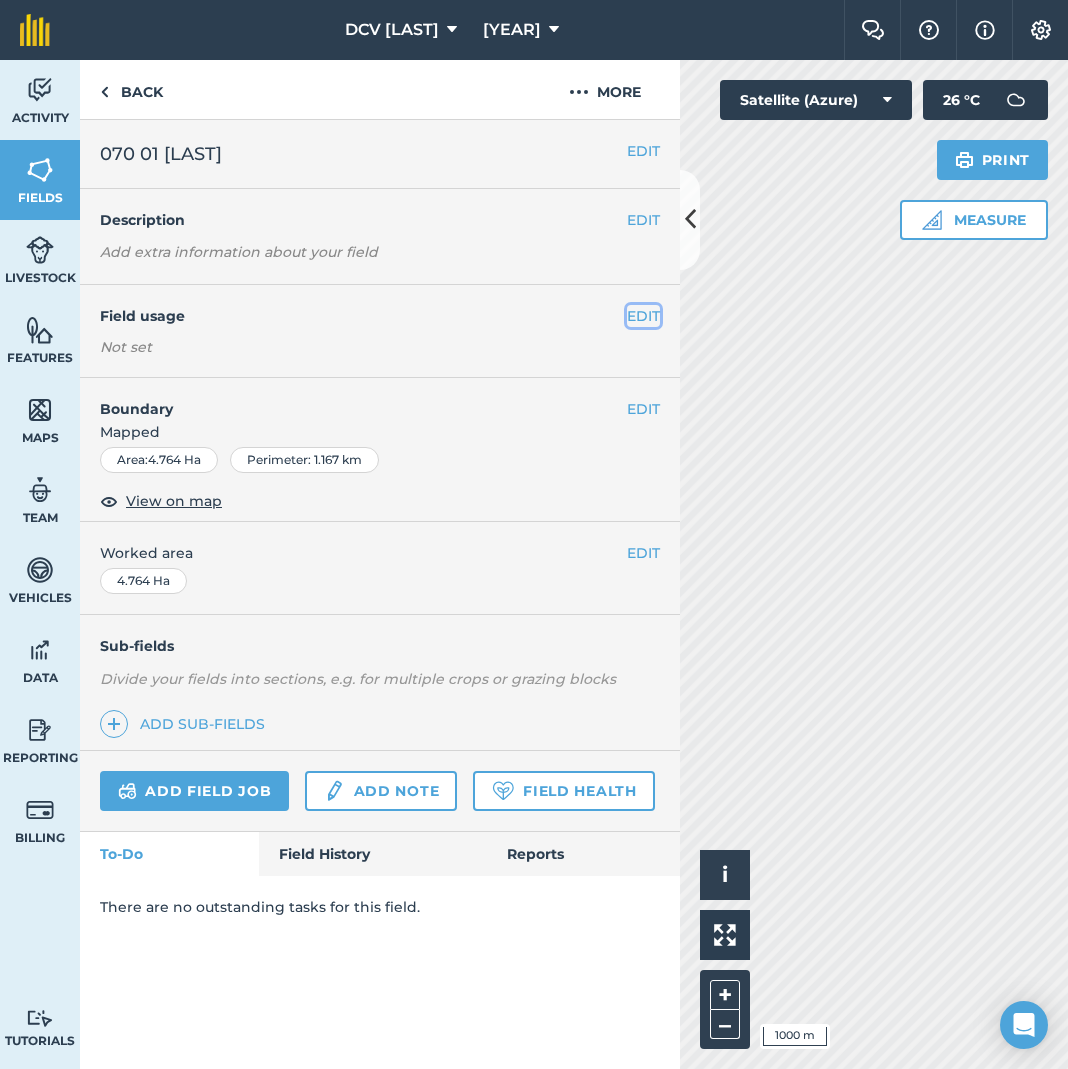click on "EDIT" at bounding box center [643, 316] 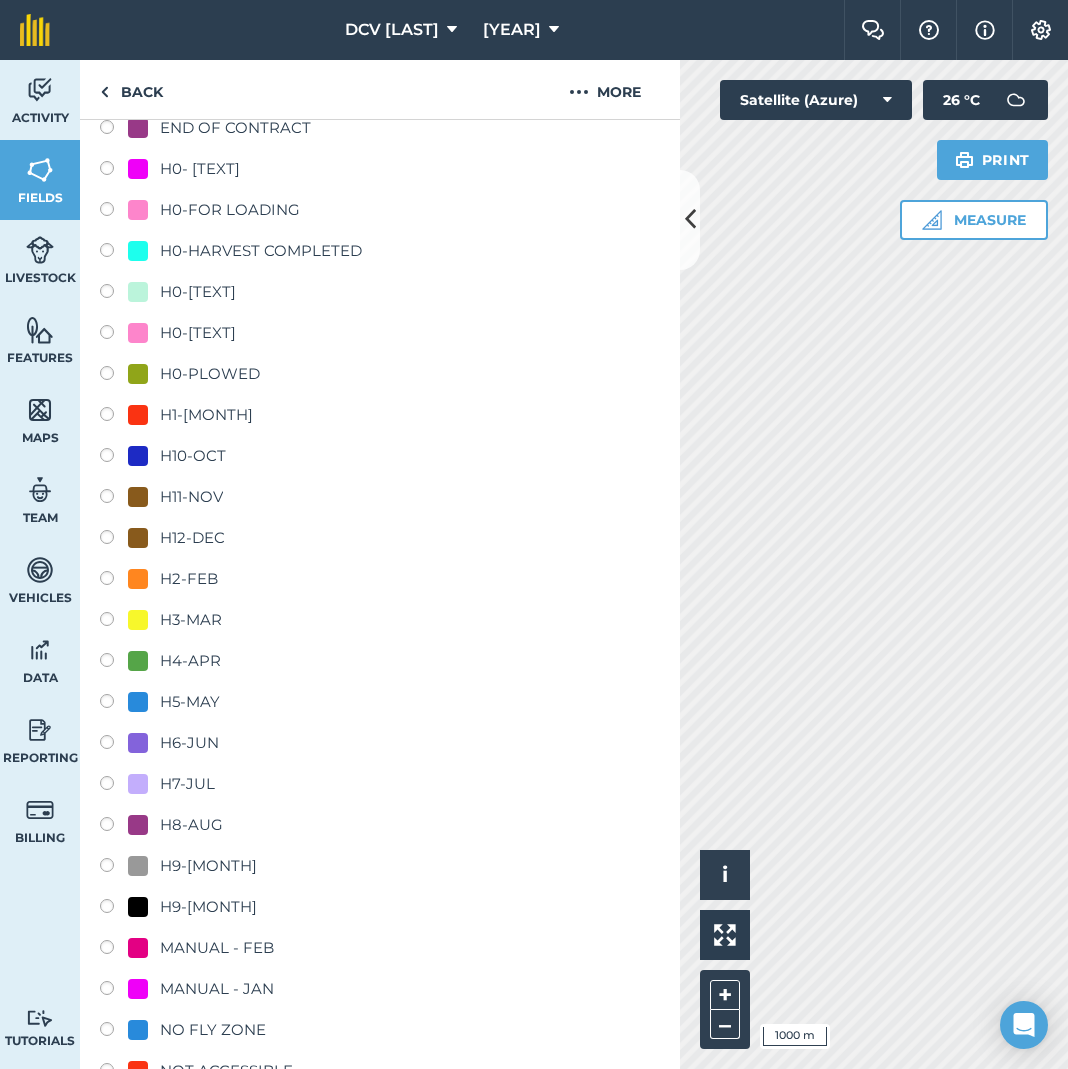 scroll, scrollTop: 1592, scrollLeft: 0, axis: vertical 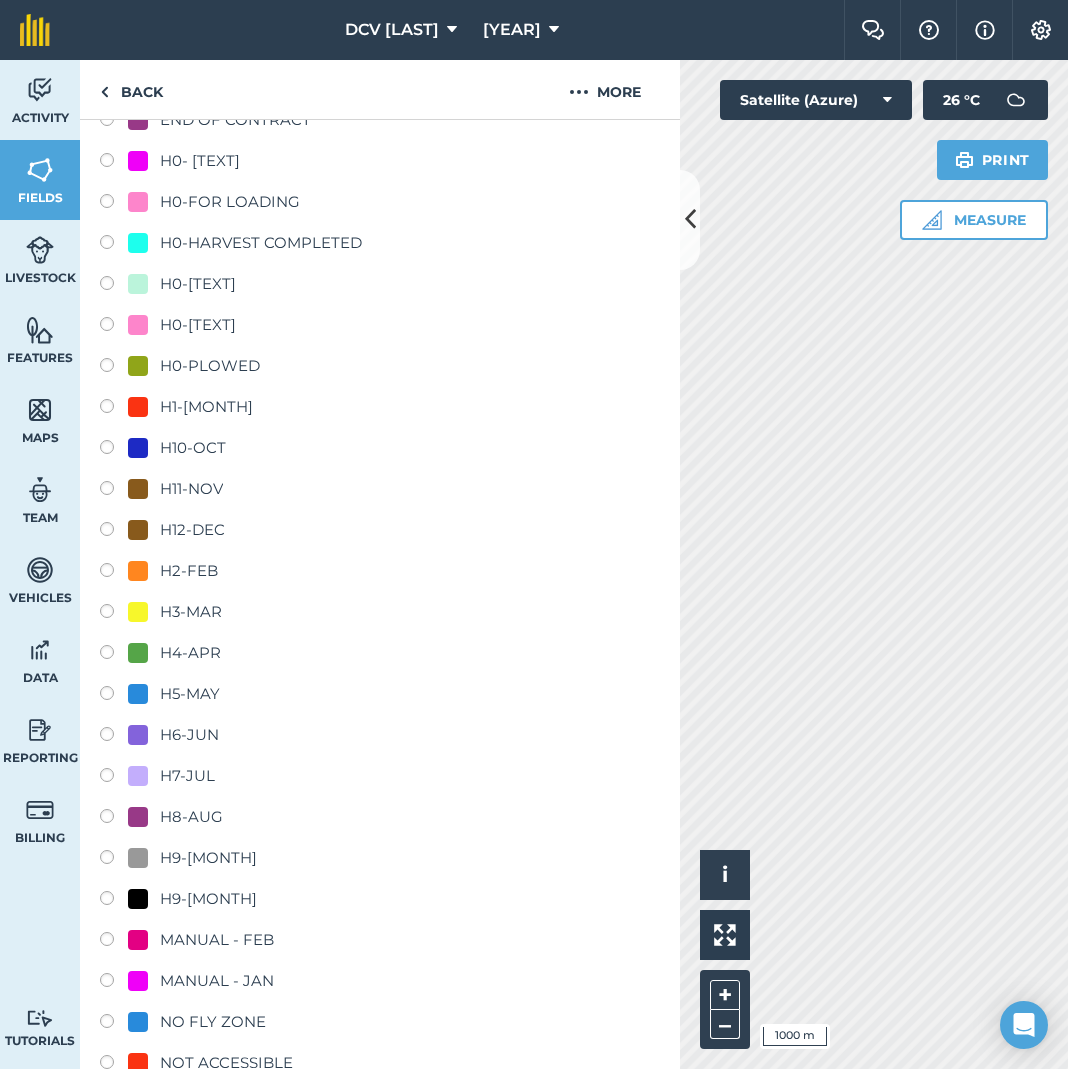 click on "H5-MAY" at bounding box center (190, 694) 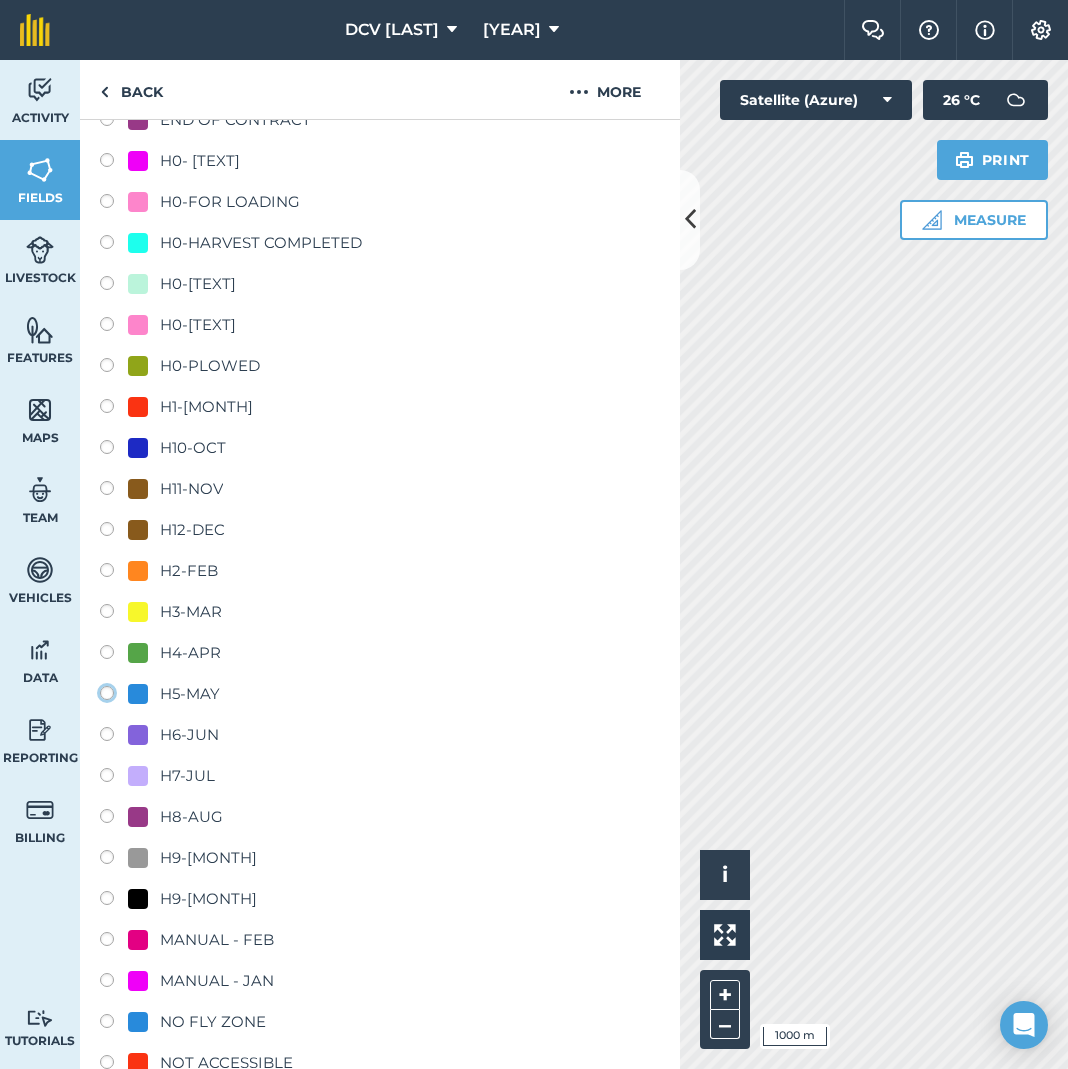 click on "H5-MAY" at bounding box center [-9893, 692] 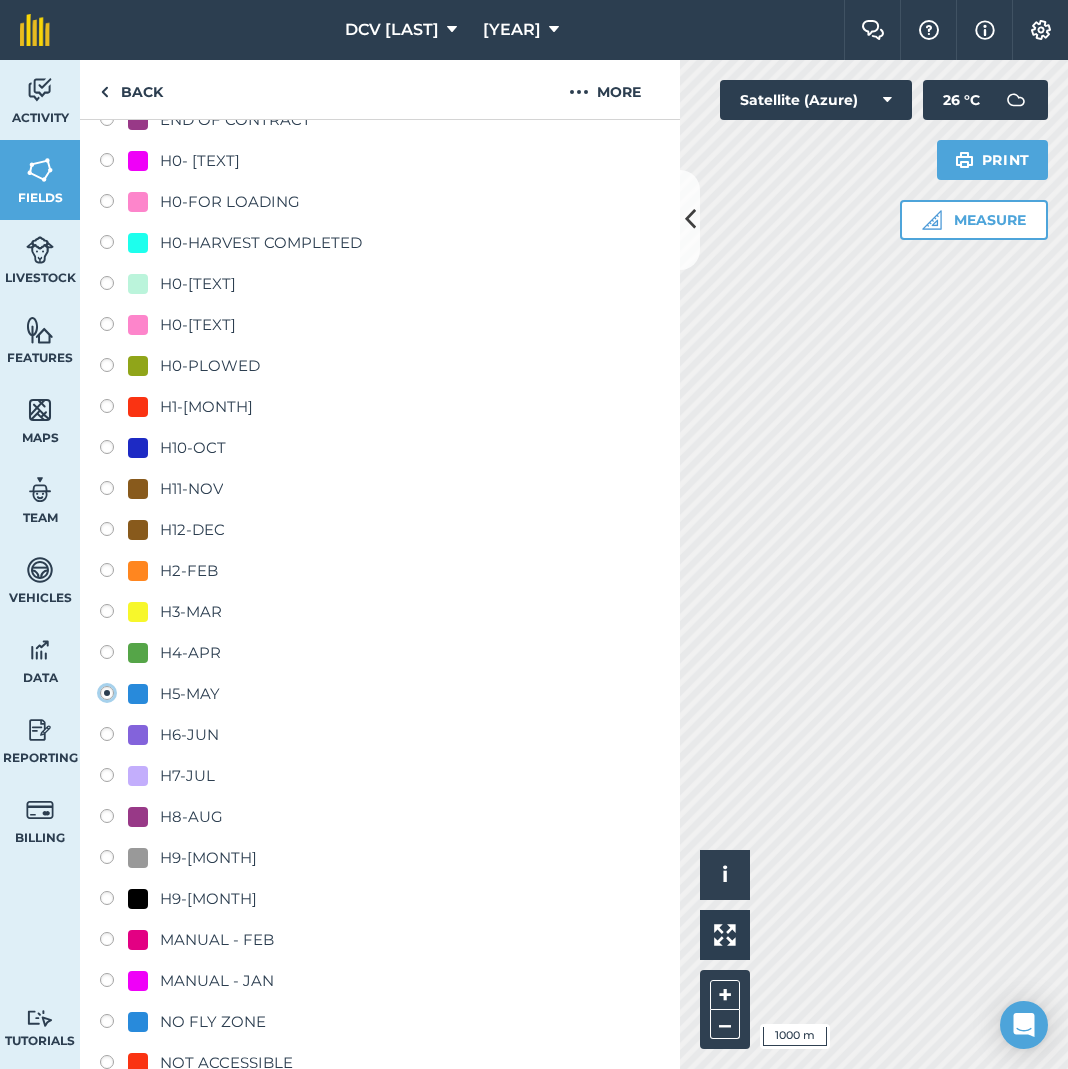 radio on "true" 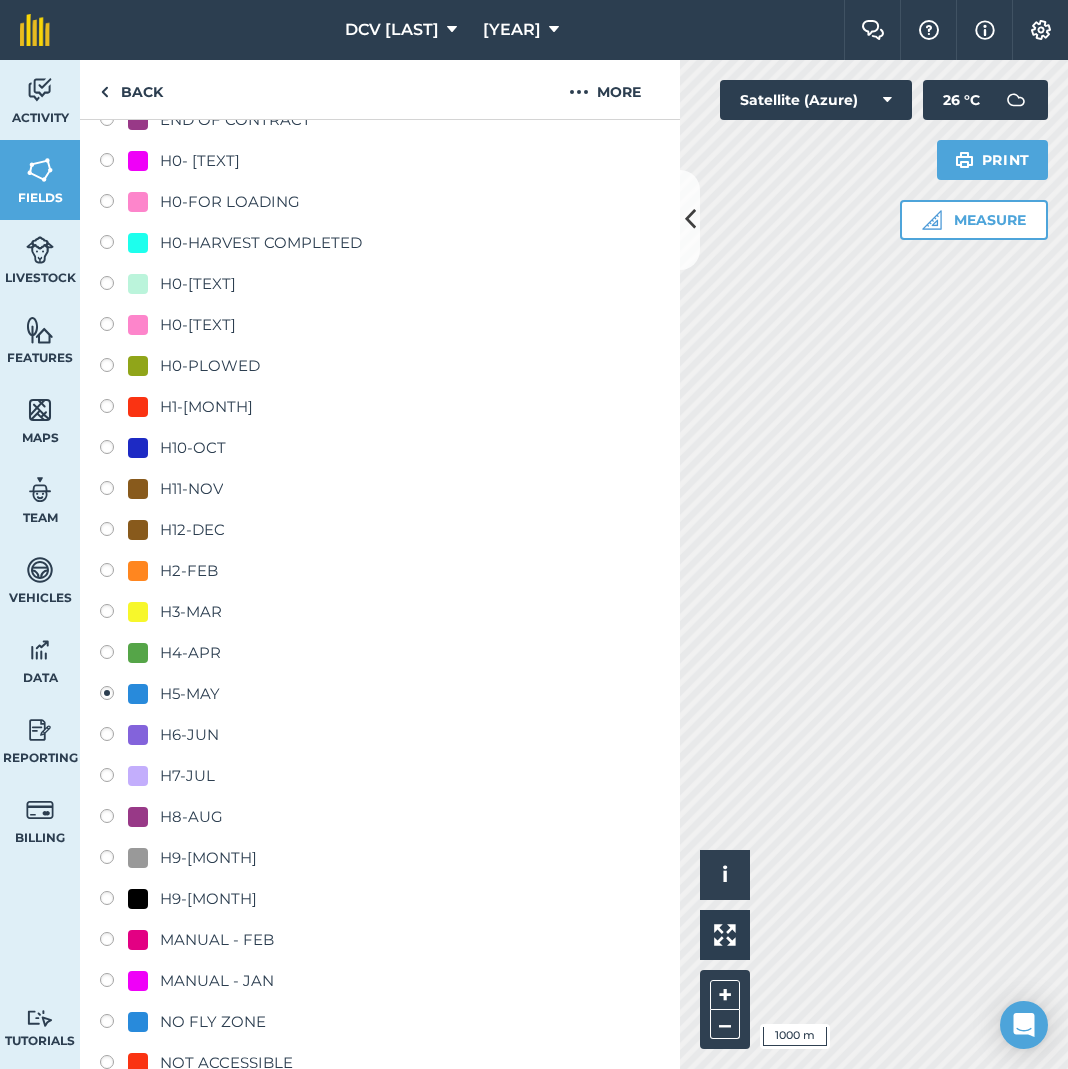 scroll, scrollTop: 0, scrollLeft: 0, axis: both 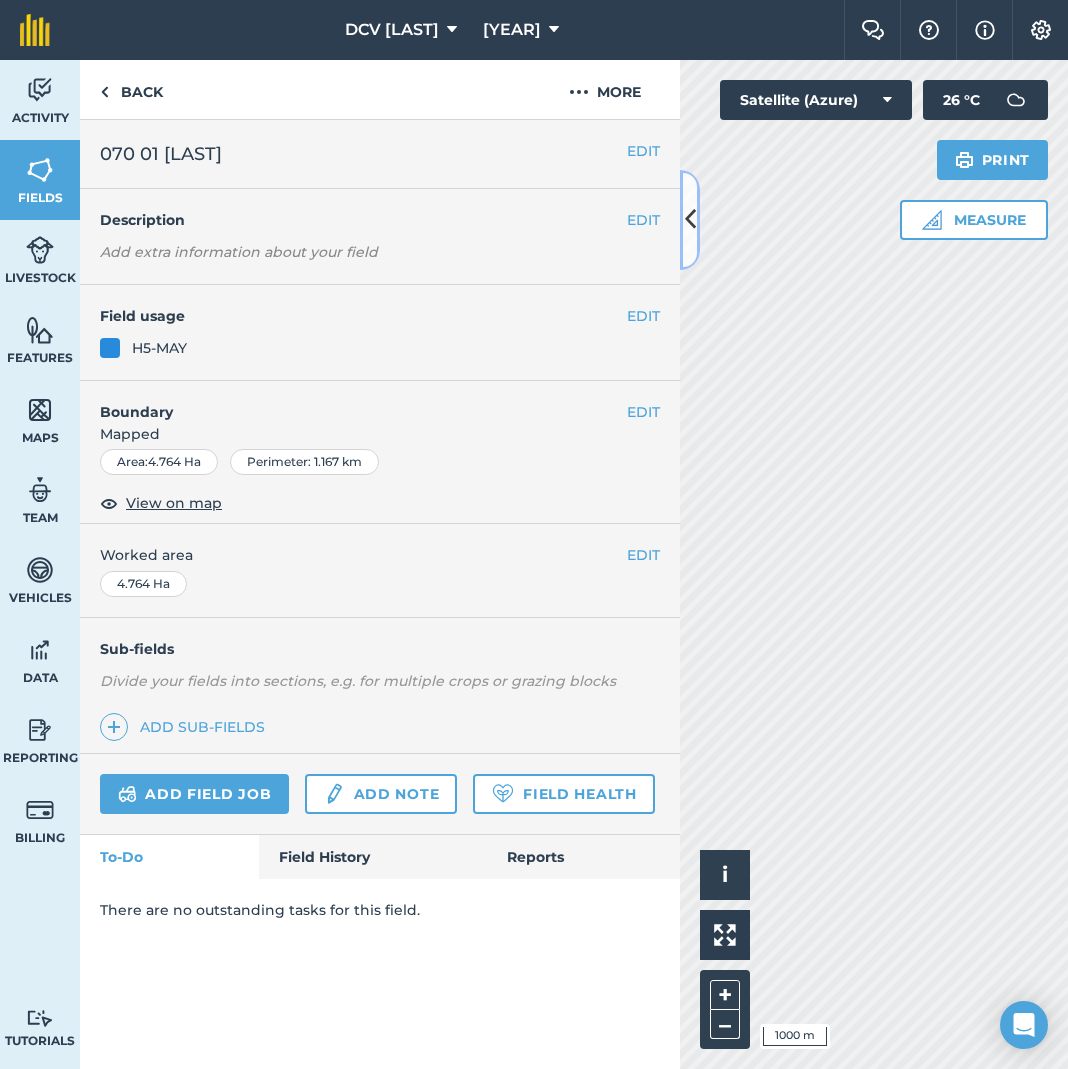 click at bounding box center (690, 219) 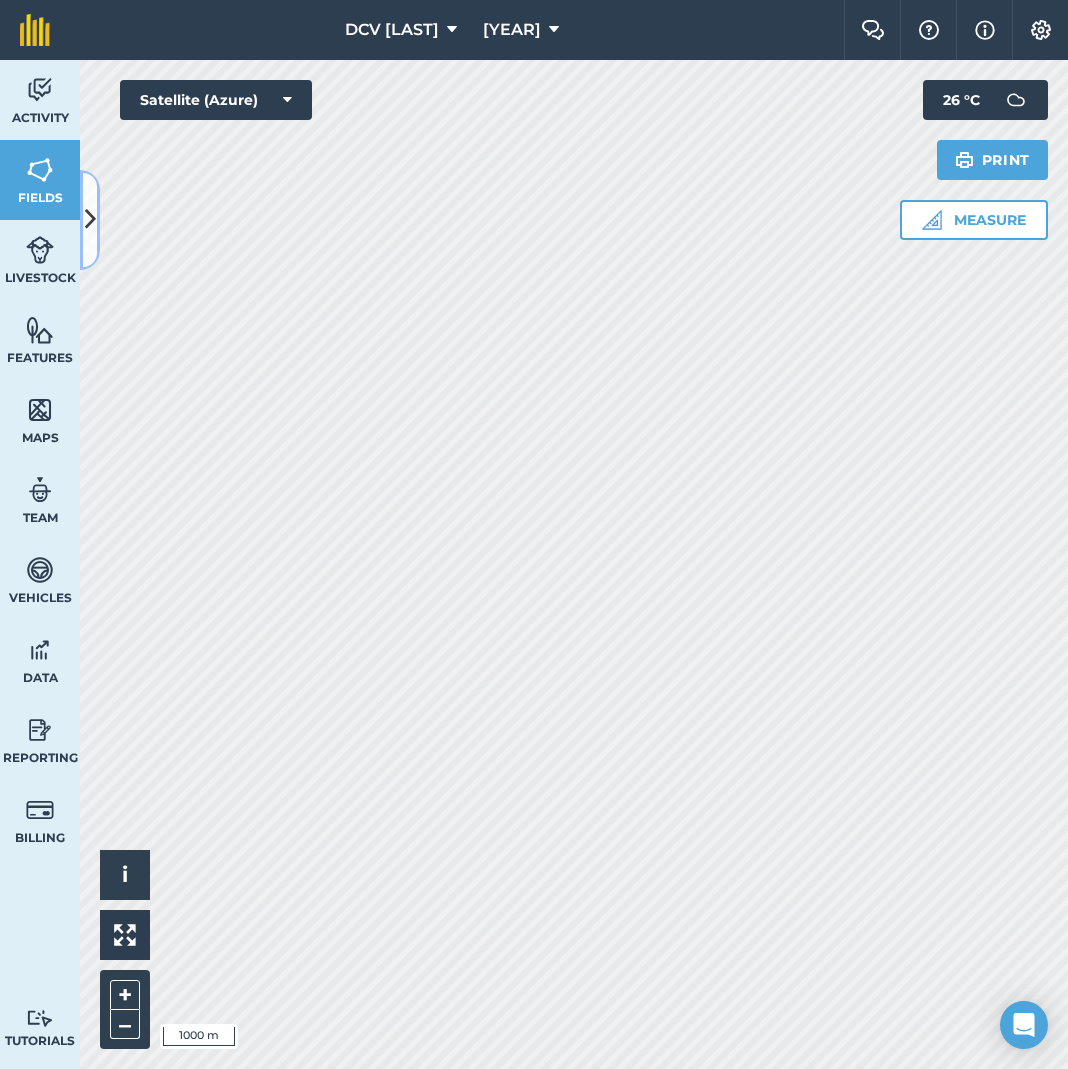 click at bounding box center (90, 219) 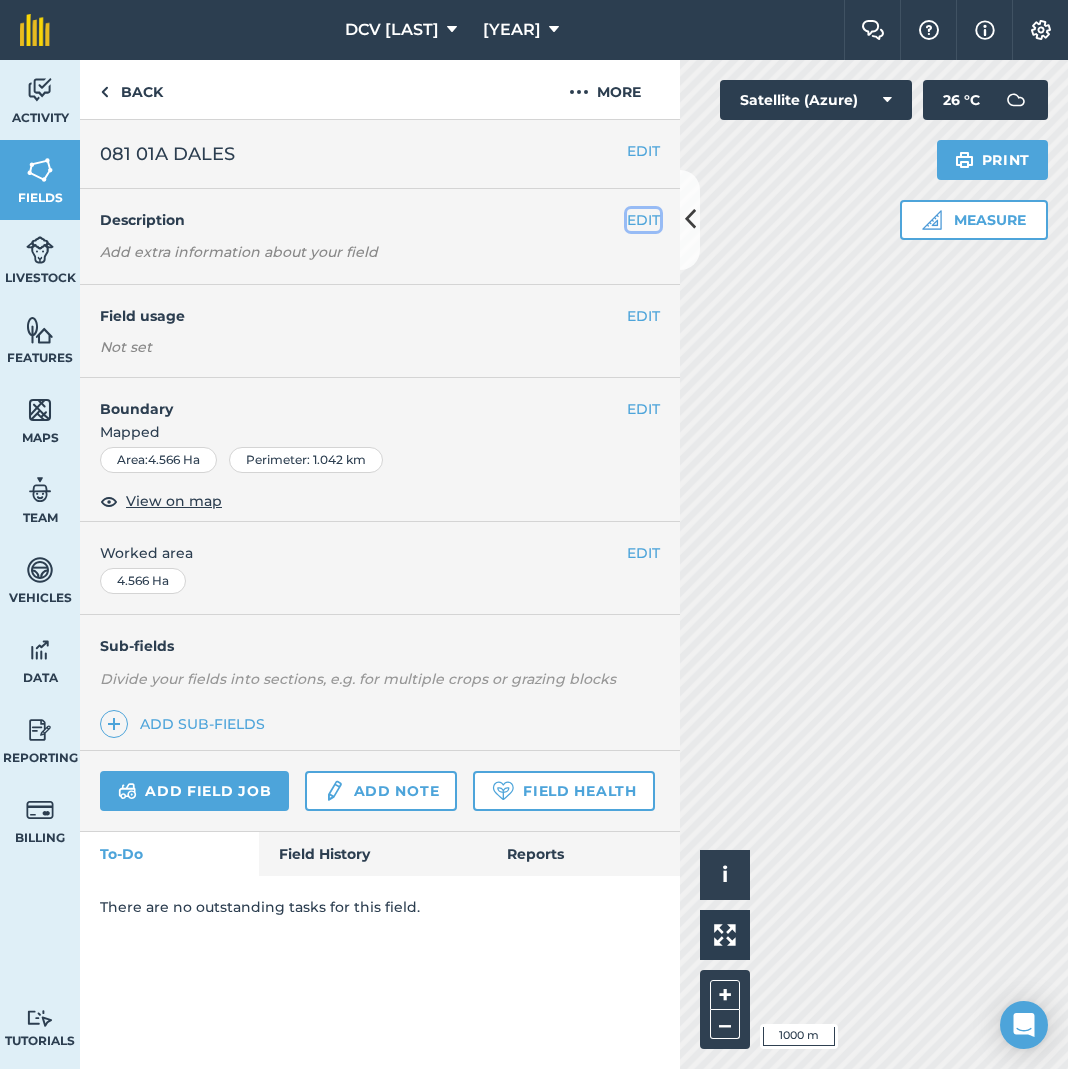 click on "EDIT" at bounding box center [643, 220] 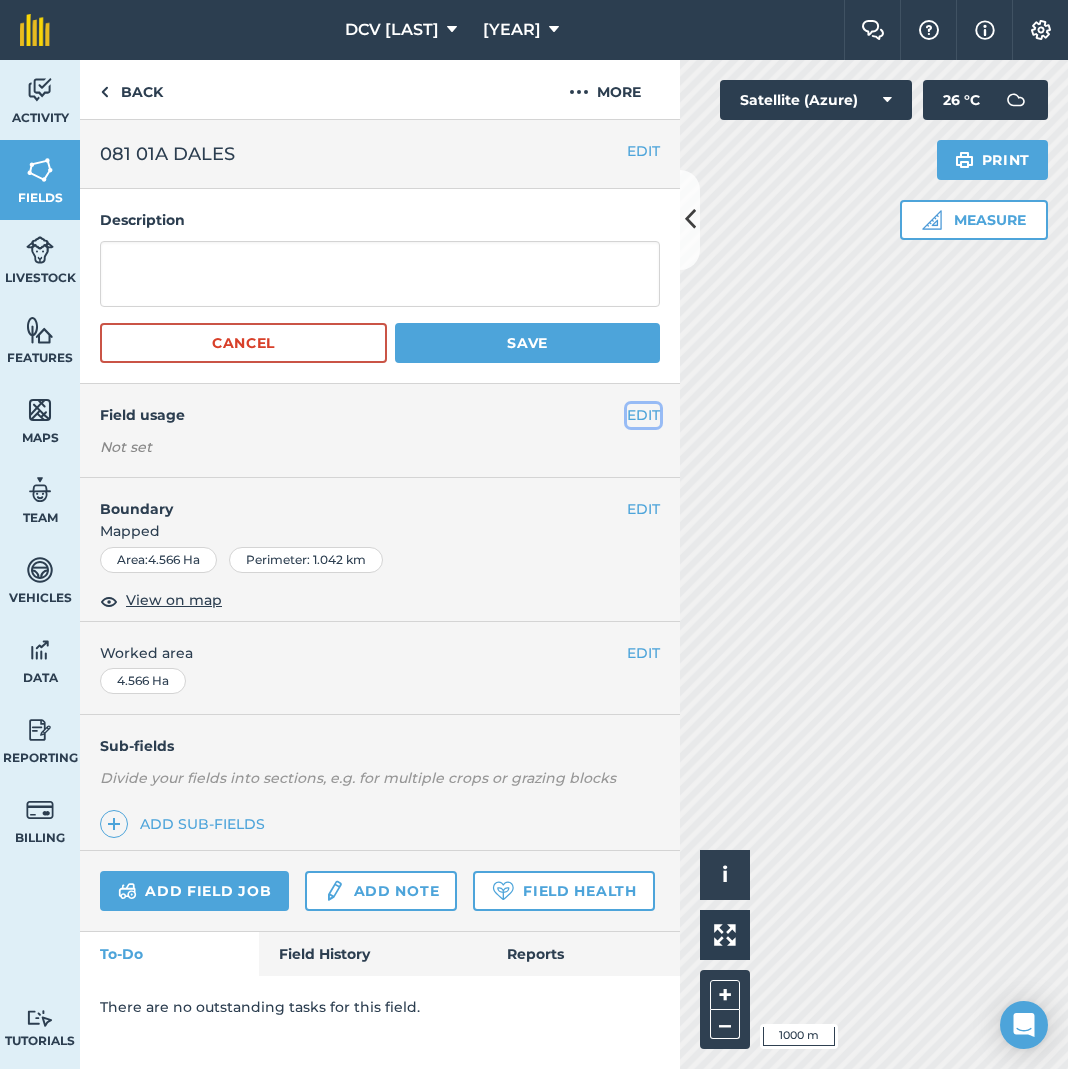 click on "EDIT" at bounding box center [643, 415] 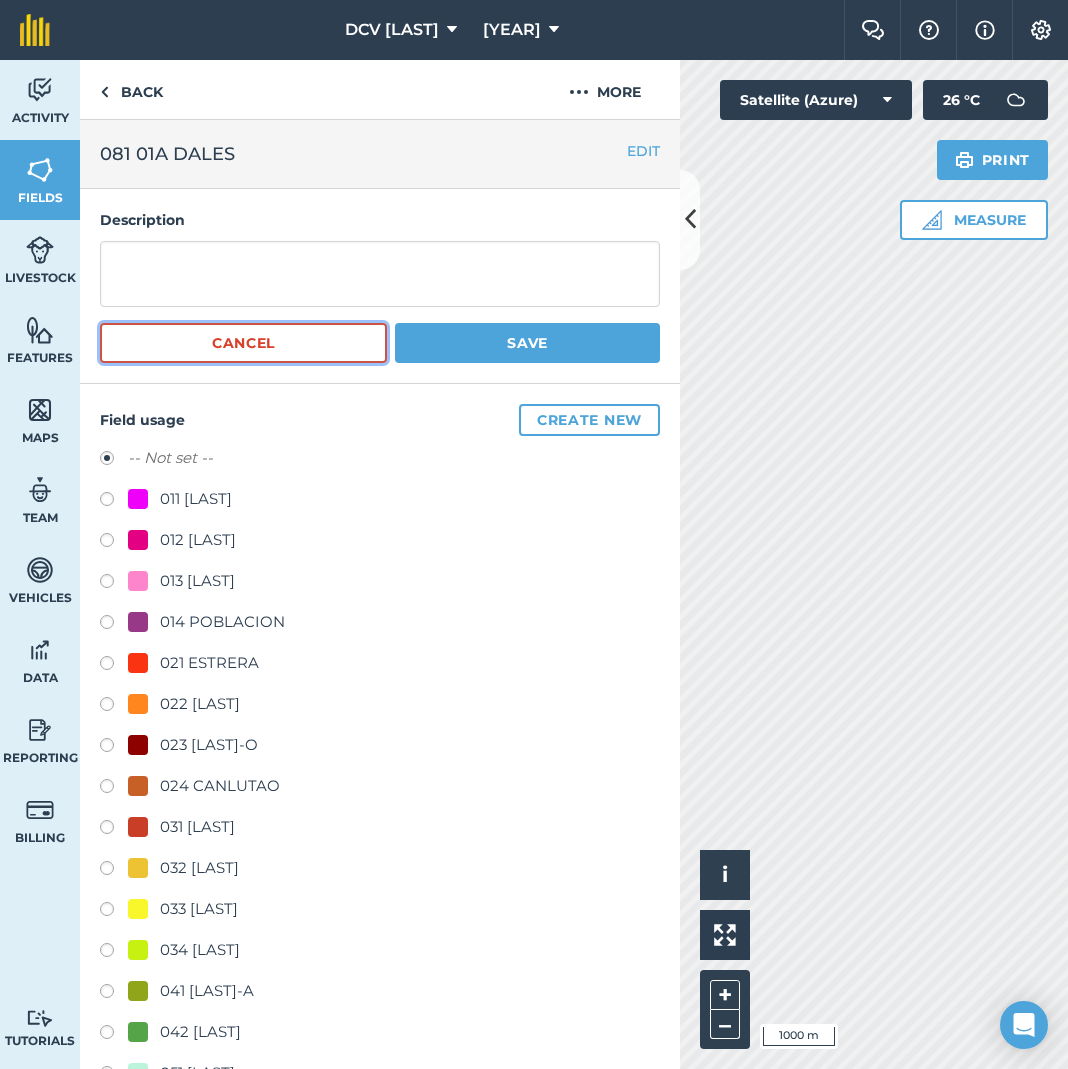 click on "Cancel" at bounding box center (243, 343) 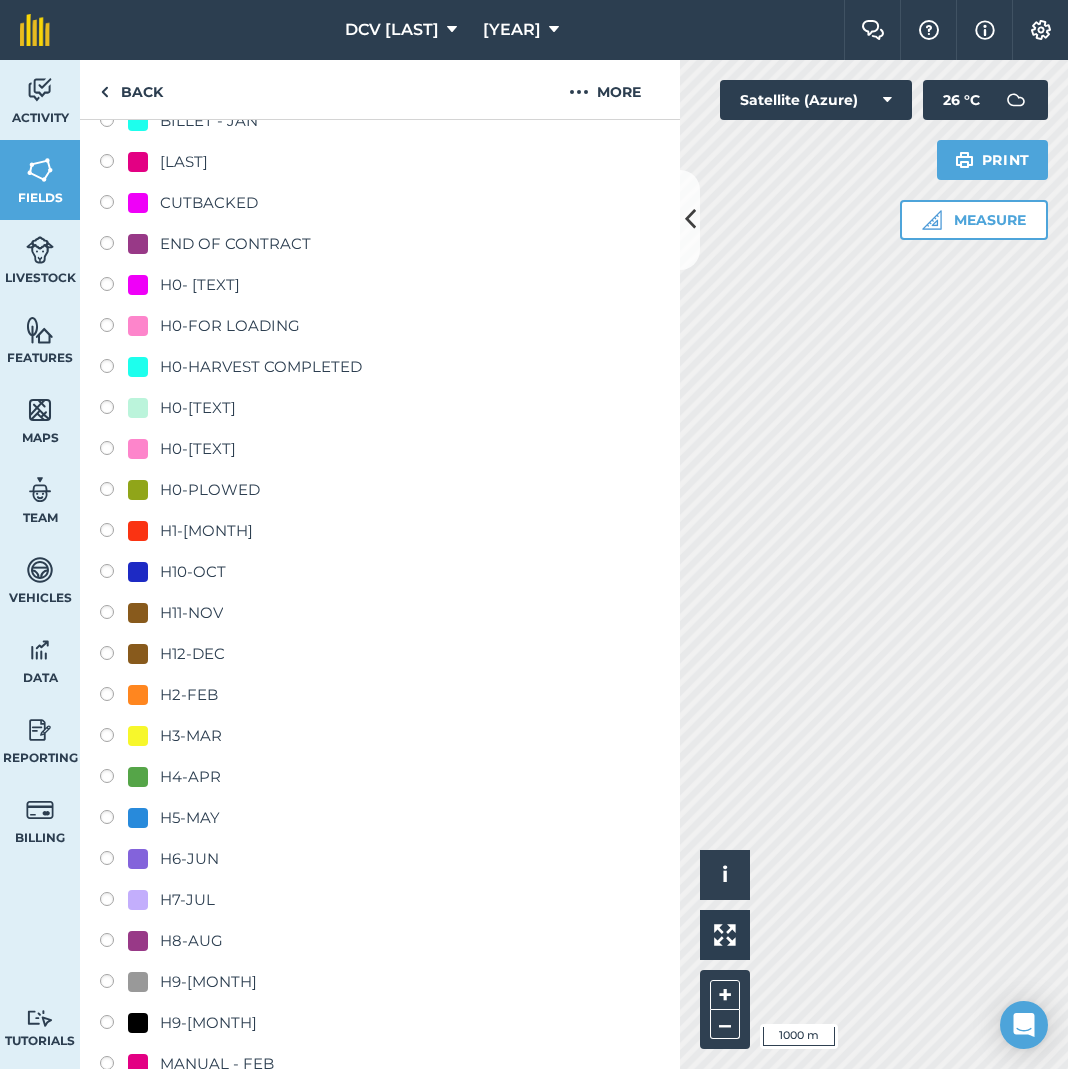 scroll, scrollTop: 1574, scrollLeft: 0, axis: vertical 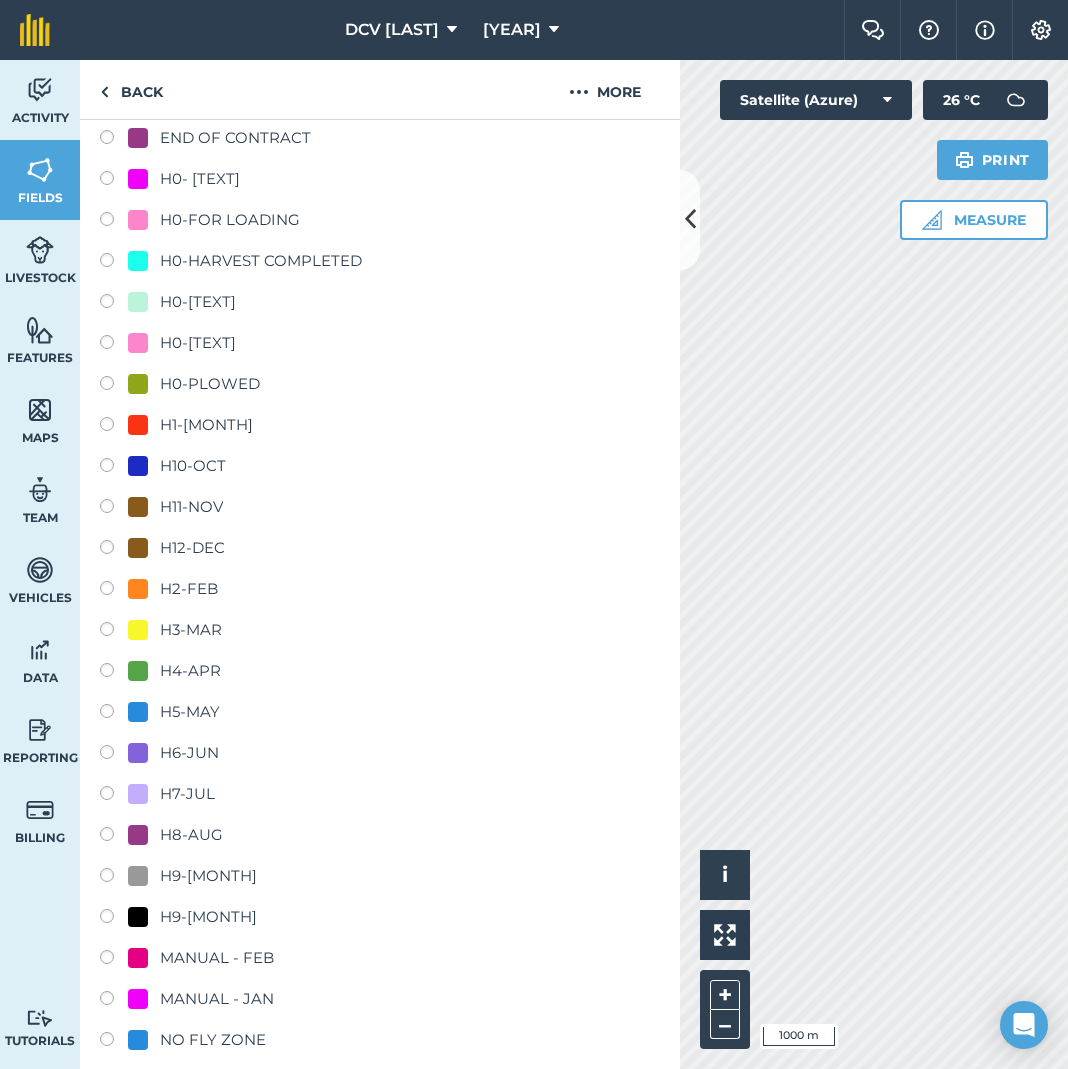 click on "H5-MAY" at bounding box center [190, 712] 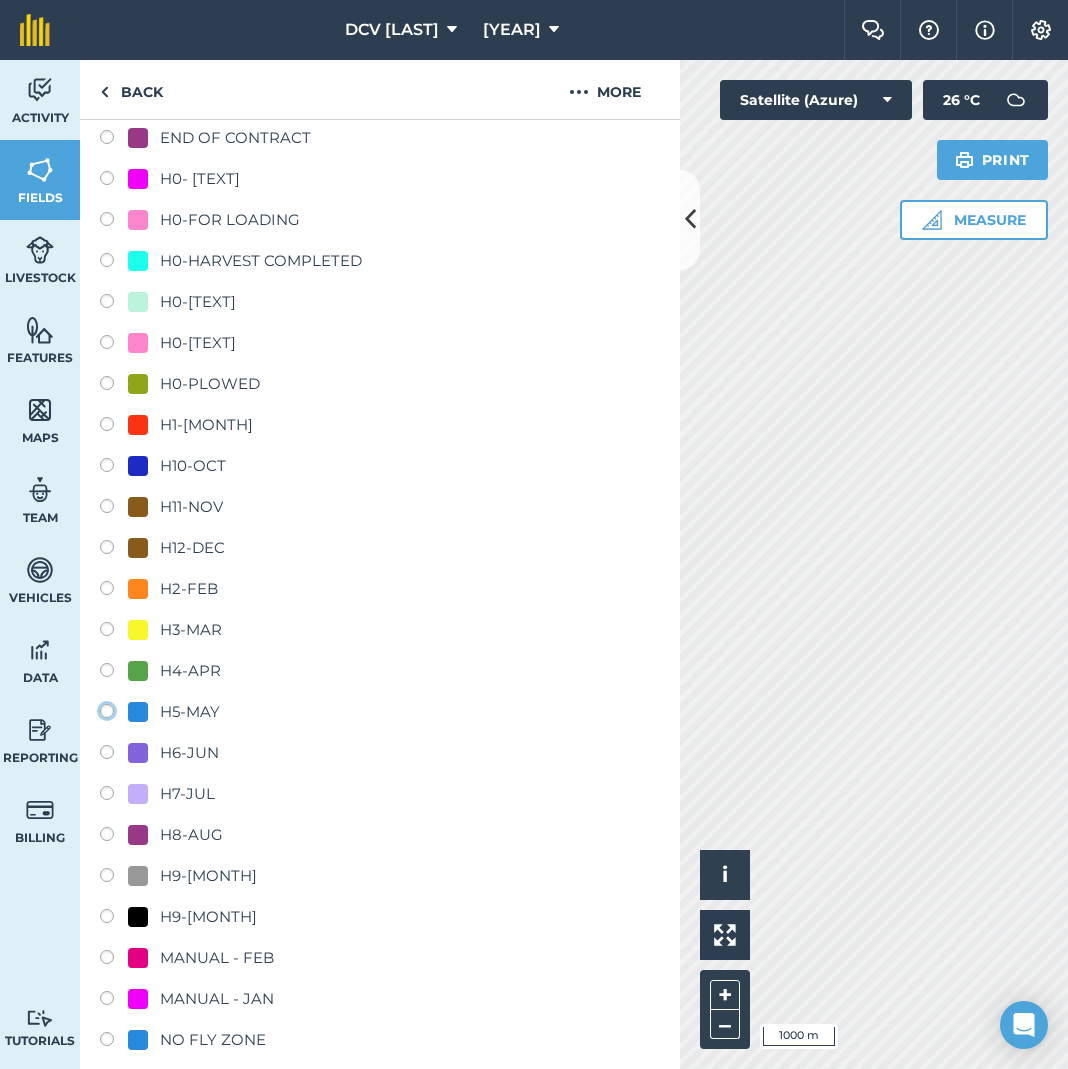 click on "H5-MAY" at bounding box center (-9893, 710) 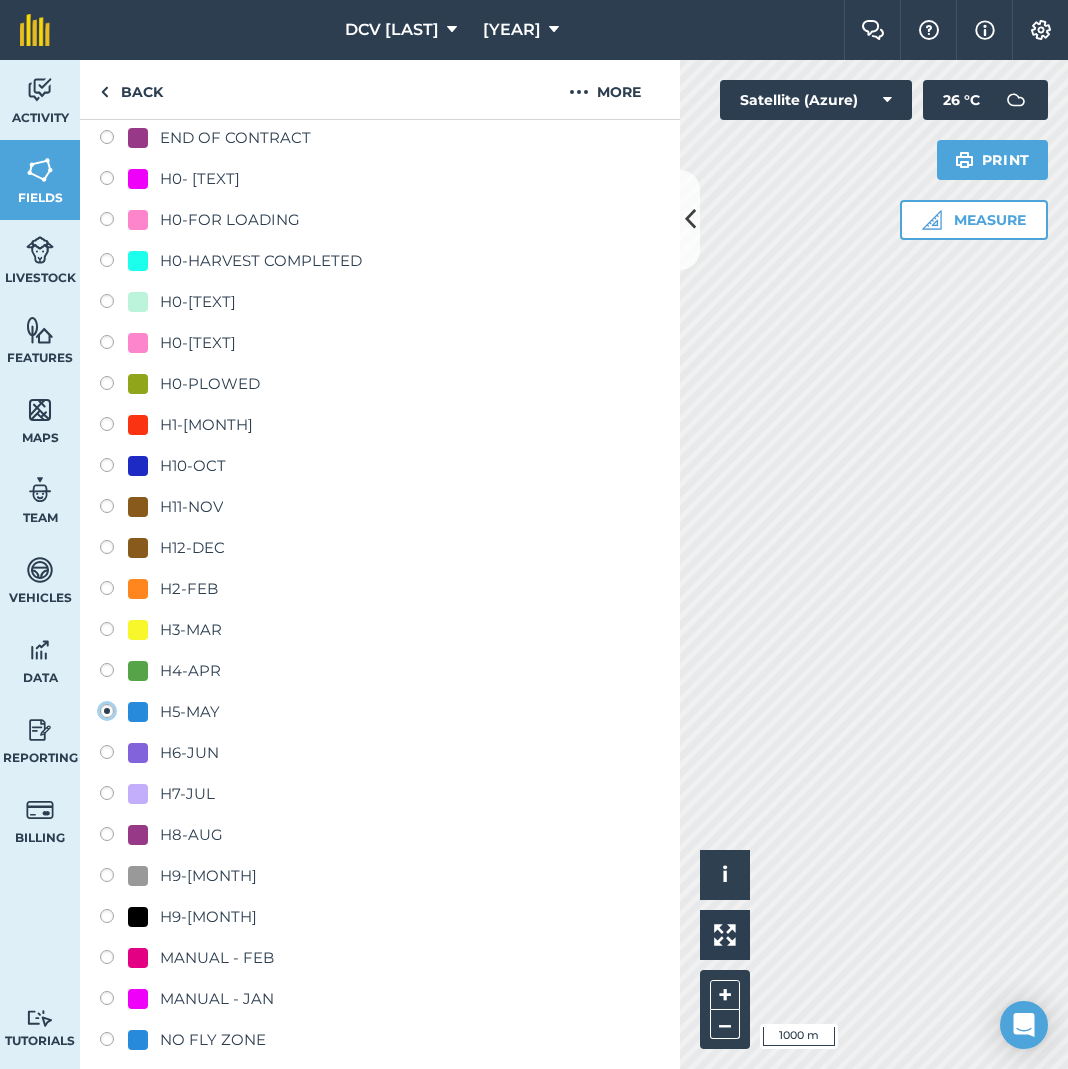 radio on "true" 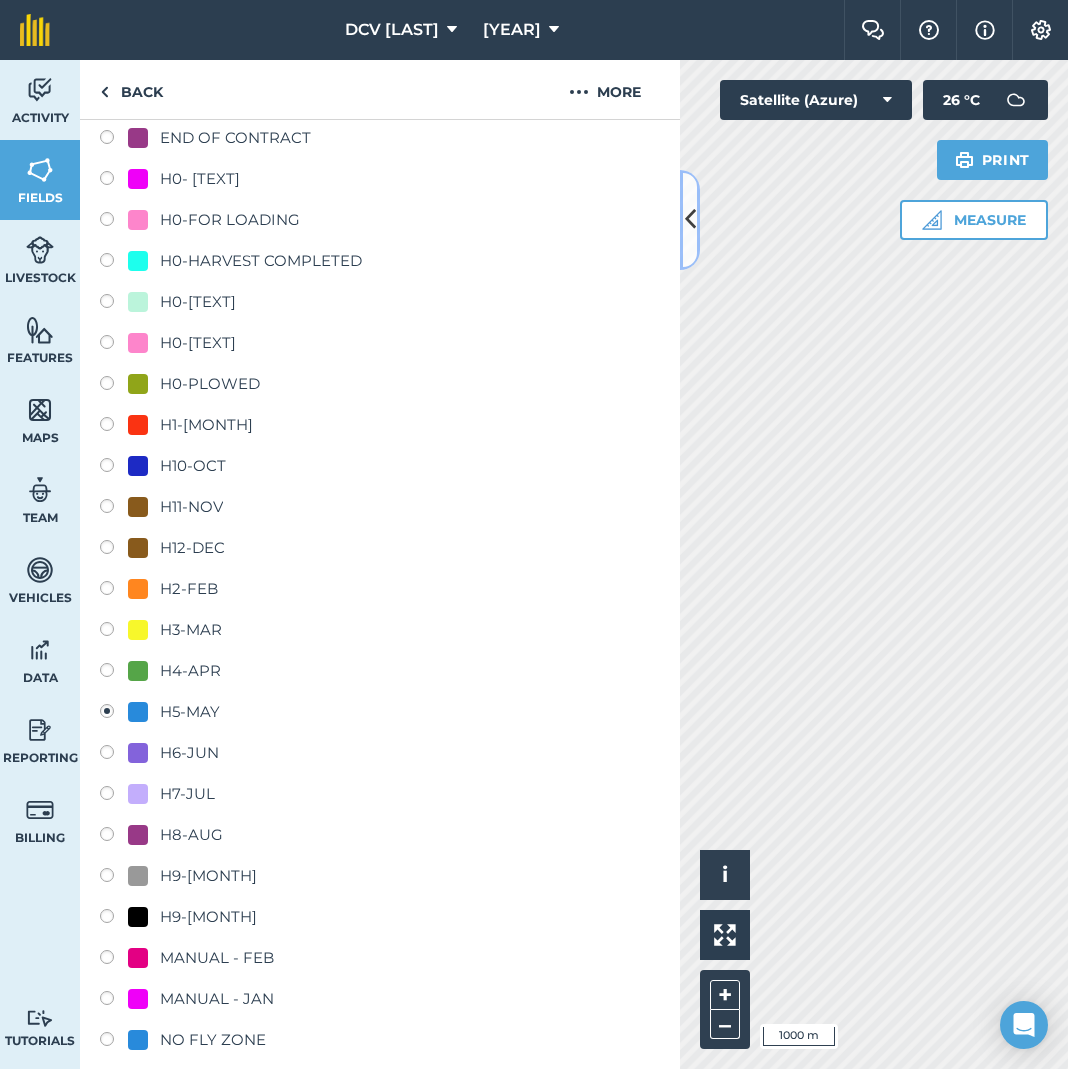 click at bounding box center [690, 220] 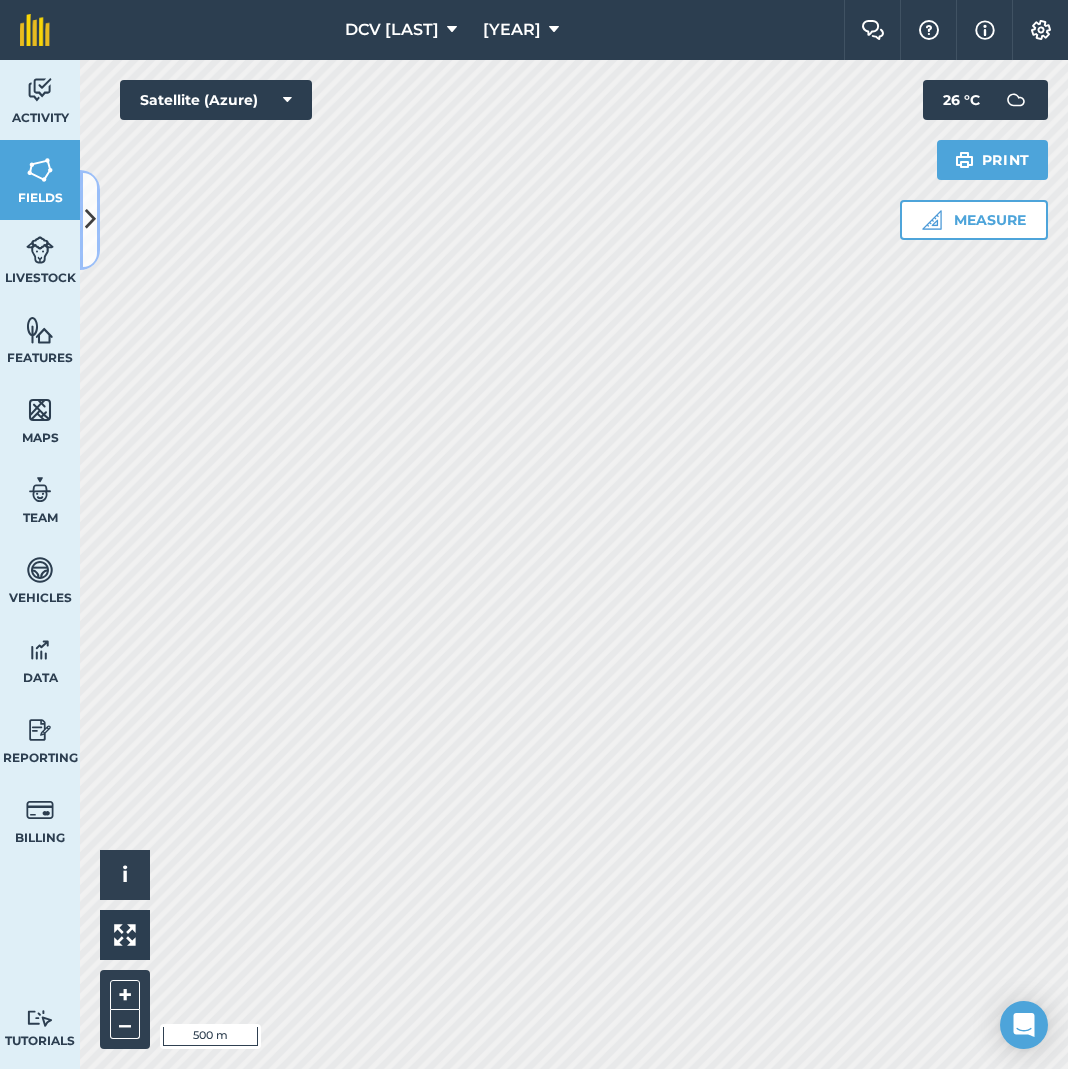 click at bounding box center (90, 219) 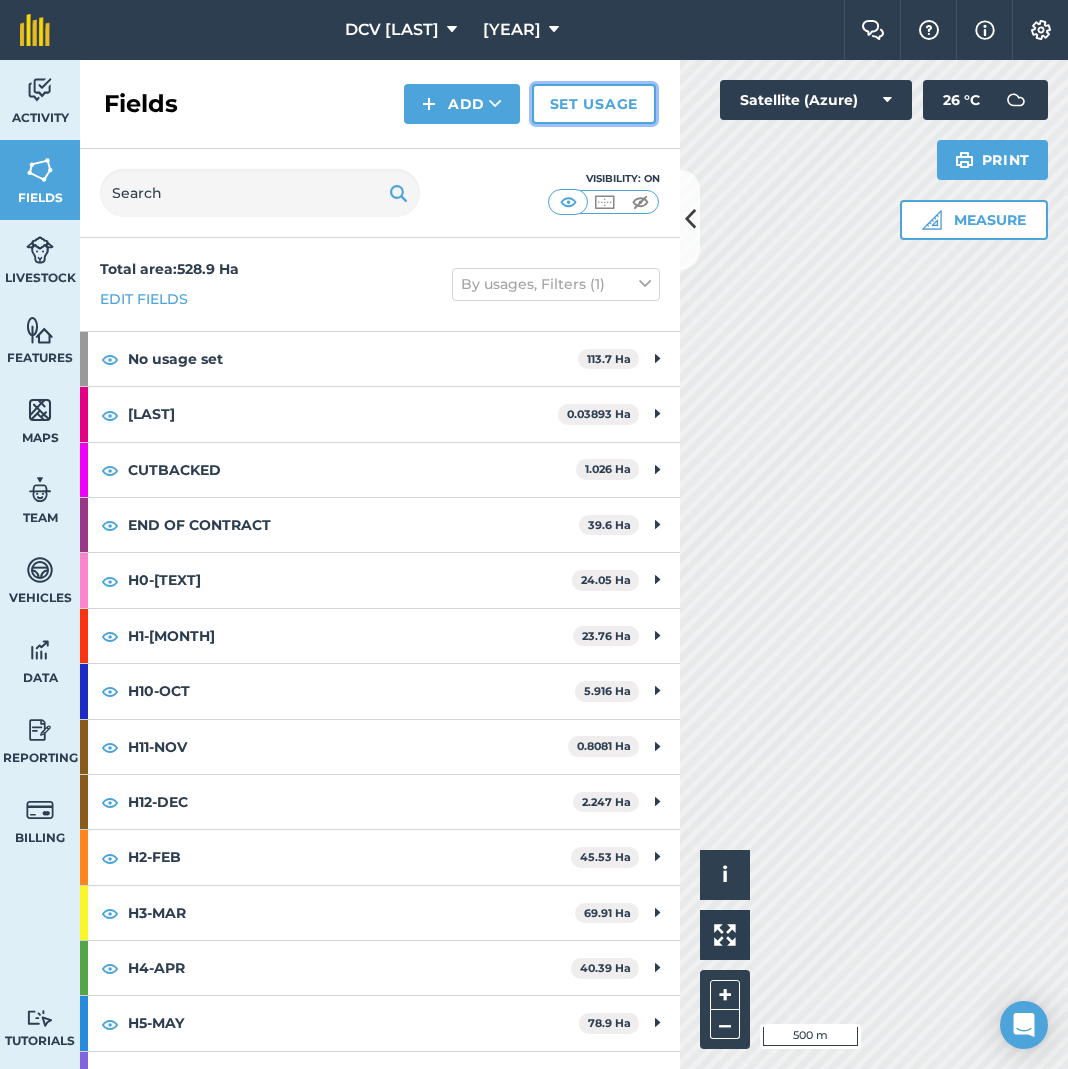 click on "Set usage" at bounding box center (594, 104) 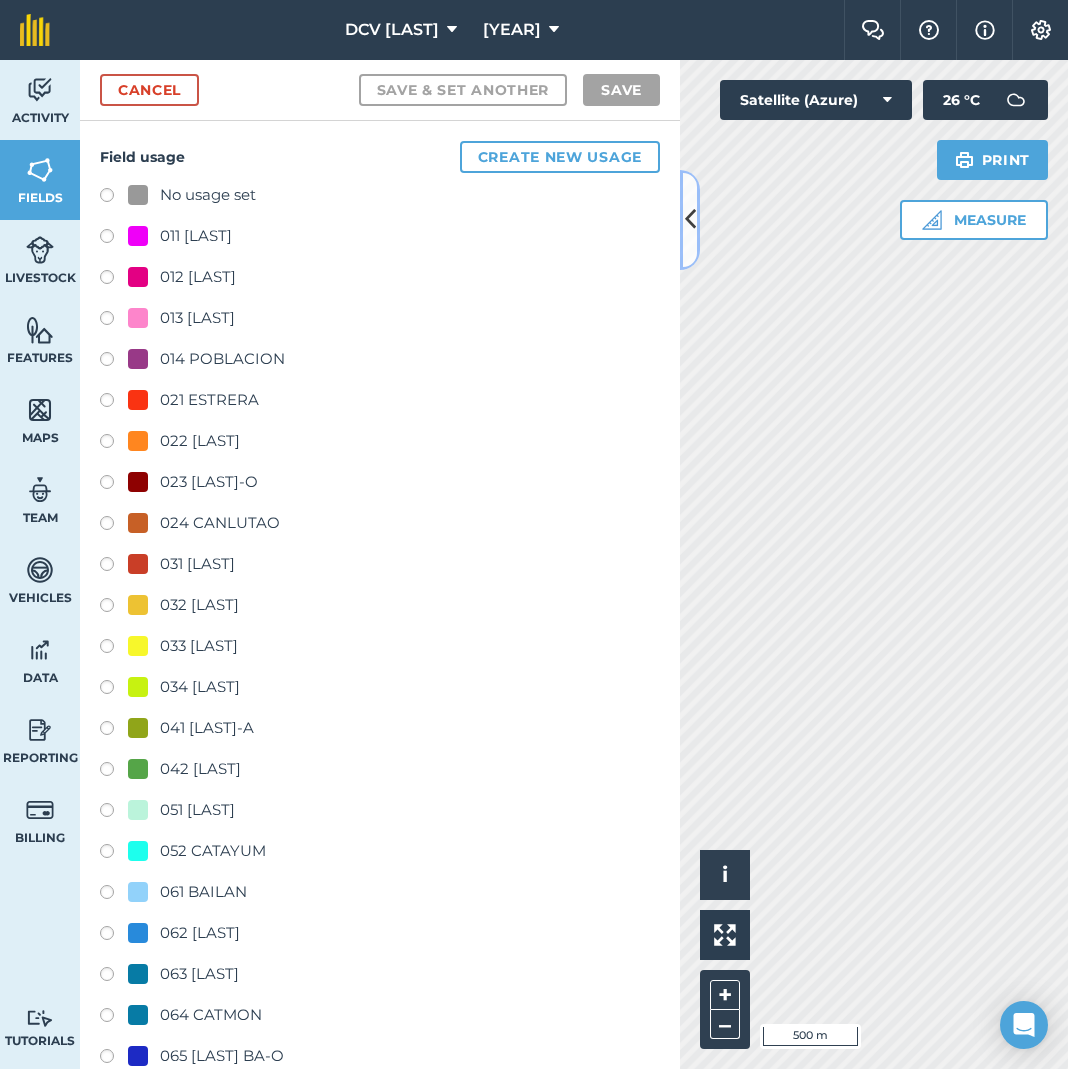 click at bounding box center (690, 219) 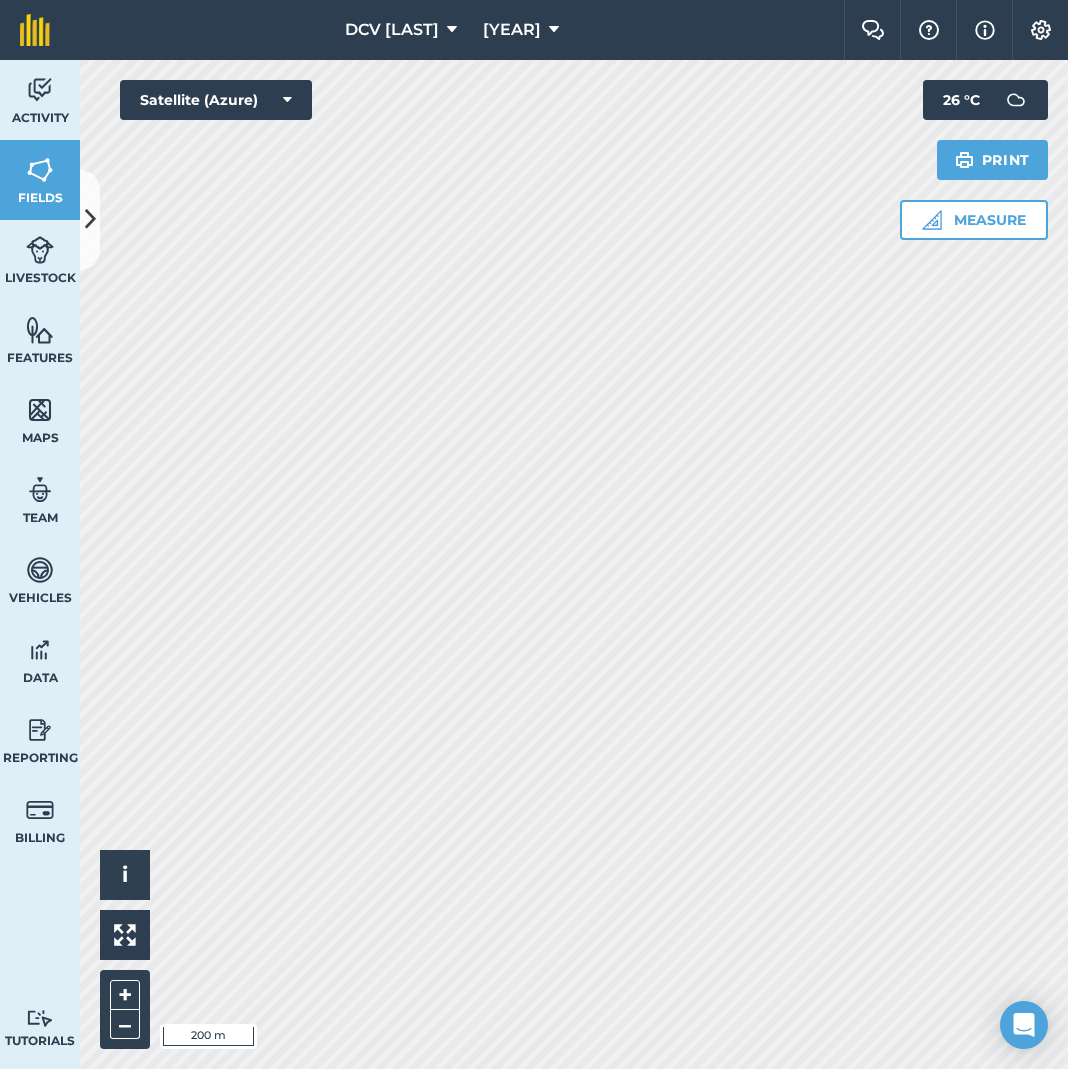click on "DCV AGRI 2017 Farm Chat Help Info Settings DCV AGRI  -  2017 Reproduced with the permission of  Microsoft Printed on  05/08/2025 Field usages No usage set 011 [NAME] 012 [NAME] 013 [NAME] 014 [NAME] 021 [NAME] 022 [NAME] 023 [NAME] 024 [NAME] 031 [NAME] 032 [NAME] 033 [NAME] 034 [NAME] 041 [NAME] 042 [NAME] 051 [NAME] 052 [NAME] 061 [NAME] 062 [NAME] 063 [NAME] 064 [NAME] 065 [NAME] 066 [NAME] 070 [NAME] 071 [NAME] 081 [NAME] 083 [NAME] 084 [NAME] 090 [NAME] [NAME] - [MONTH] [NAME] - [MONTH] [LAST] END OF CONTRACT H0- POOR STAND H0-FOR LOADING H0-HARVEST COMPLETED H0-HARVESTED PARTIAL H0-PLOW OUT H0-PLOWED H1-[MONTH] H10-[MONTH] H11-[MONTH] H12-[MONTH] H2-[MONTH] H3-[MONTH] H4-[MONTH] H5-[MONTH] H6-[MONTH] H7-[MONTH] H8-[MONTH] H9-[MONTH] H9-[MONTH] MANUAL - [MONTH] MANUAL - [MONTH] NO FLY ZONE NOT ACCESSIBLE Other Other PLANT CANE PROJECTED NURSERY R1 R10 R2 R3 R4 R5 R6 SUGARCANE TPH 30 TPH 40 TPH 50 TPH 60 TPH 70 TPH 80 V 01-105 V 02-247 V 03-171 V 07-195 V 07-66 V 08-57 V 1683 / 07-66 V 2002-0359 V 2003-1895 V 84-524" at bounding box center [534, 534] 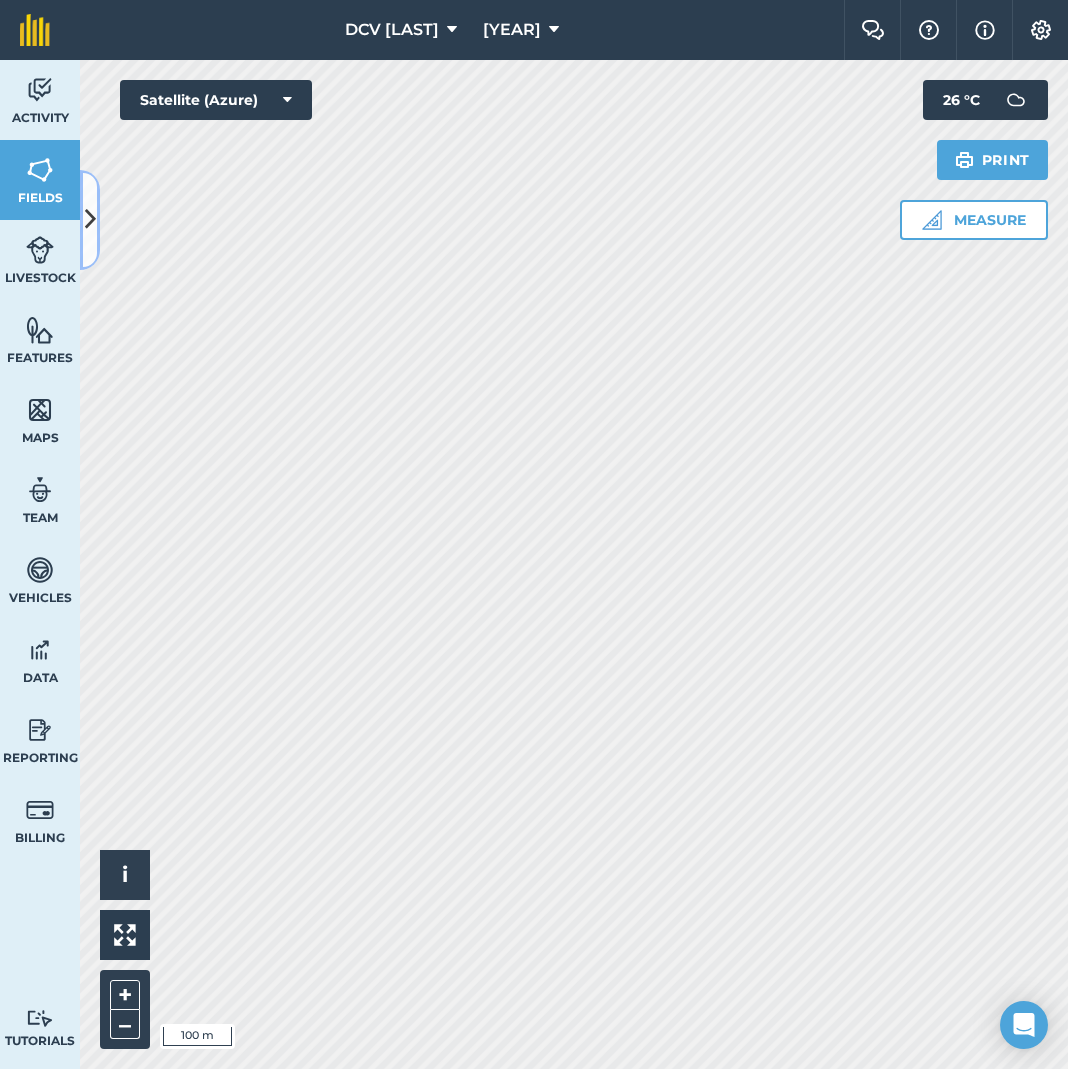 click at bounding box center [90, 219] 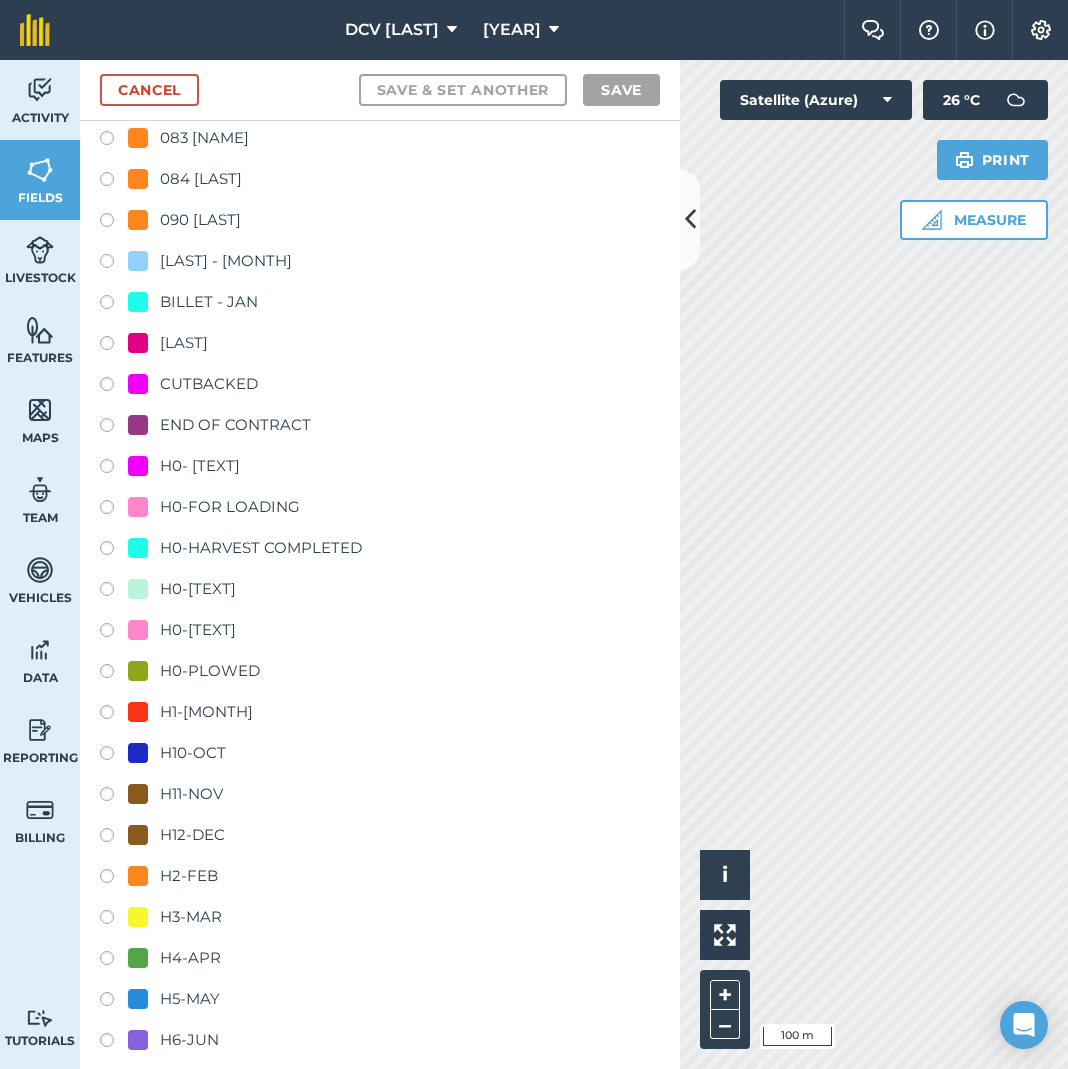 scroll, scrollTop: 1130, scrollLeft: 0, axis: vertical 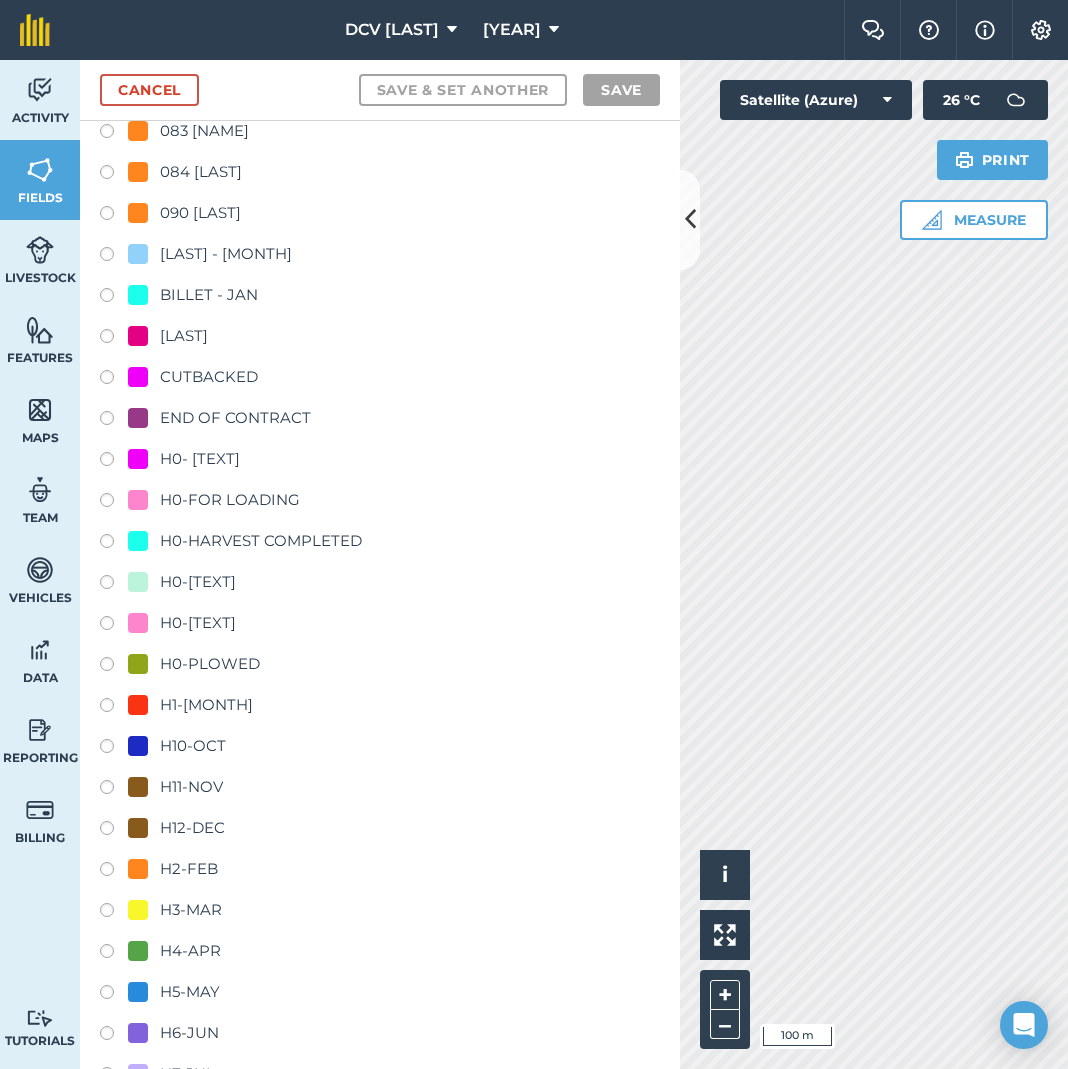 click on "H3-MAR" at bounding box center (191, 910) 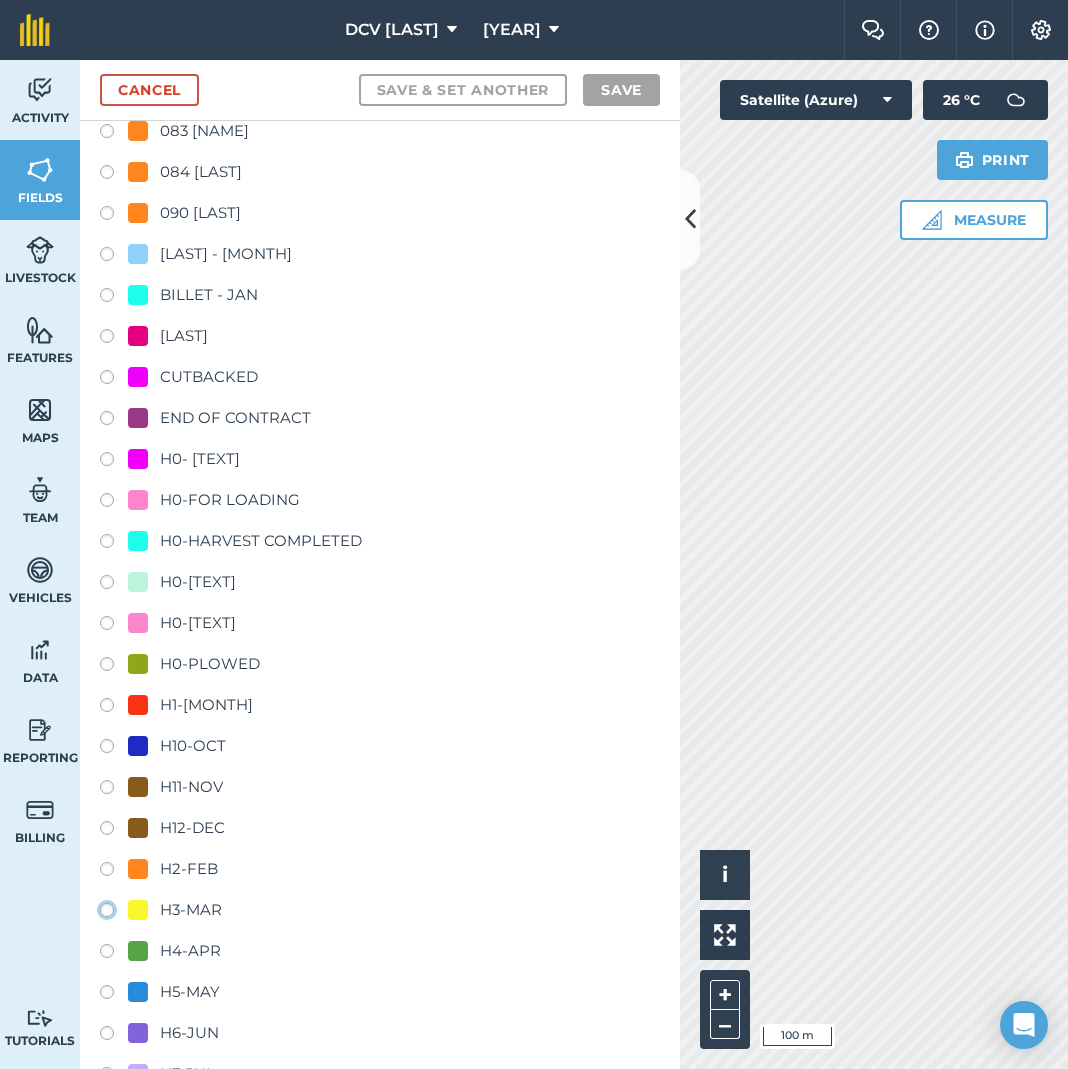 click on "H3-MAR" at bounding box center [-9893, 909] 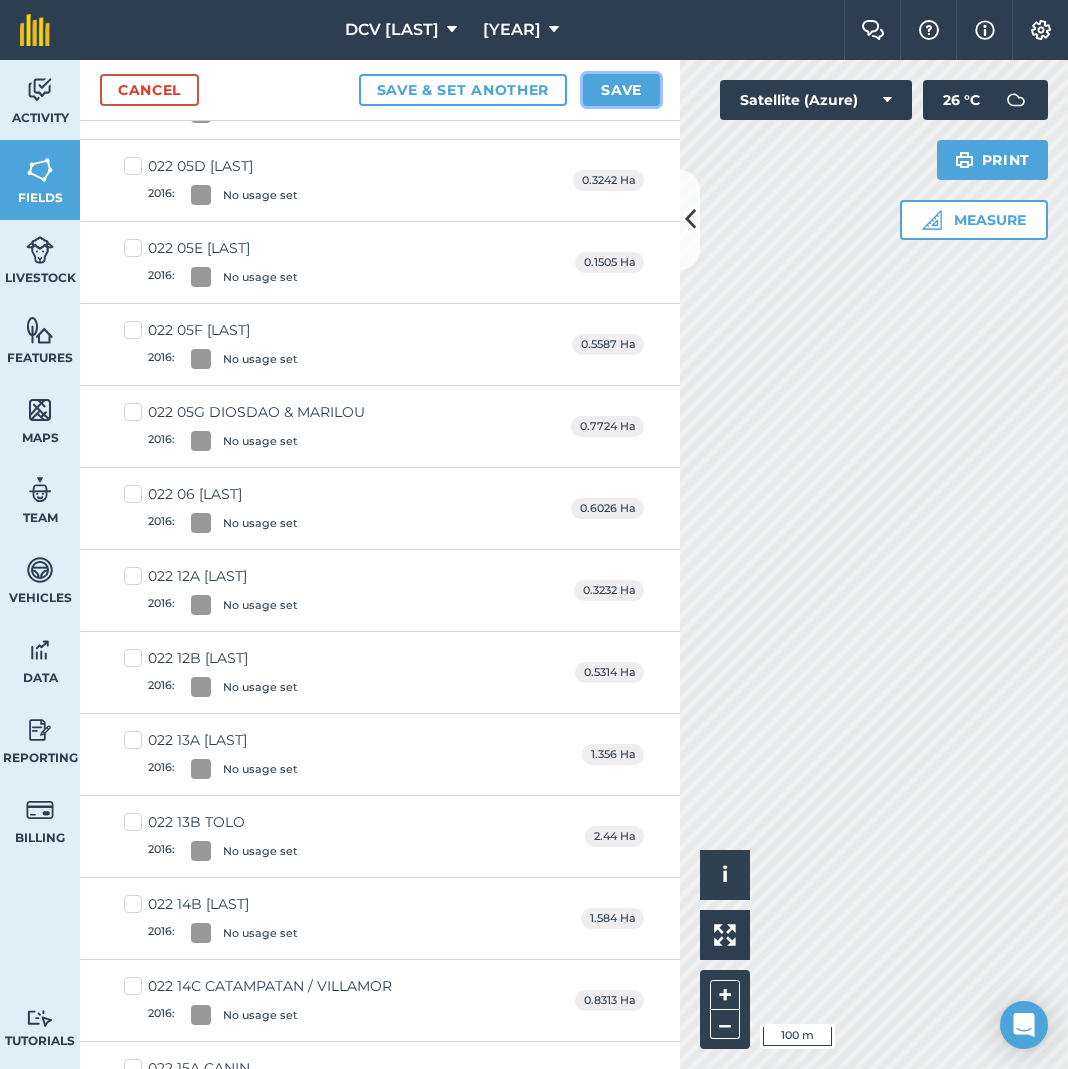 click on "Save" at bounding box center [621, 90] 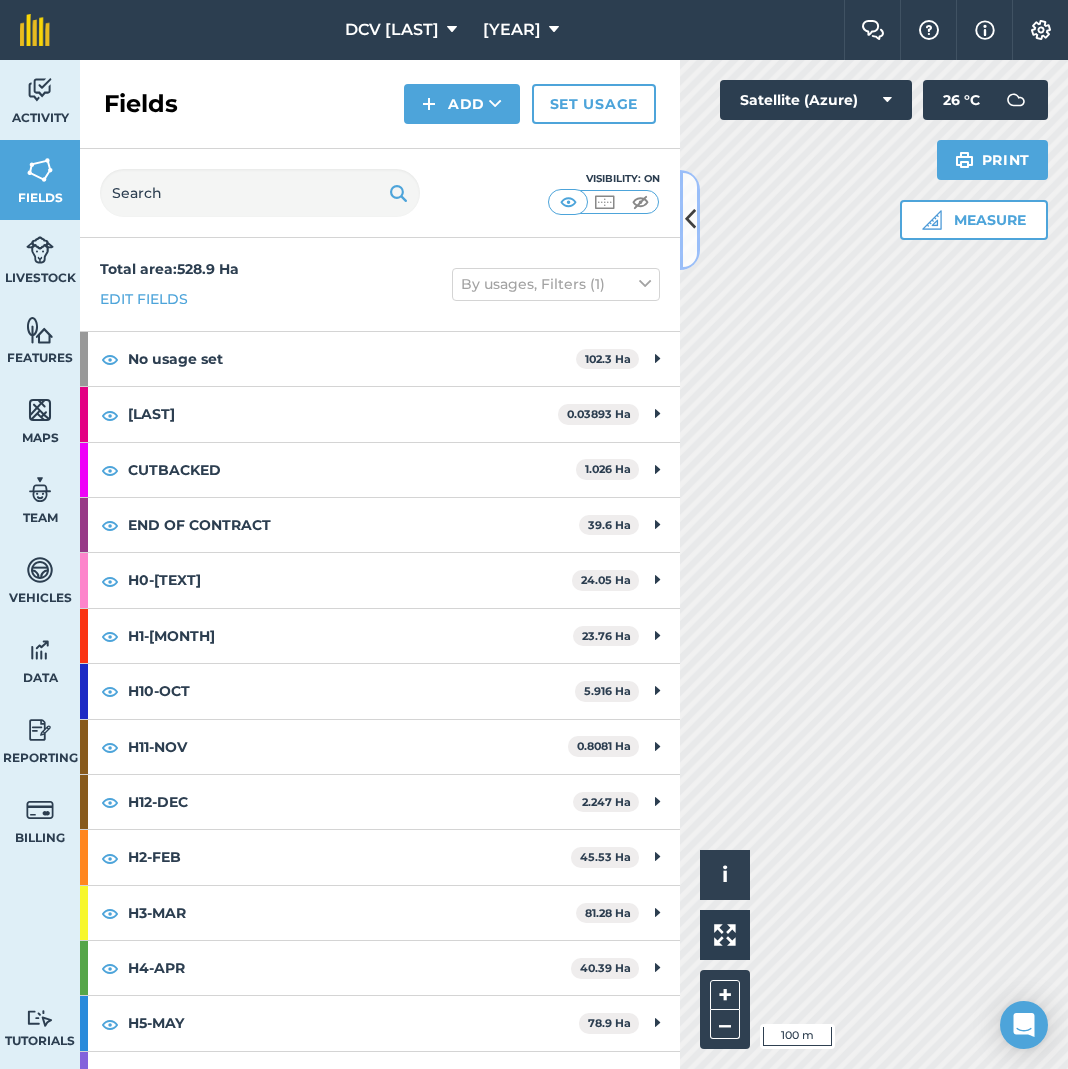 click at bounding box center (690, 219) 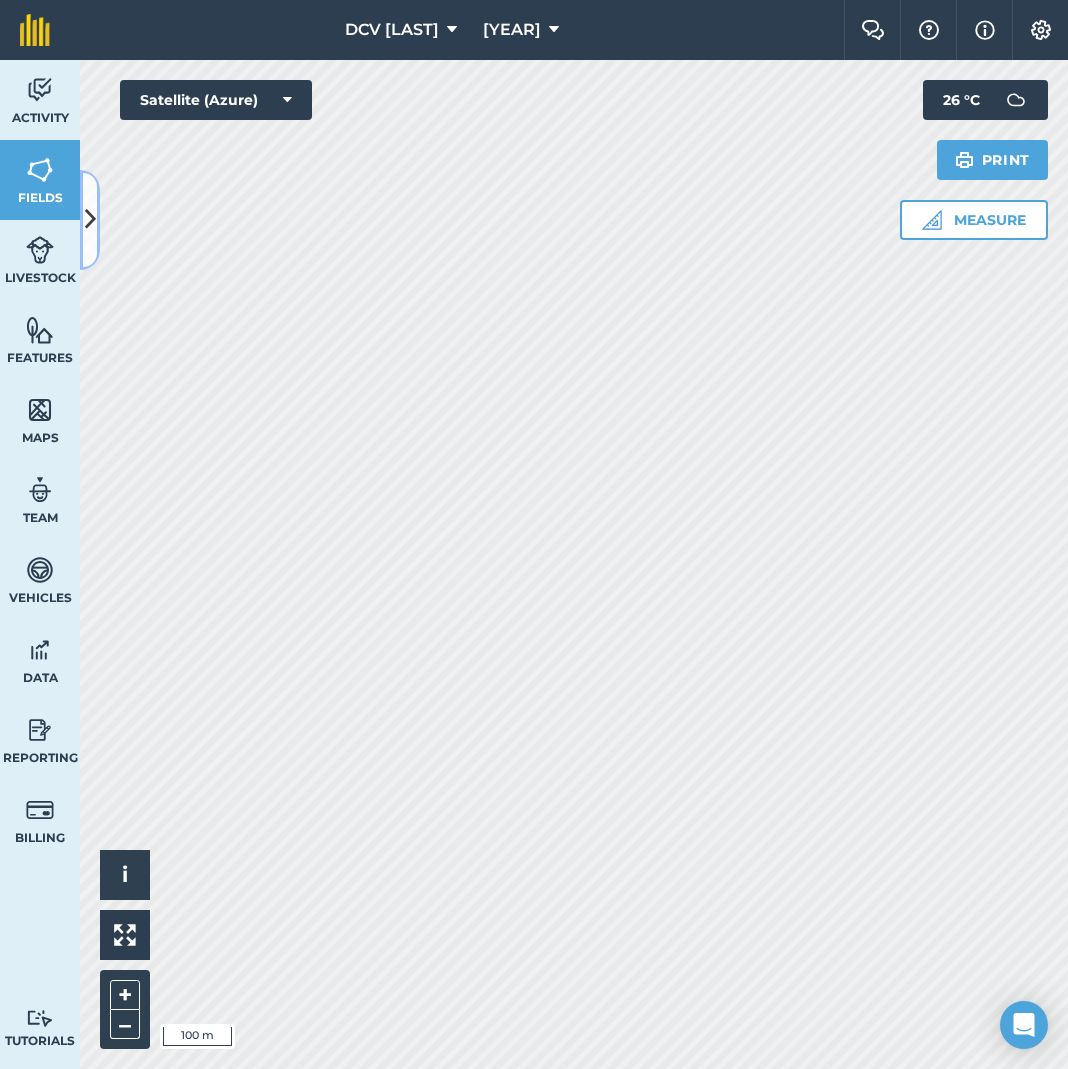 click at bounding box center [90, 219] 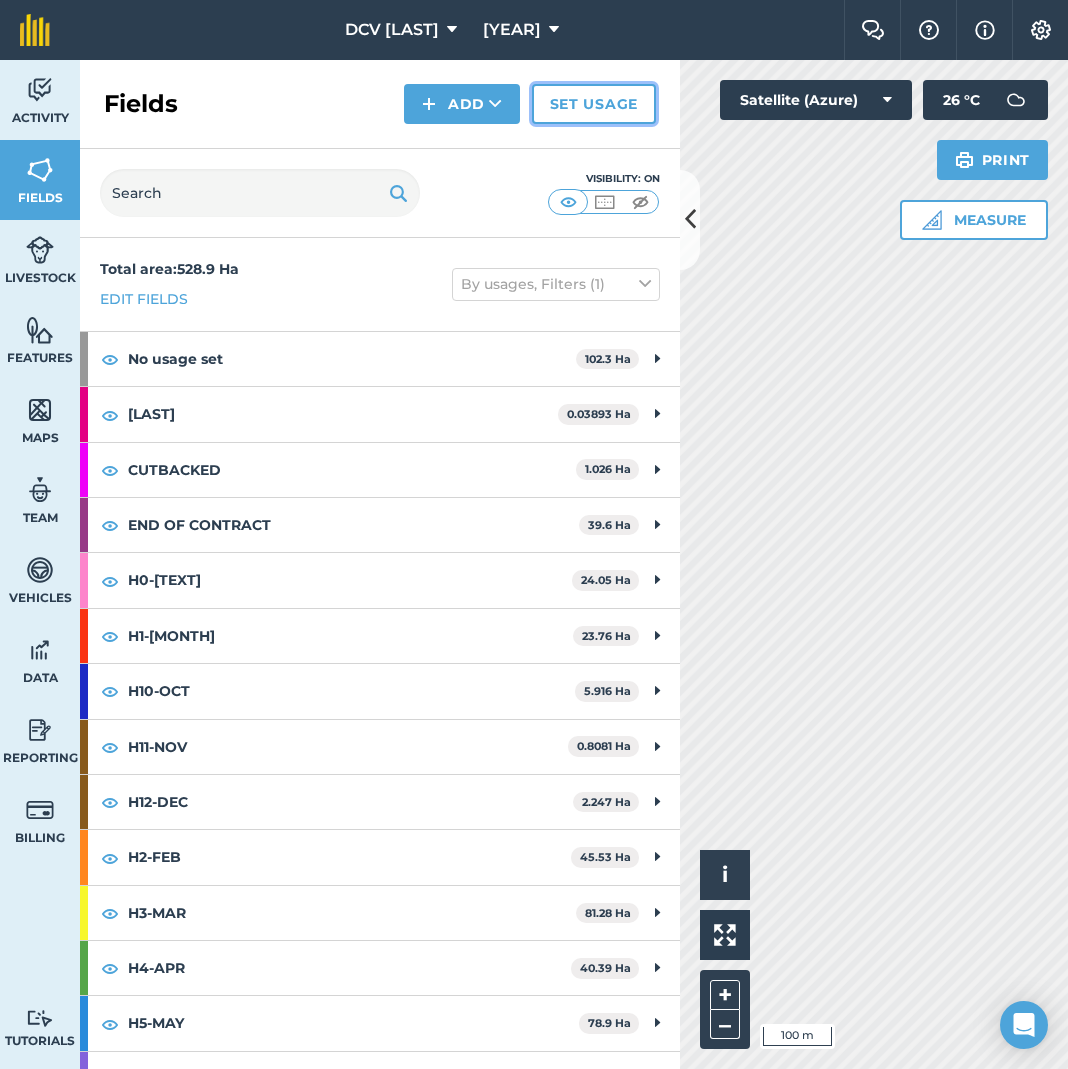 click on "Set usage" at bounding box center (594, 104) 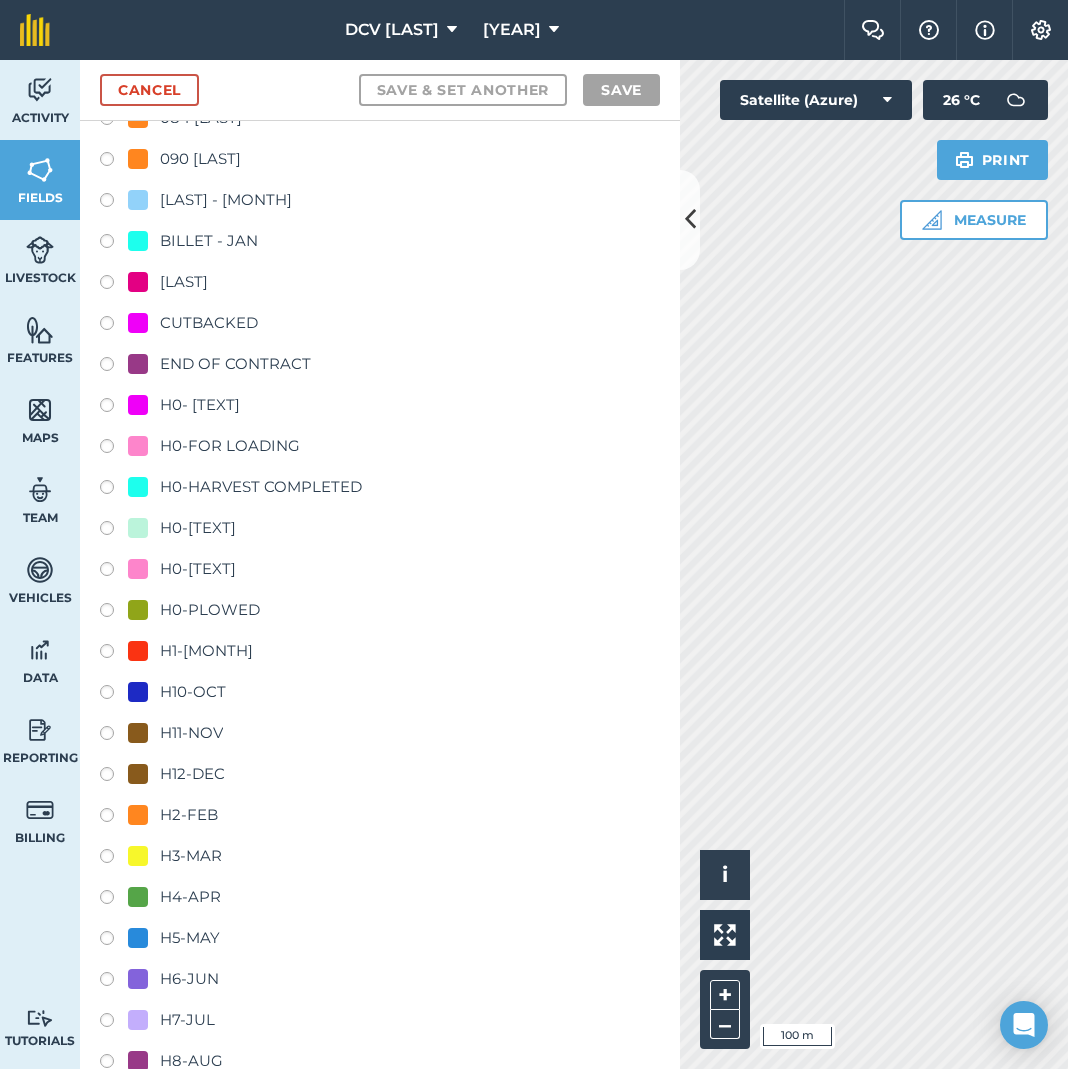 scroll, scrollTop: 1311, scrollLeft: 0, axis: vertical 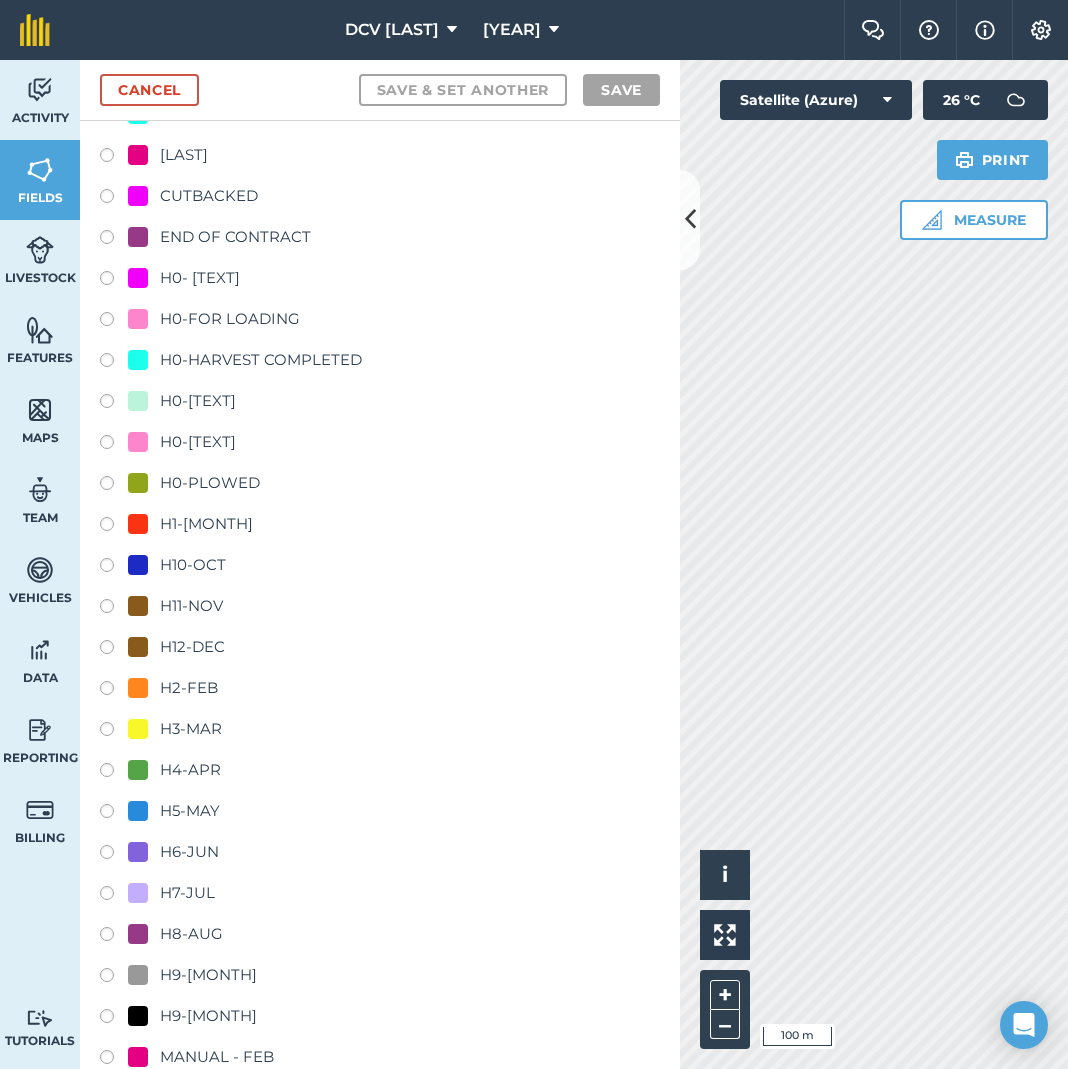 click on "H4-APR" at bounding box center [190, 770] 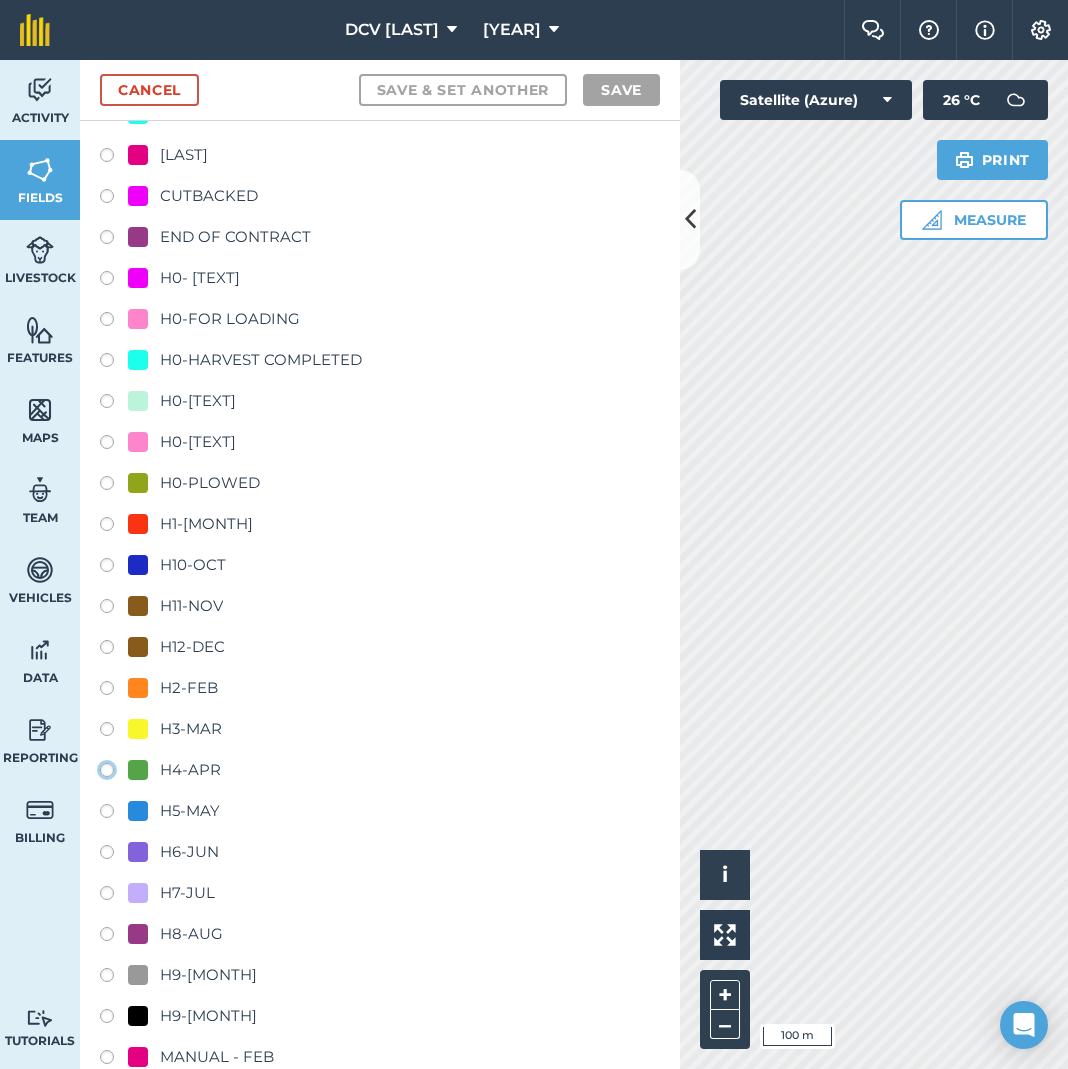 click on "H4-APR" at bounding box center [-9893, 769] 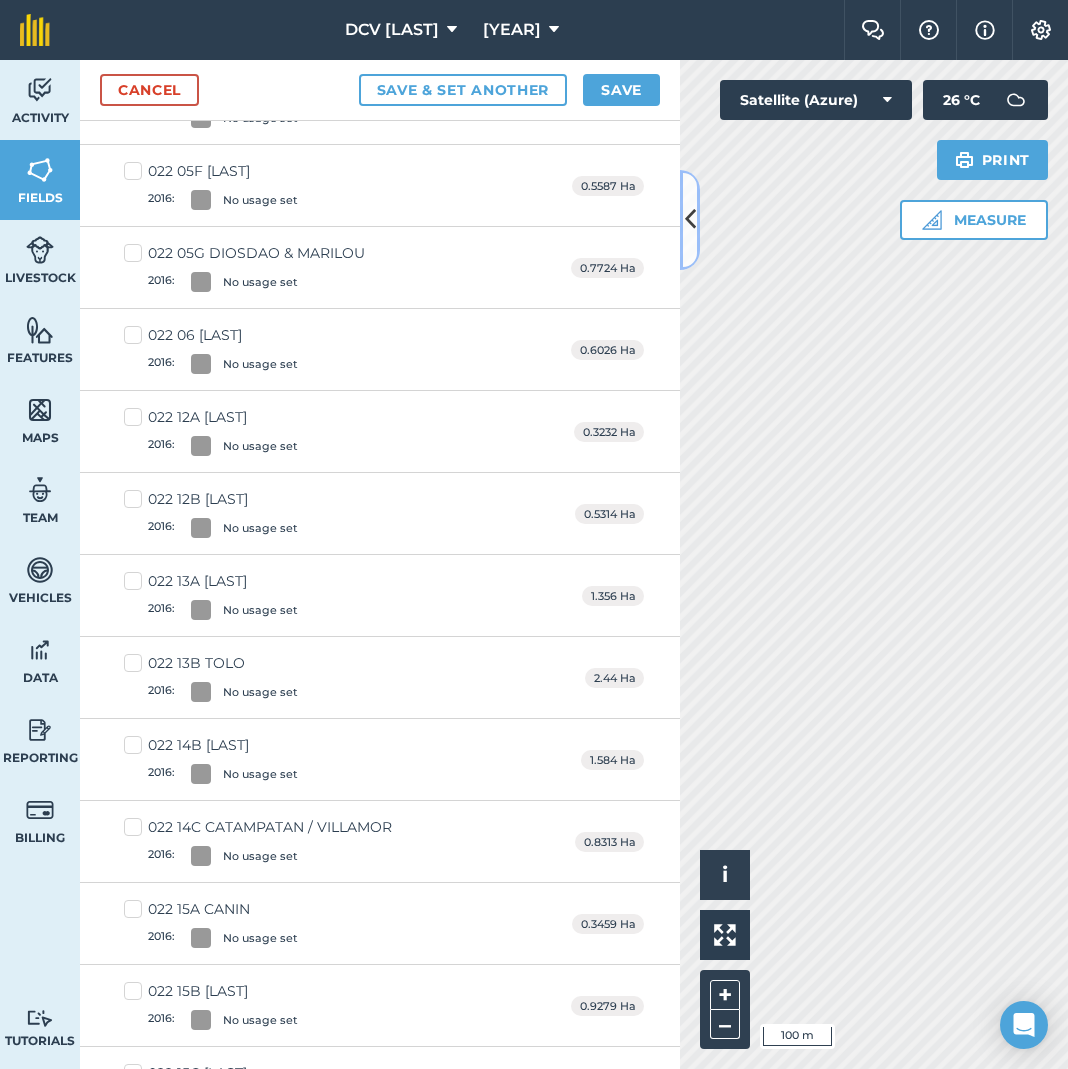 click at bounding box center (690, 220) 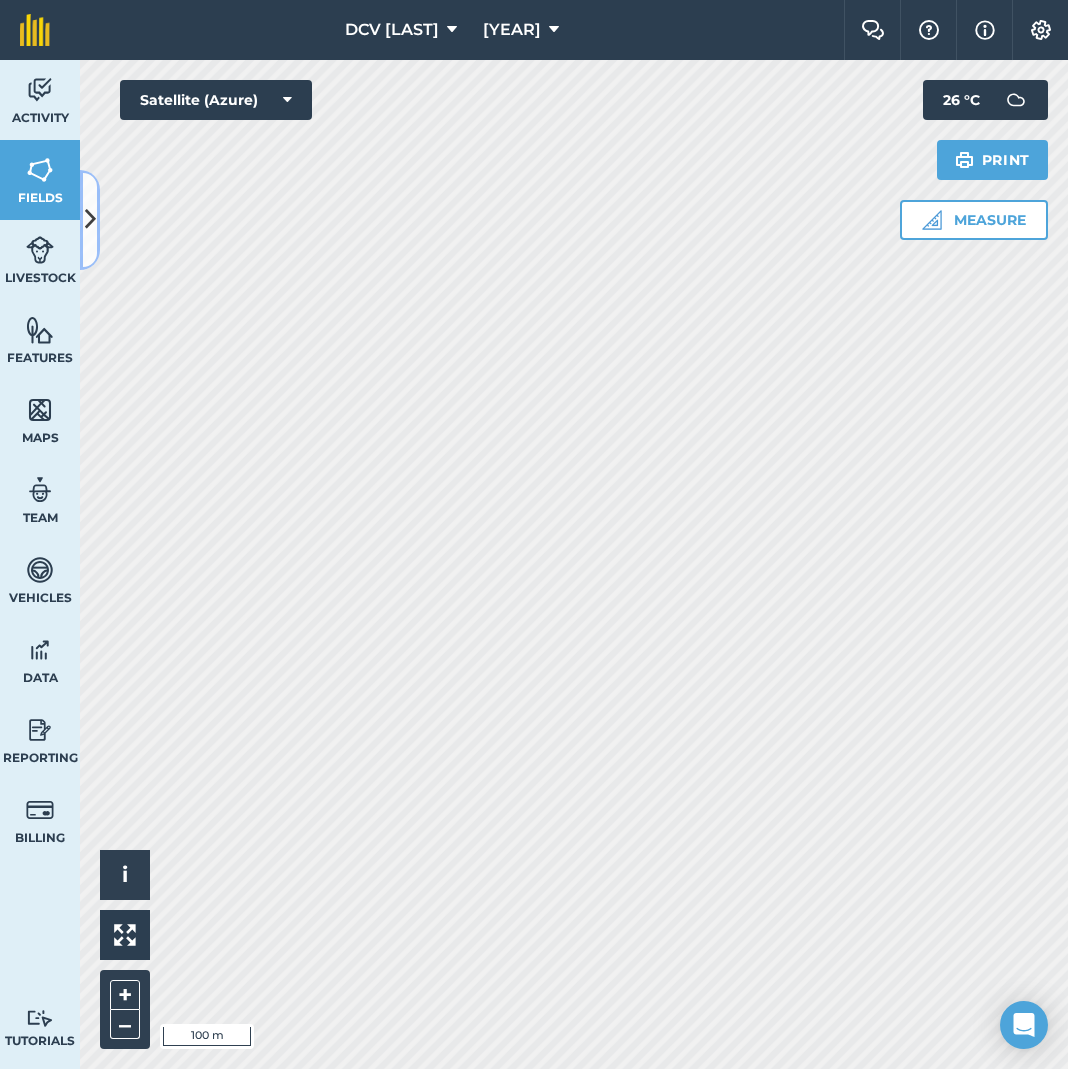 click at bounding box center (90, 219) 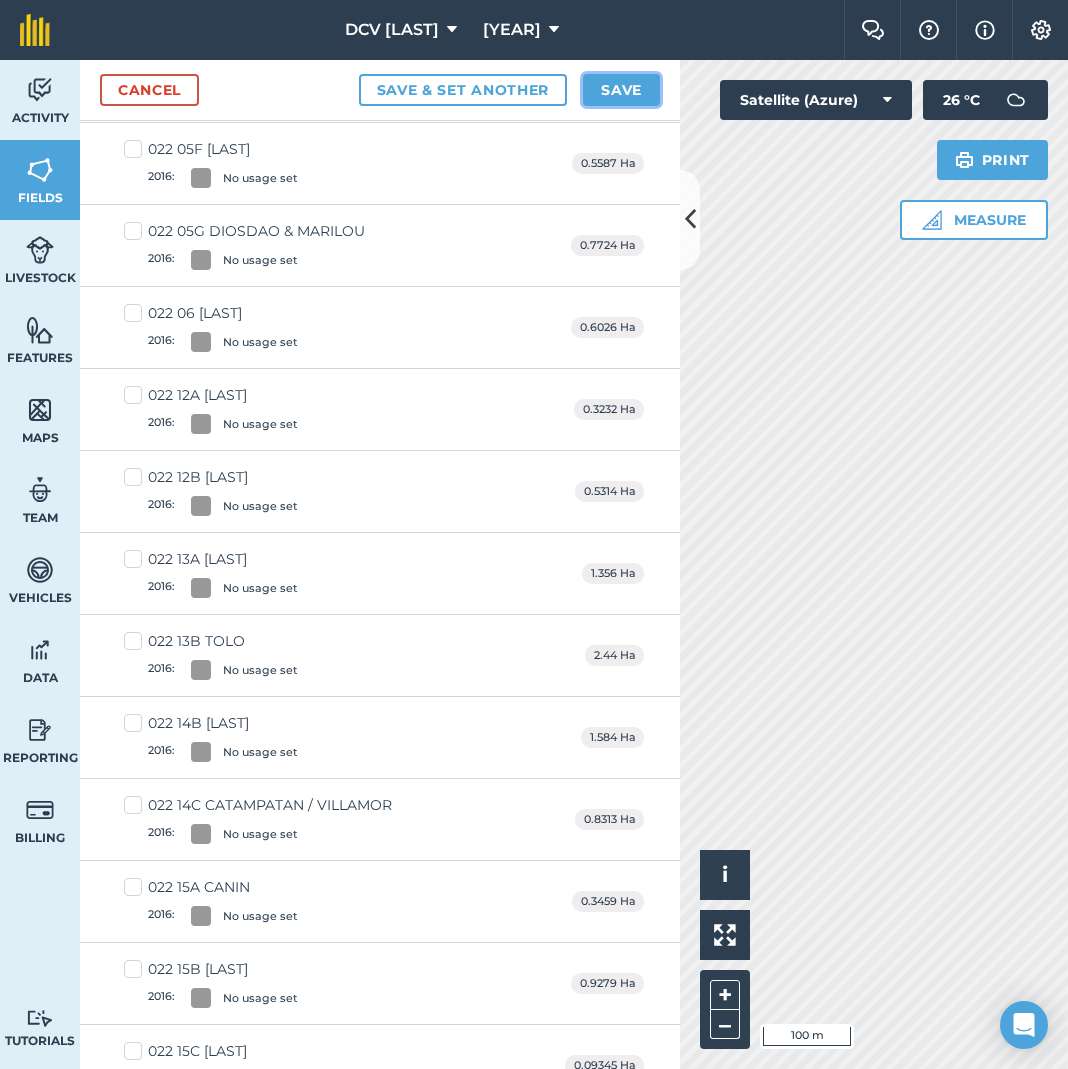 click on "Save" at bounding box center (621, 90) 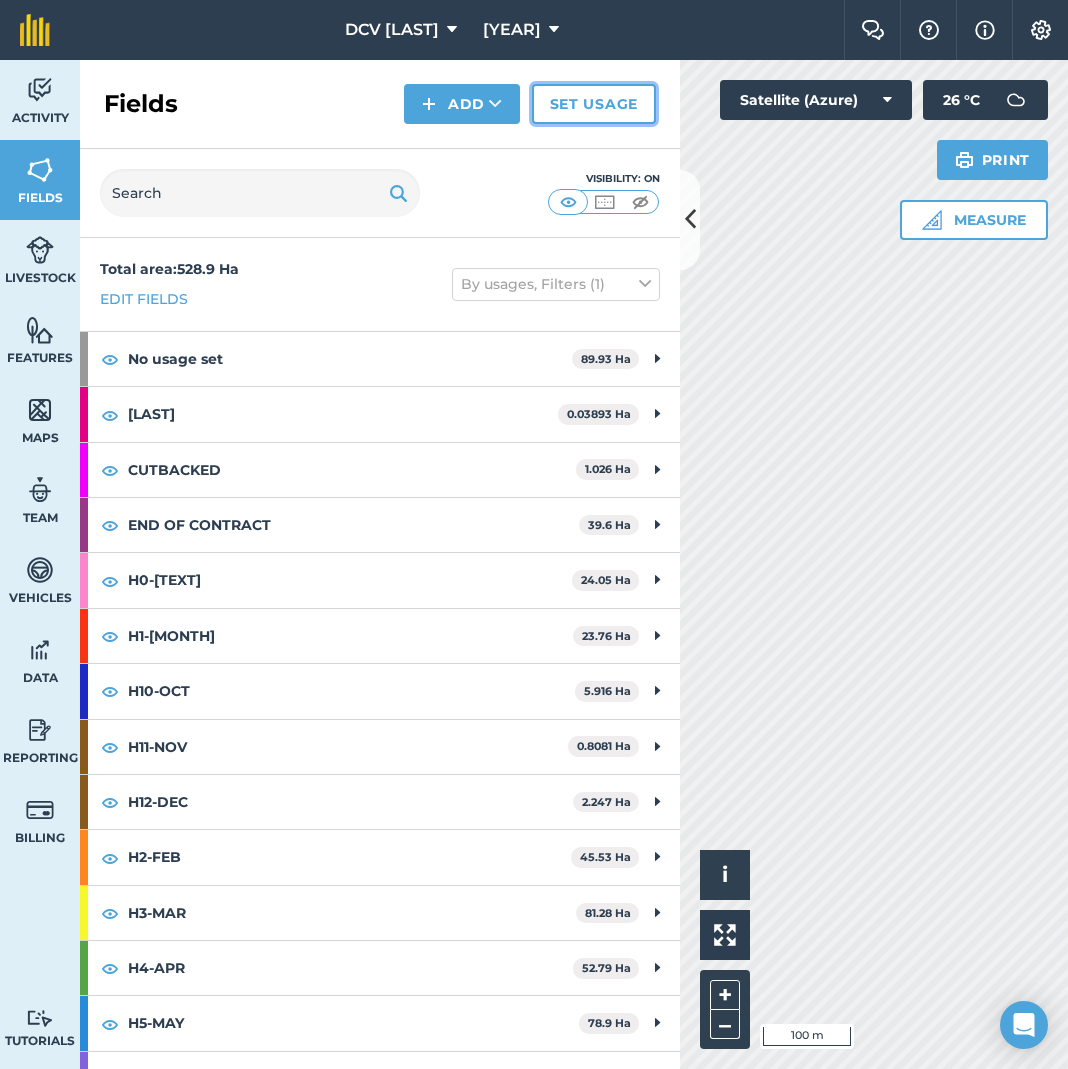 click on "Set usage" at bounding box center (594, 104) 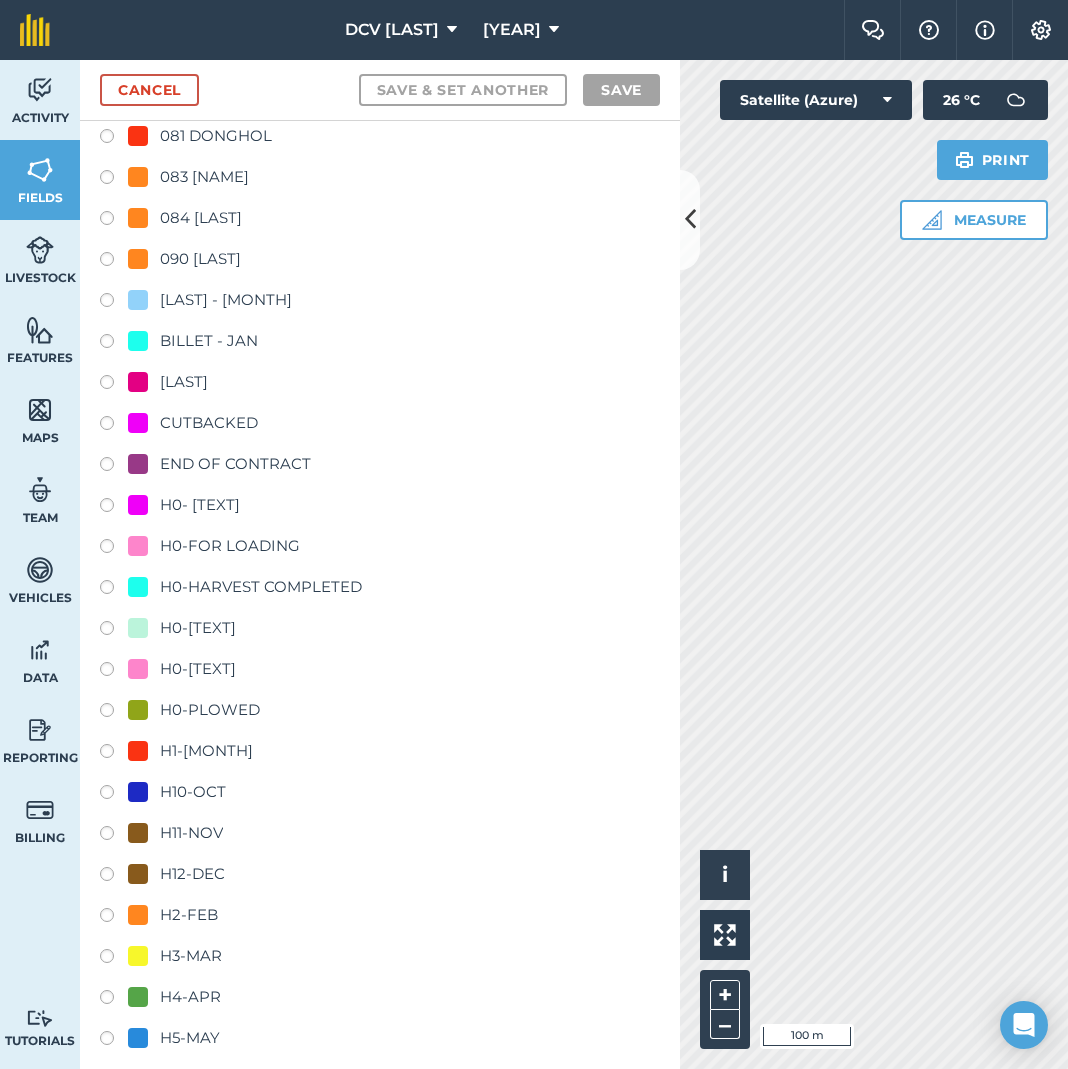 scroll, scrollTop: 1095, scrollLeft: 0, axis: vertical 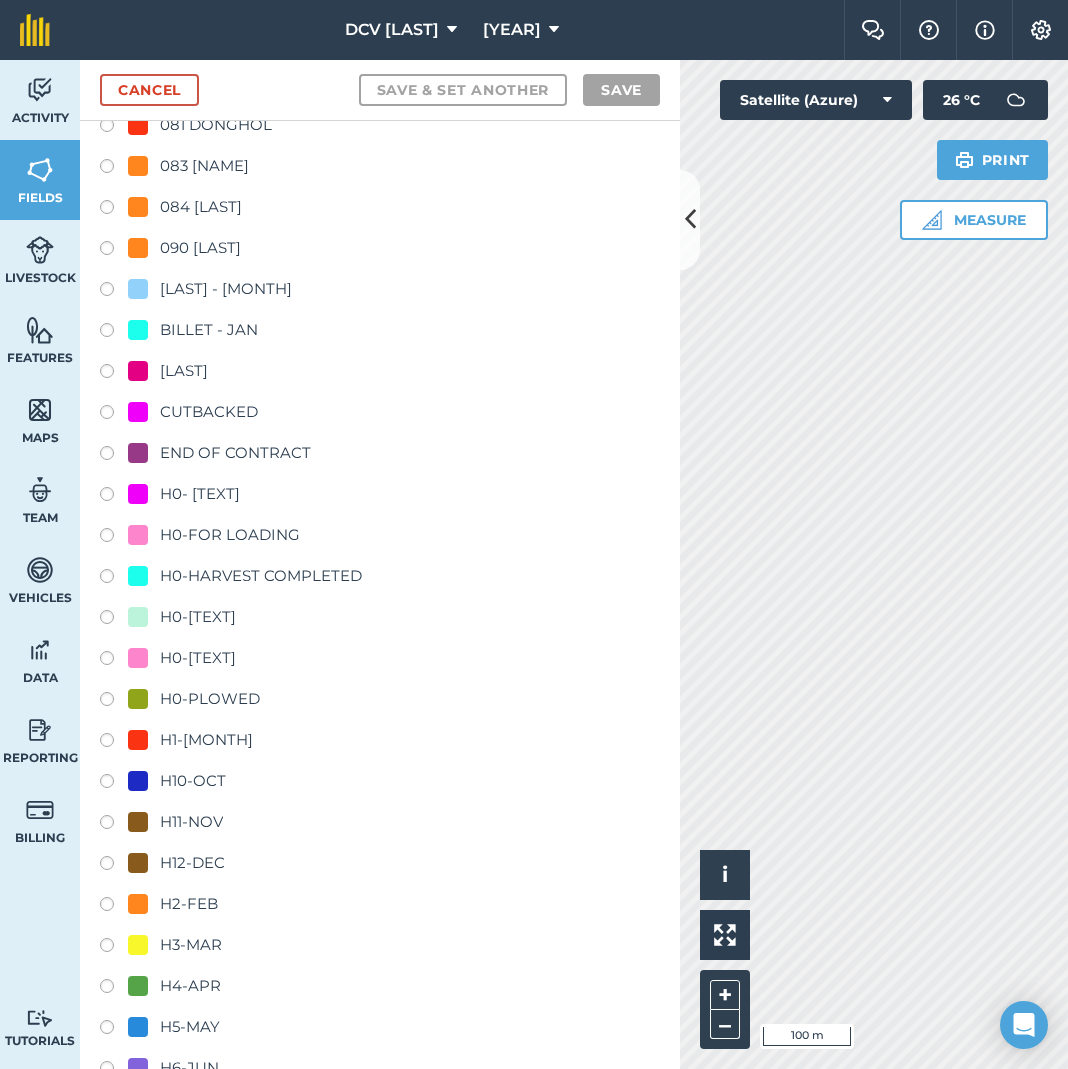 click on "H5-MAY" at bounding box center (190, 1027) 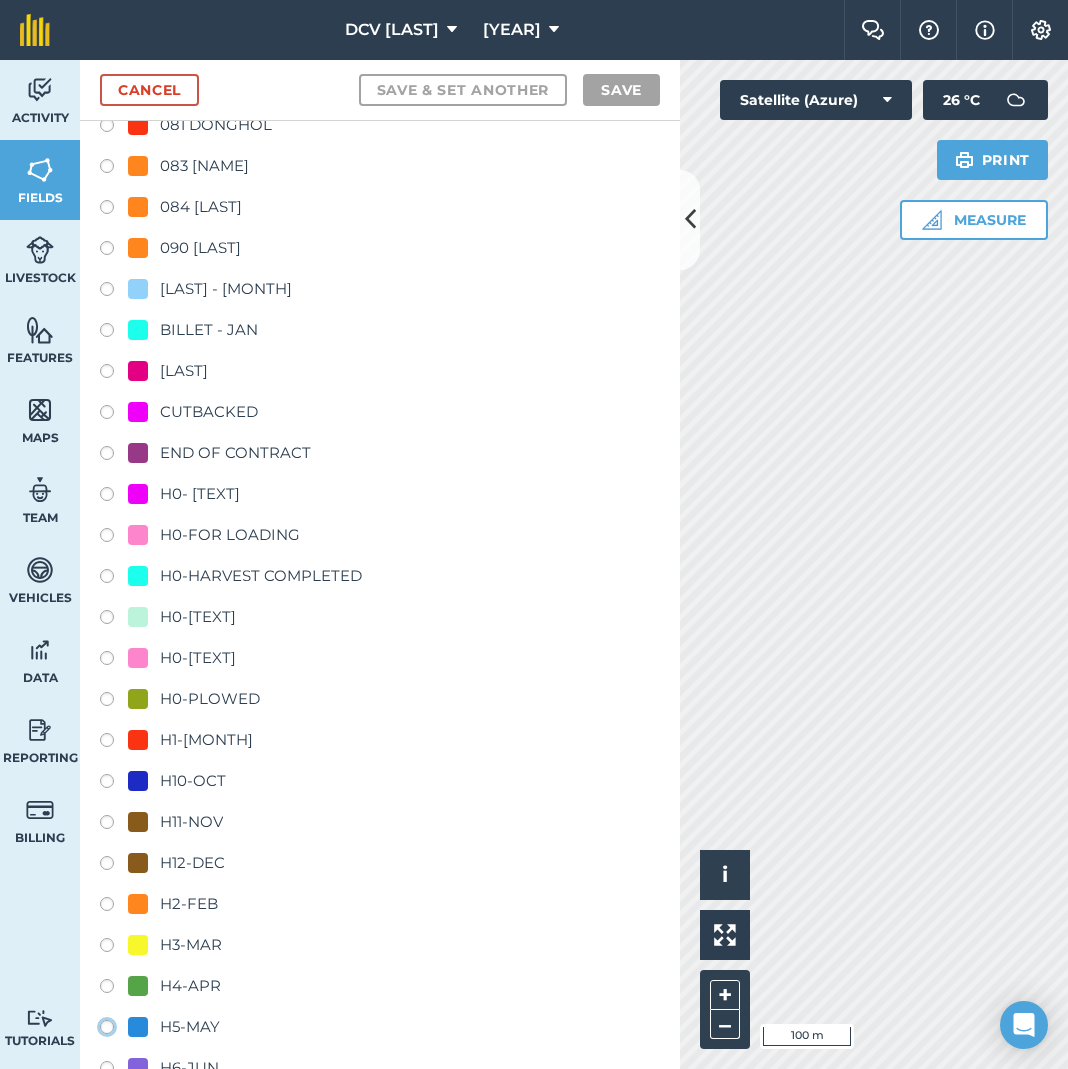 click on "H5-MAY" at bounding box center (-9893, 1026) 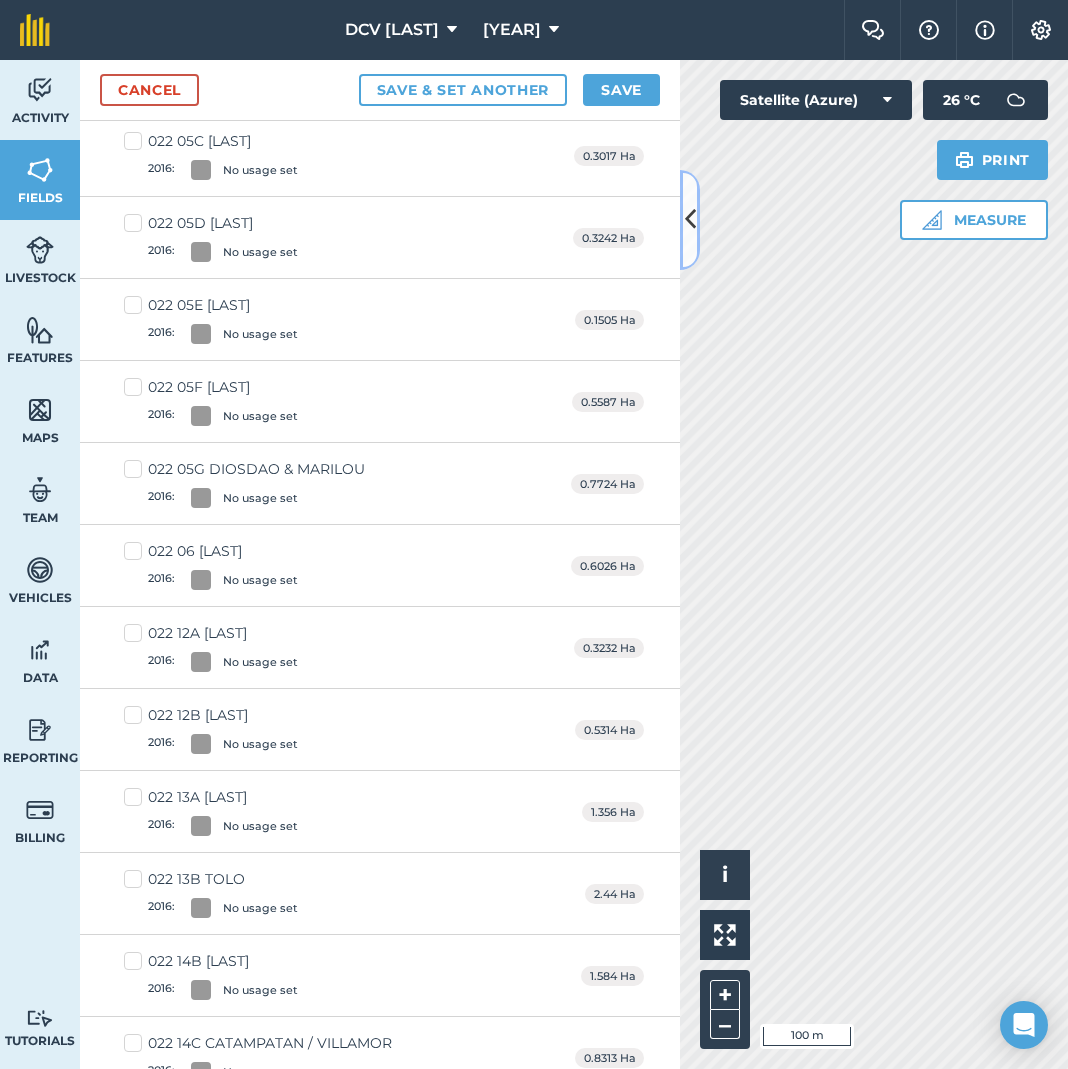 click at bounding box center [690, 219] 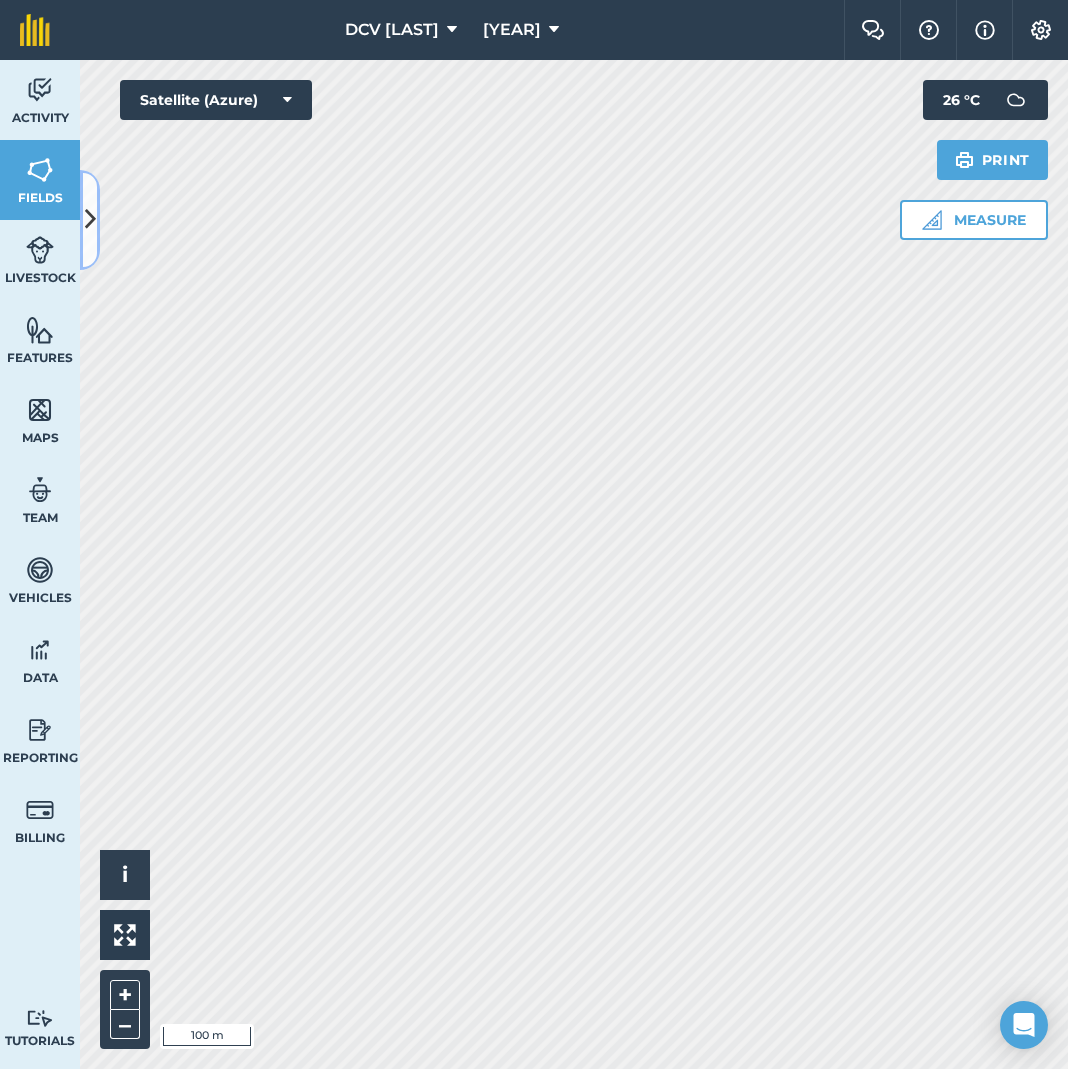 click at bounding box center (90, 220) 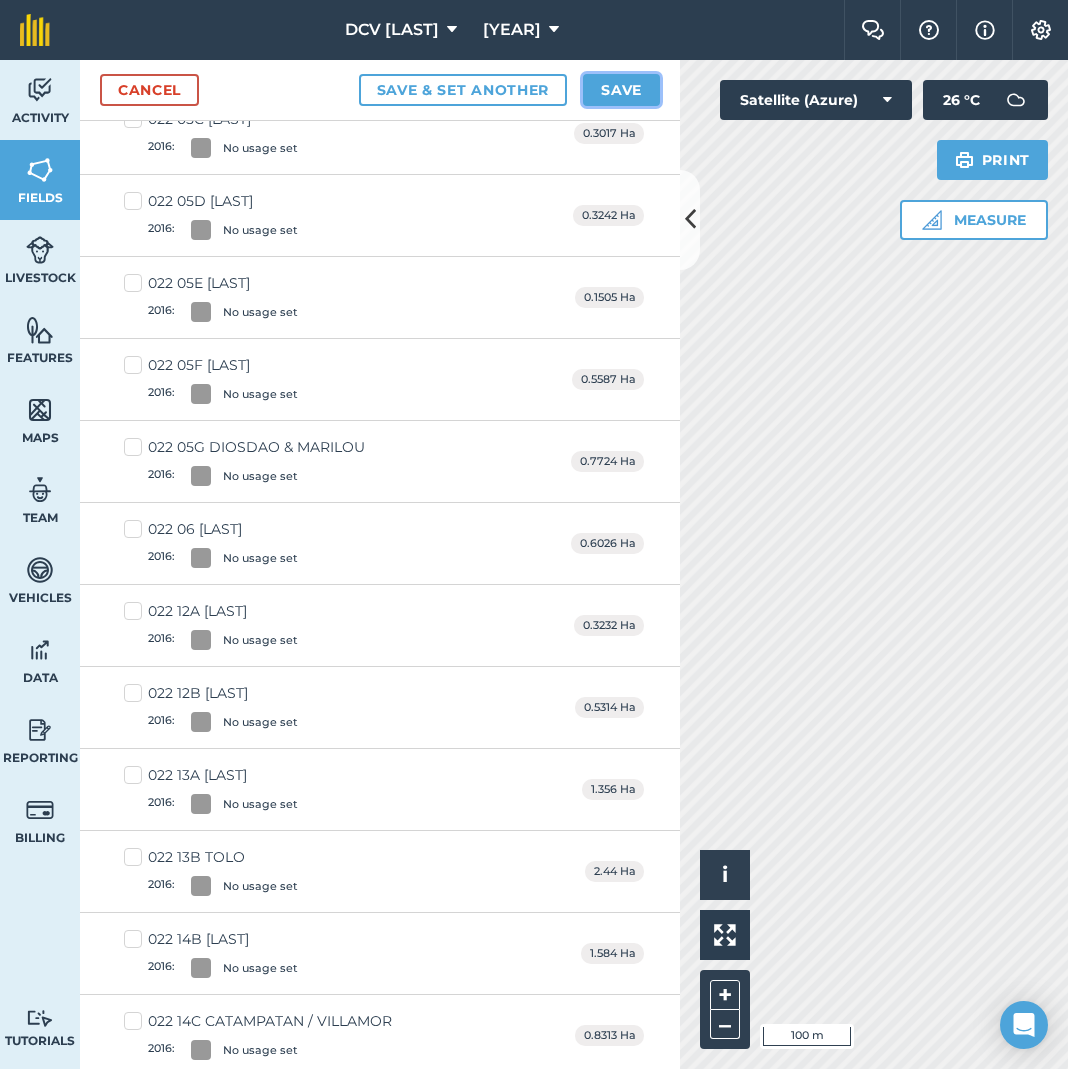 click on "Save" at bounding box center [621, 90] 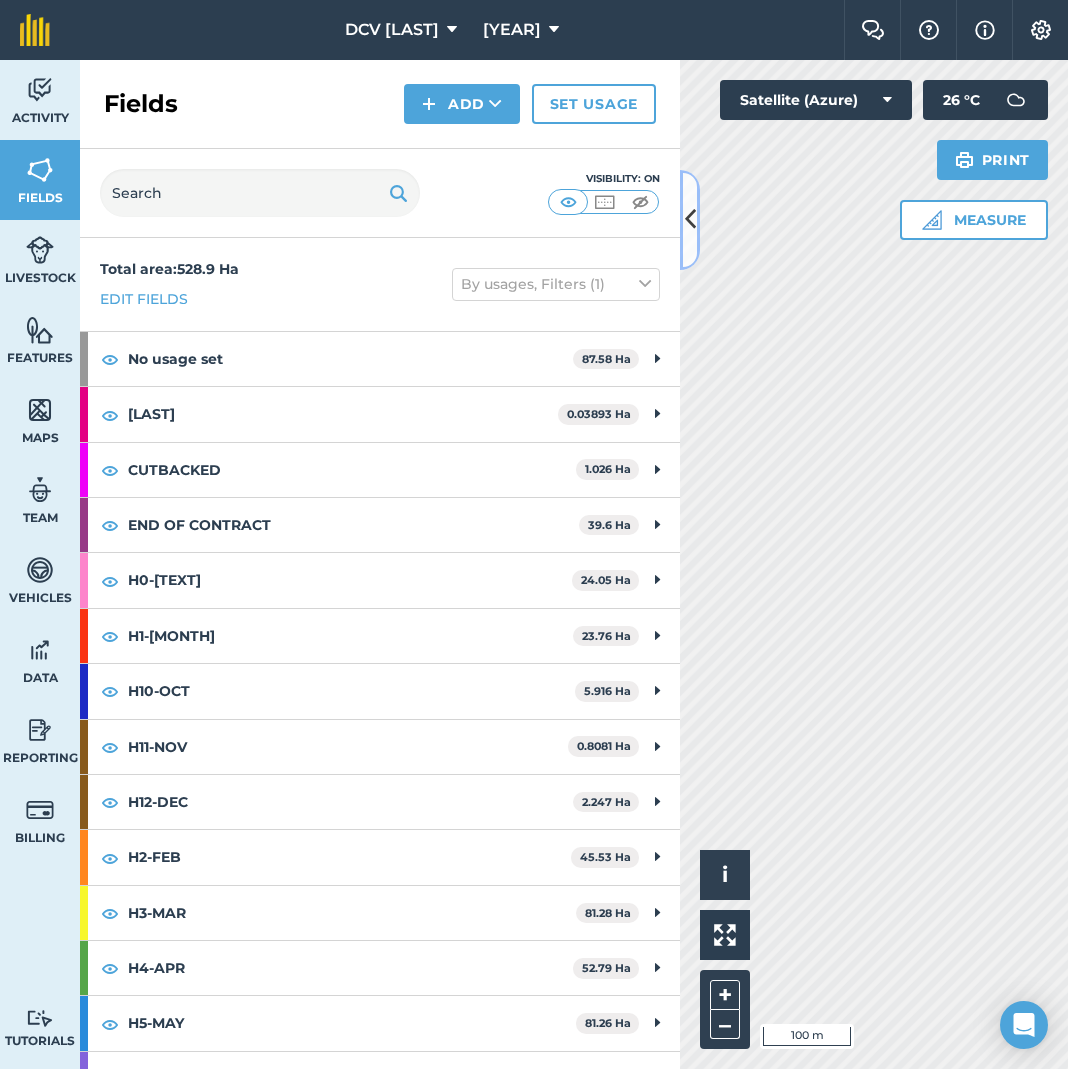 click at bounding box center (690, 219) 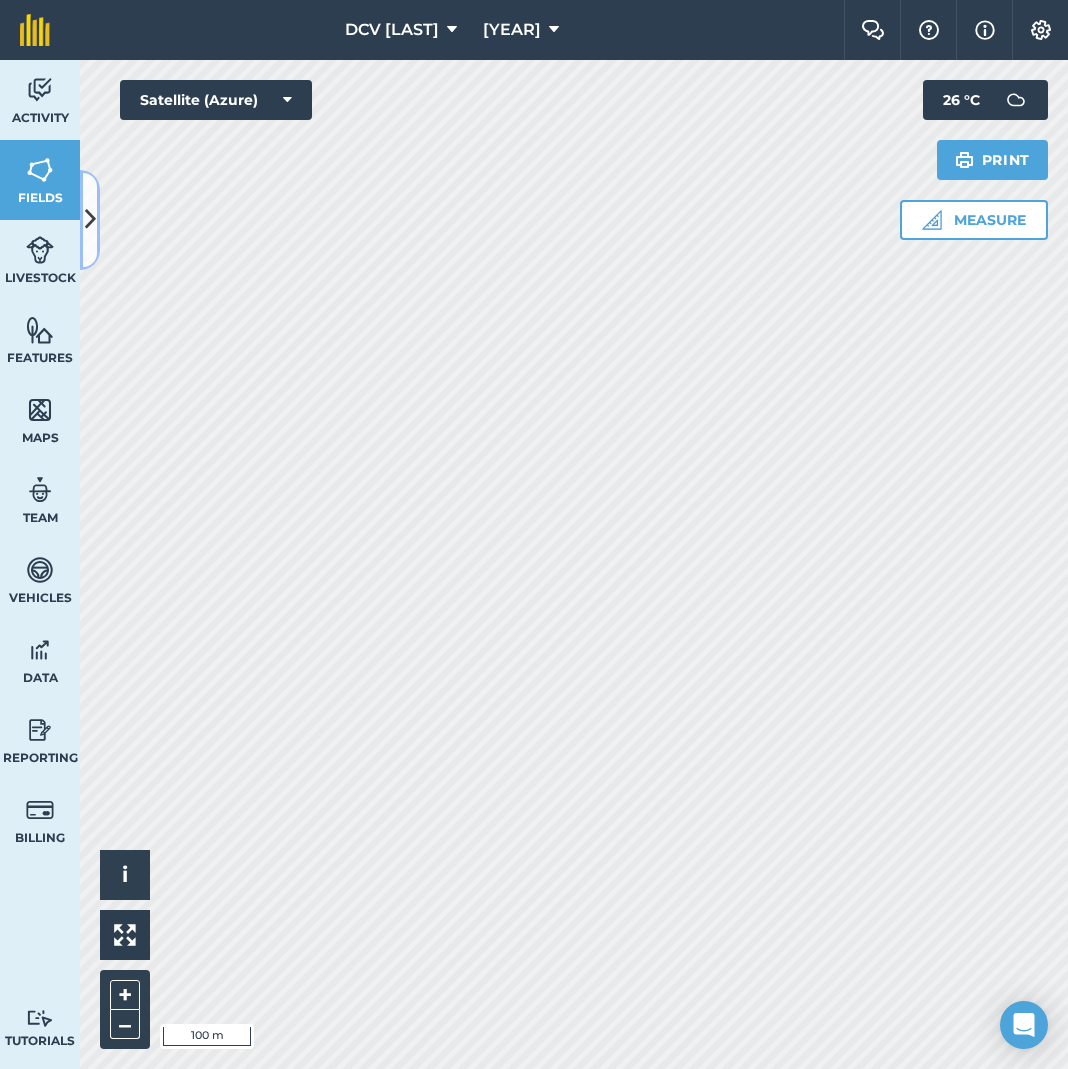 click at bounding box center [90, 219] 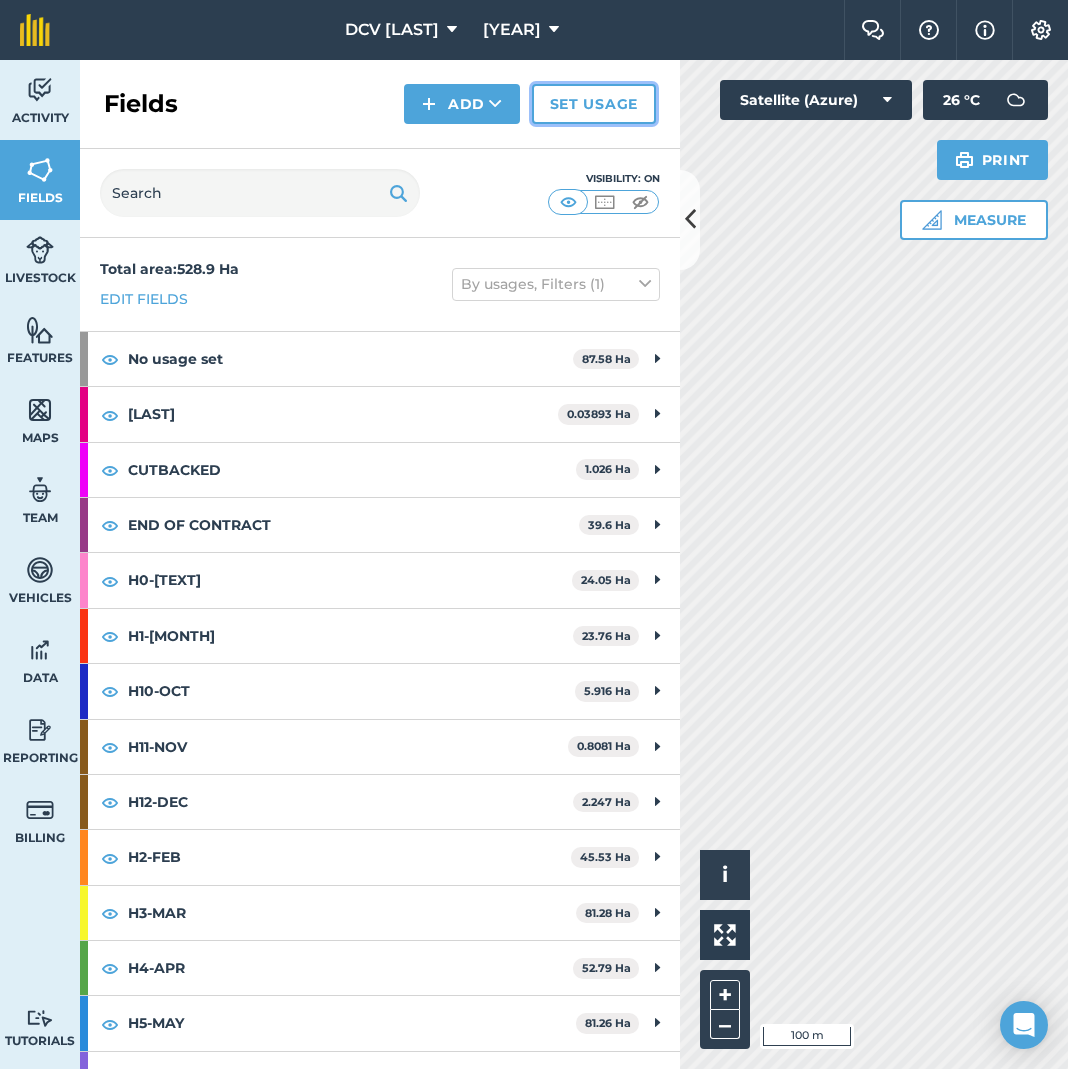 click on "Set usage" at bounding box center [594, 104] 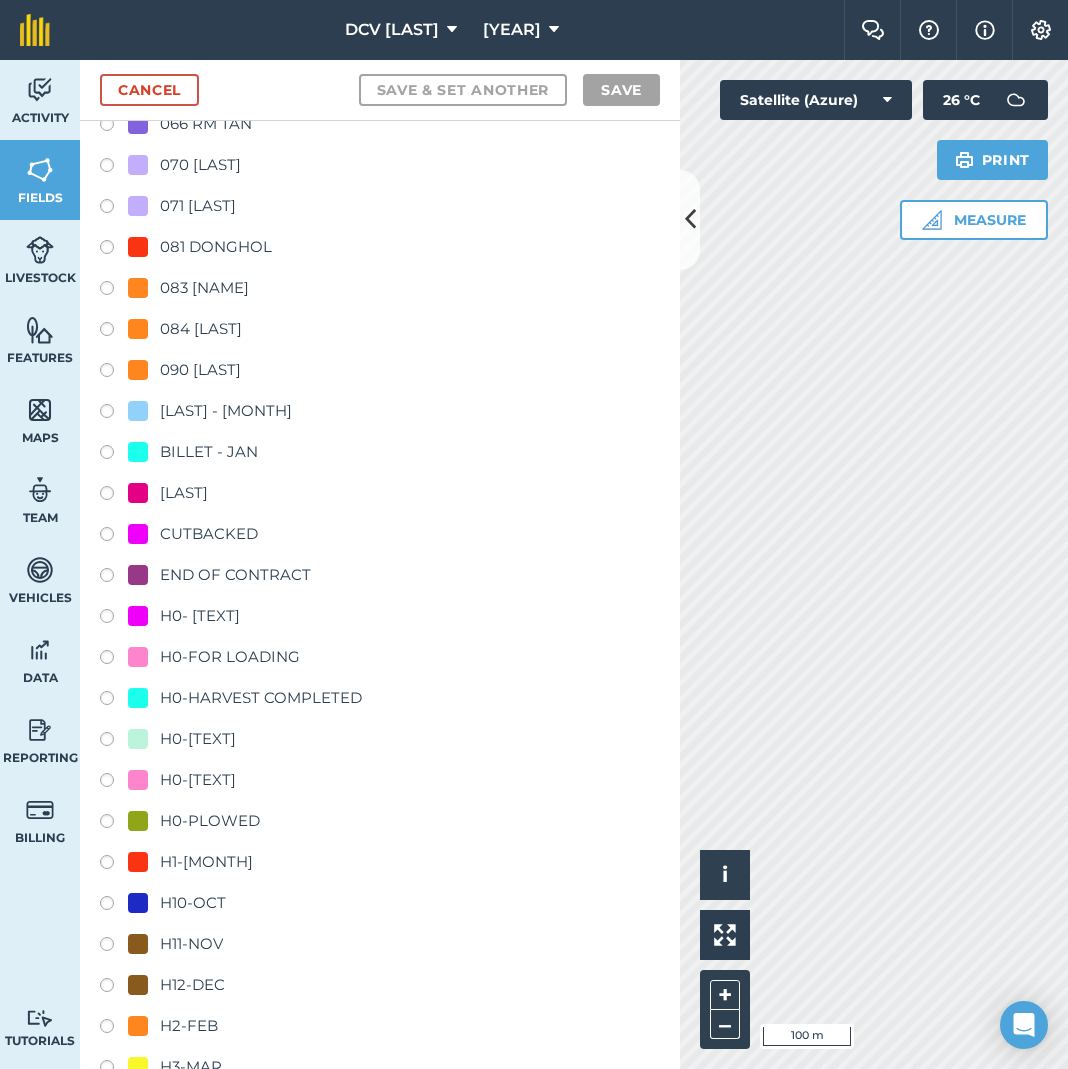 scroll, scrollTop: 1252, scrollLeft: 0, axis: vertical 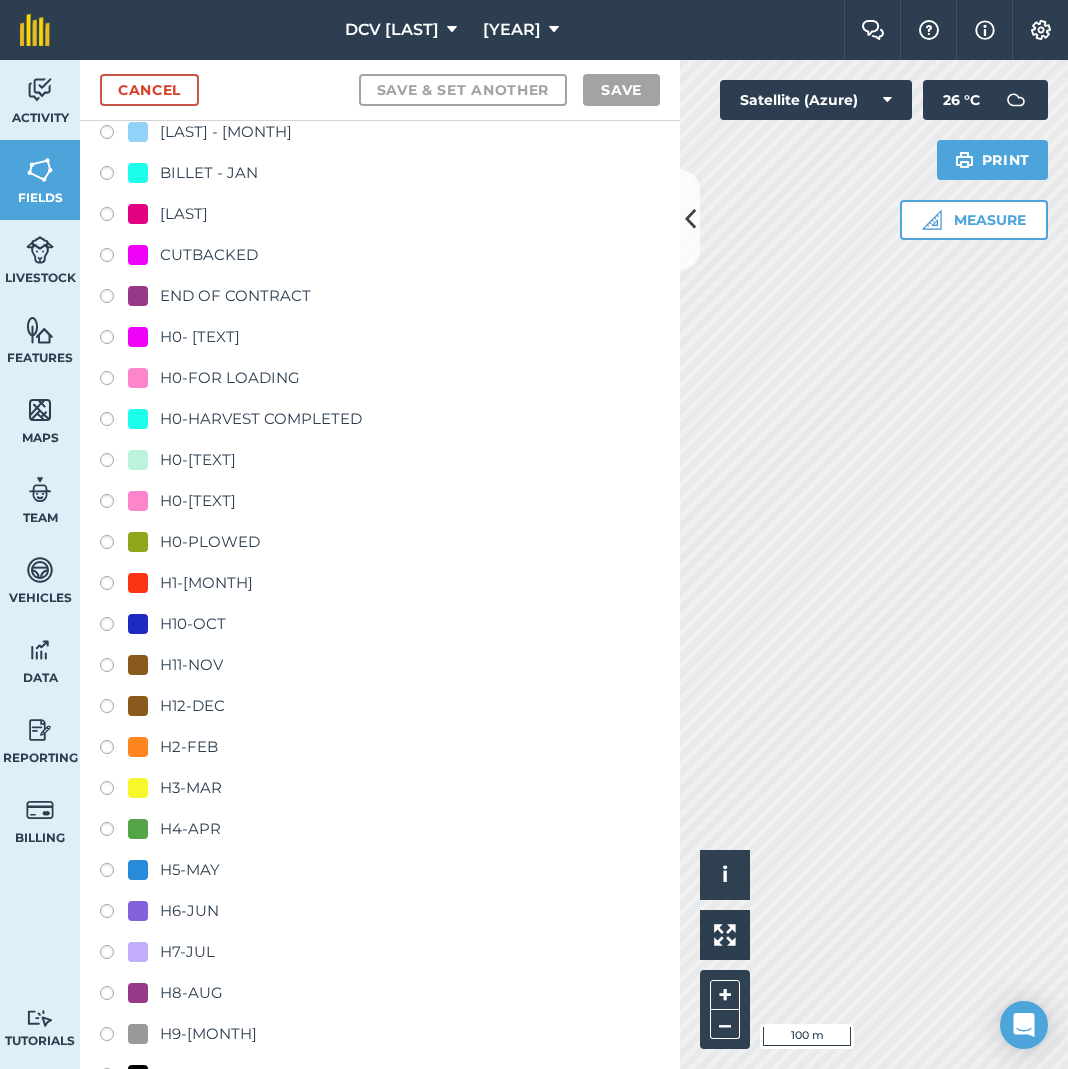 click on "H2-FEB" at bounding box center [189, 747] 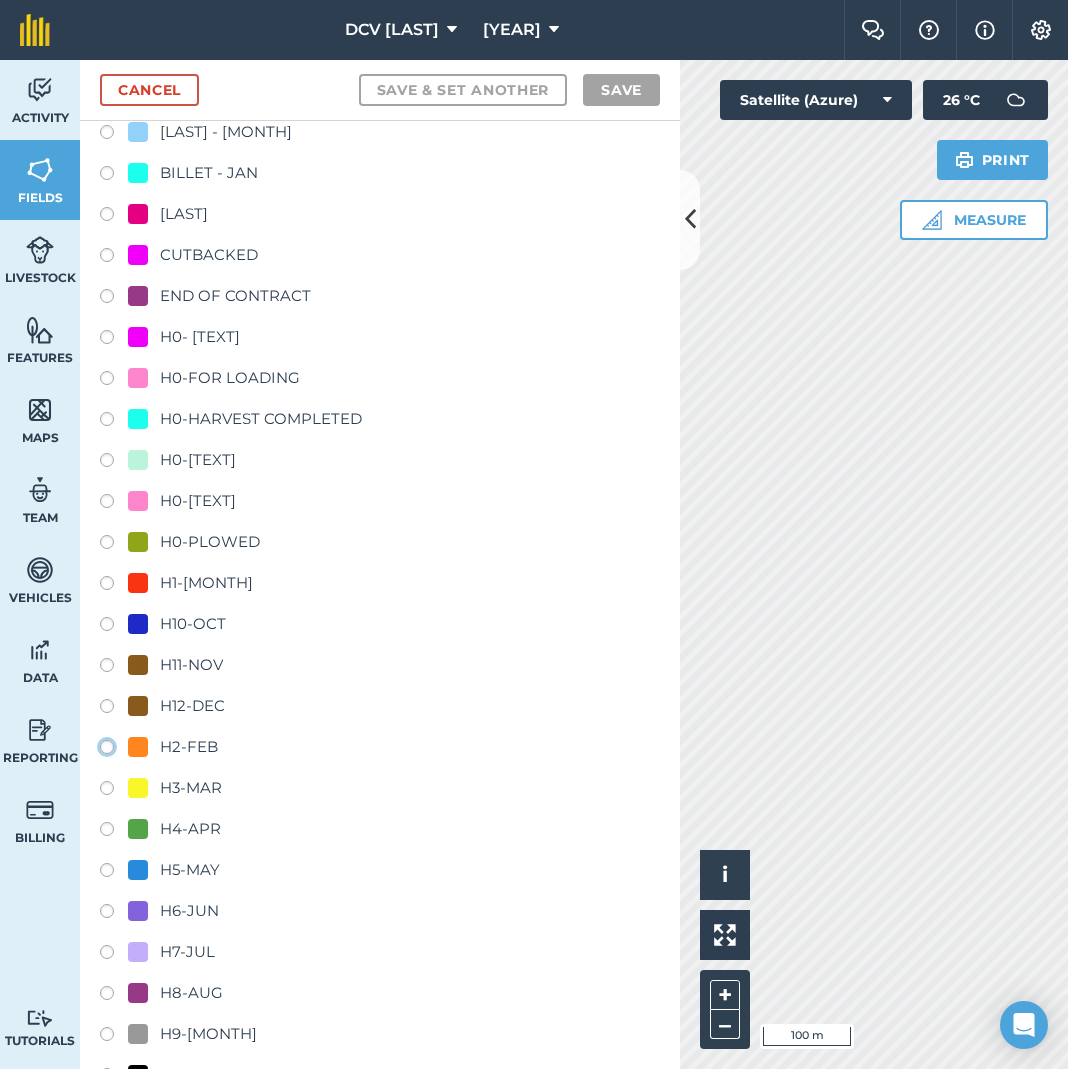 click on "H2-FEB" at bounding box center [-9893, 746] 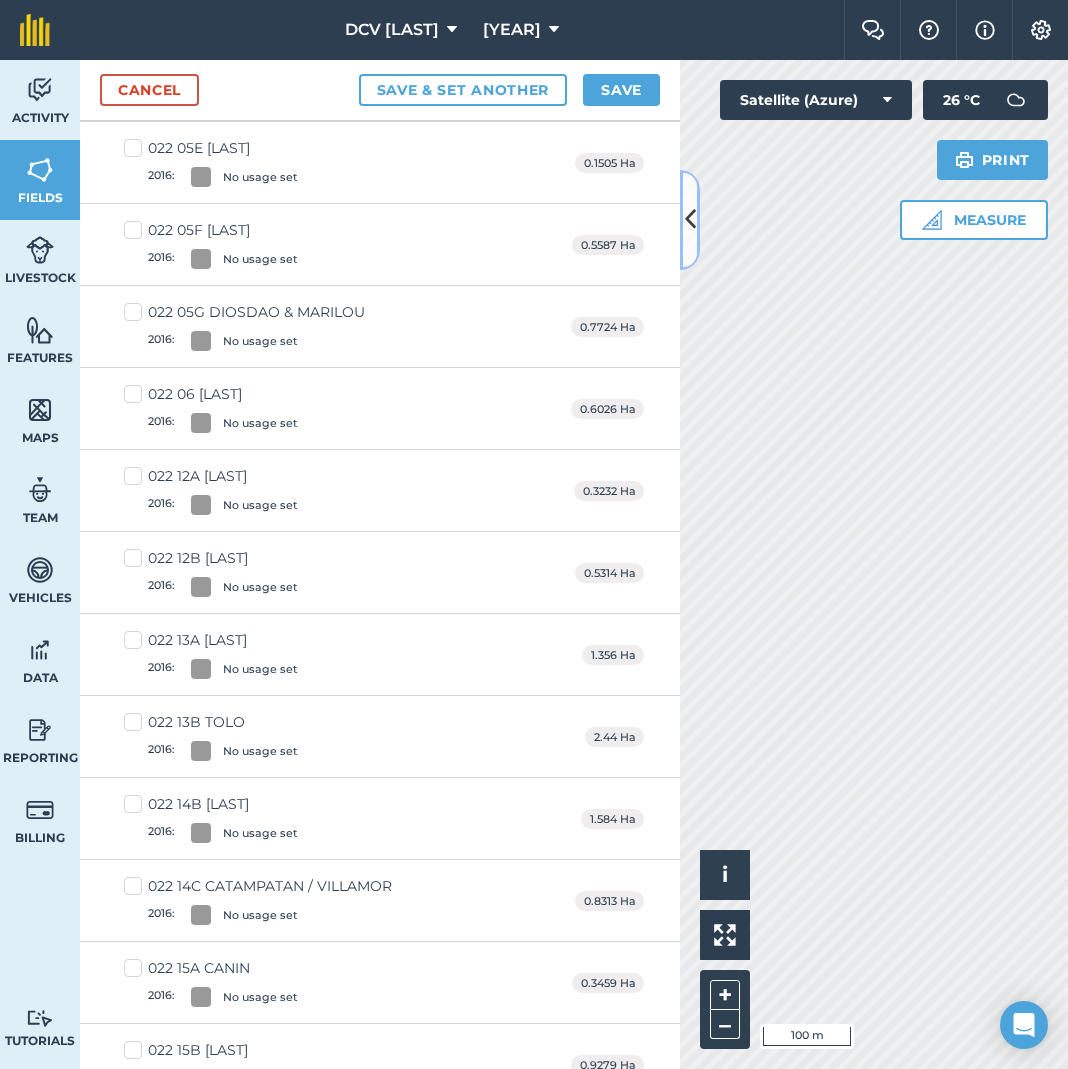 click at bounding box center [690, 219] 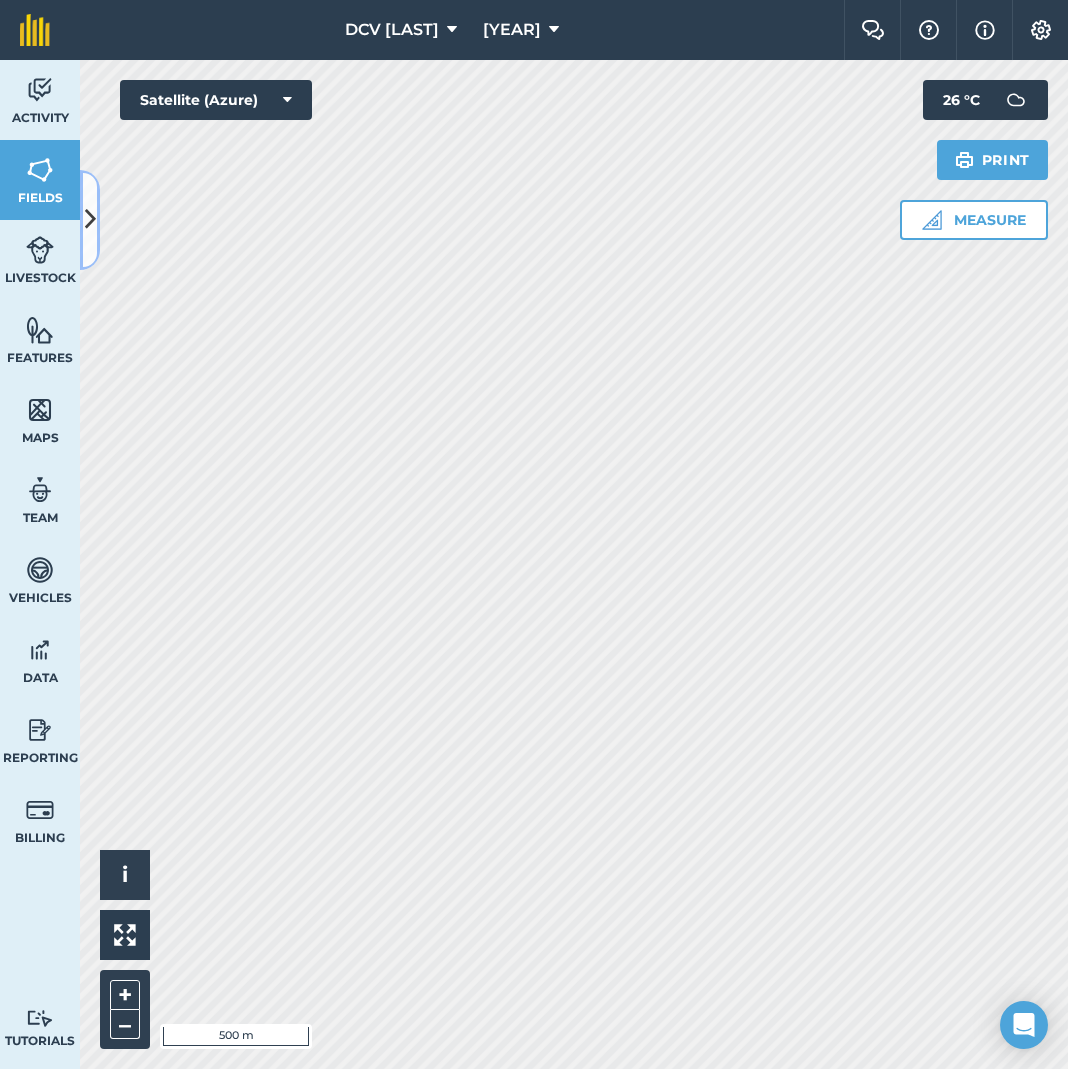 click at bounding box center [90, 219] 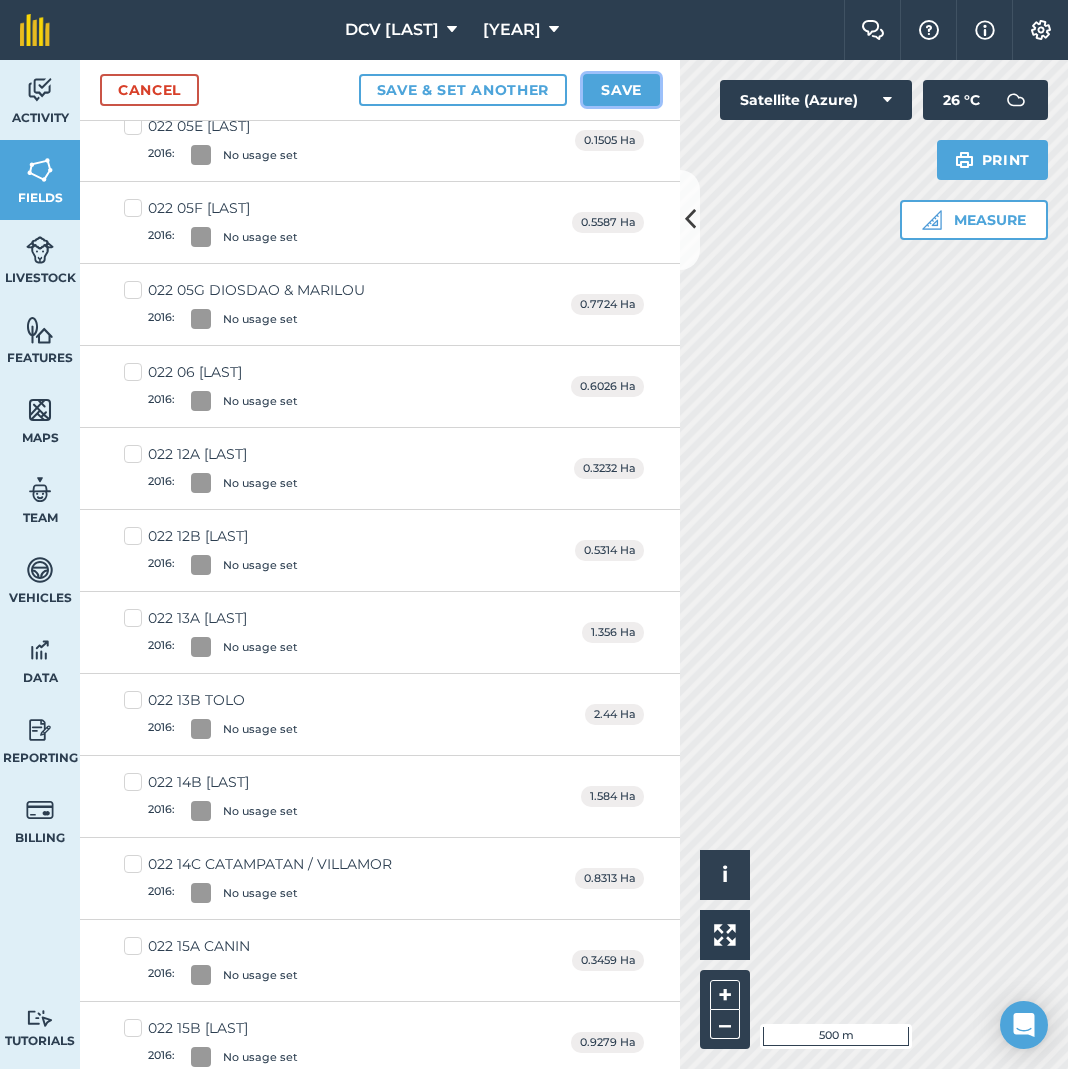 click on "Save" at bounding box center (621, 90) 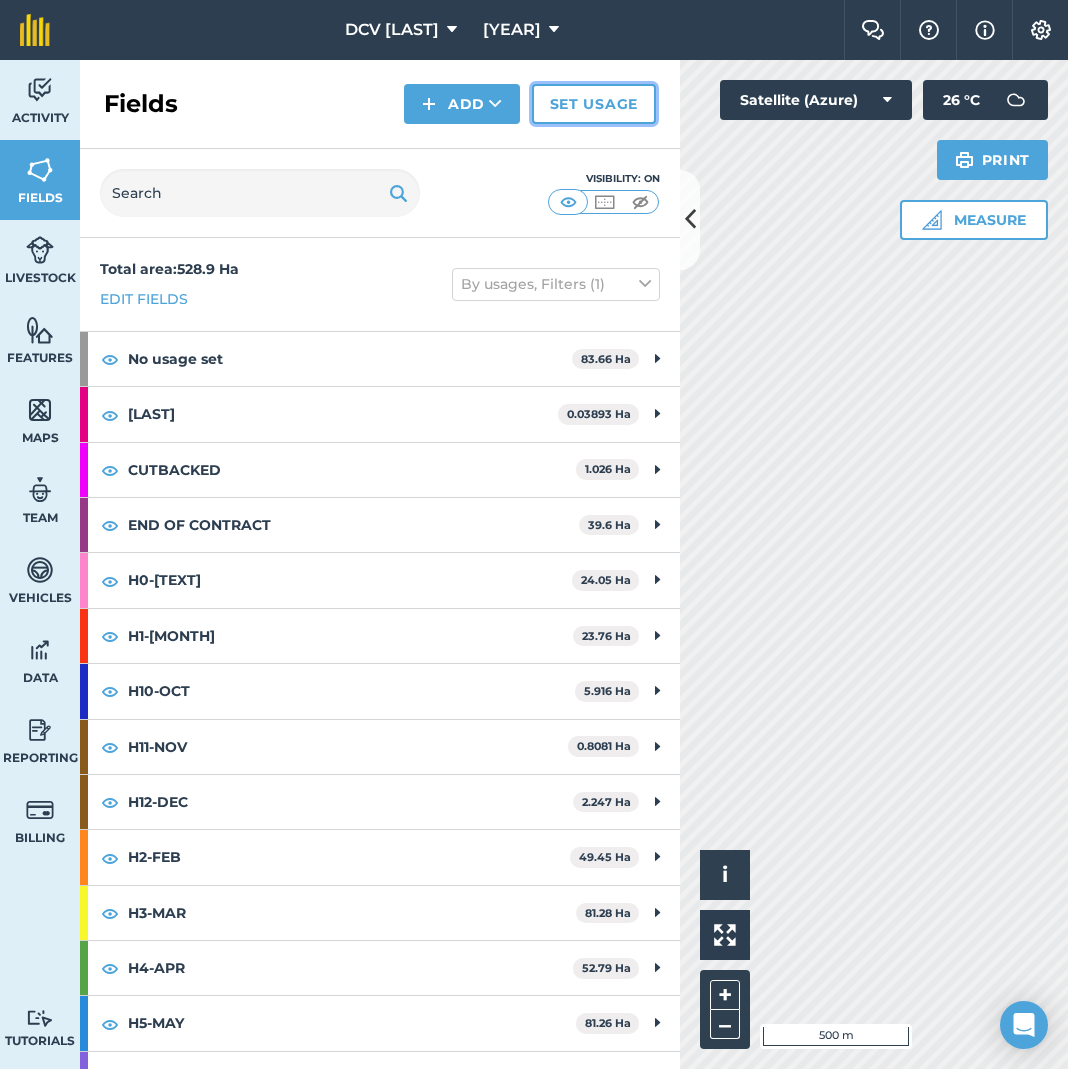 click on "Set usage" at bounding box center (594, 104) 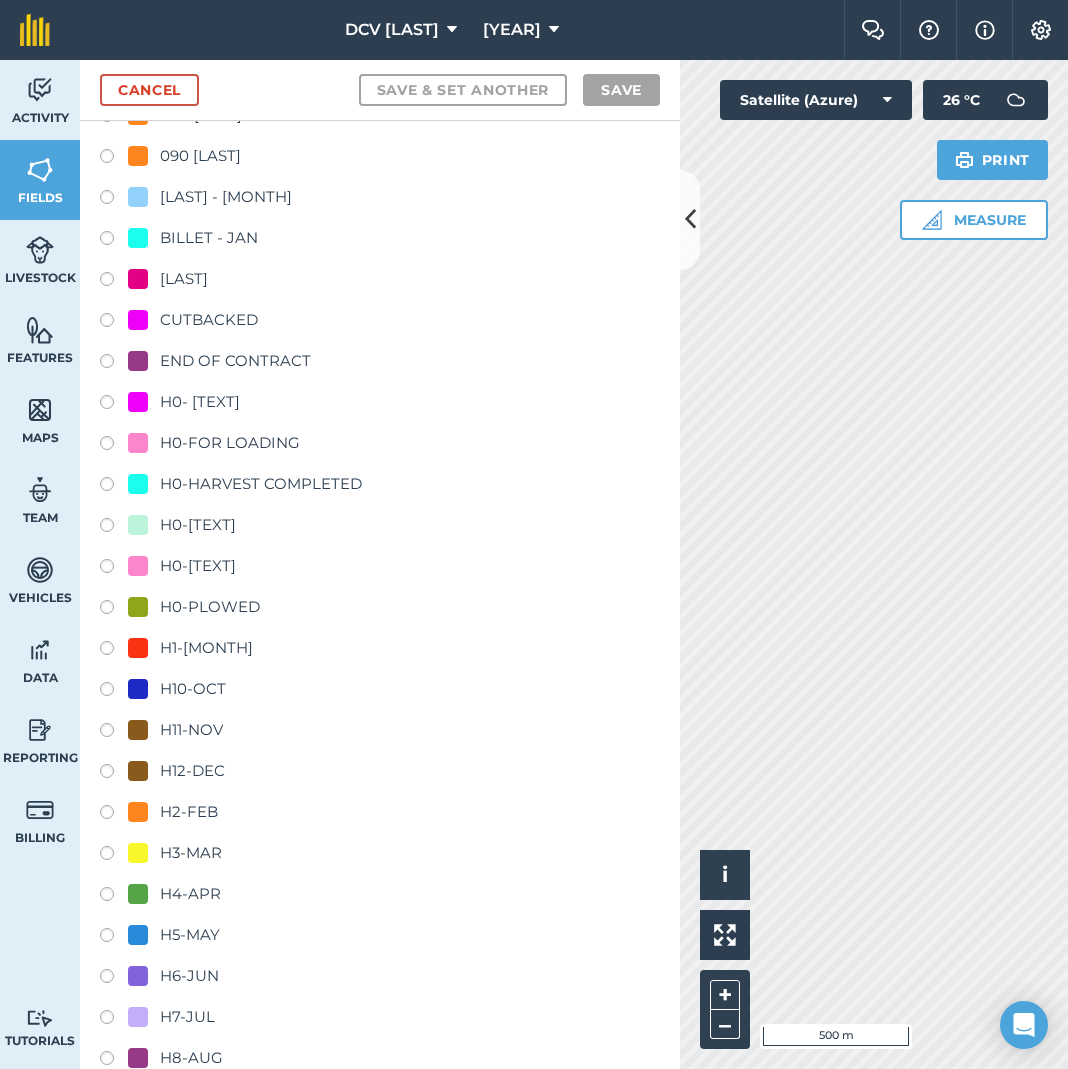 scroll, scrollTop: 1226, scrollLeft: 0, axis: vertical 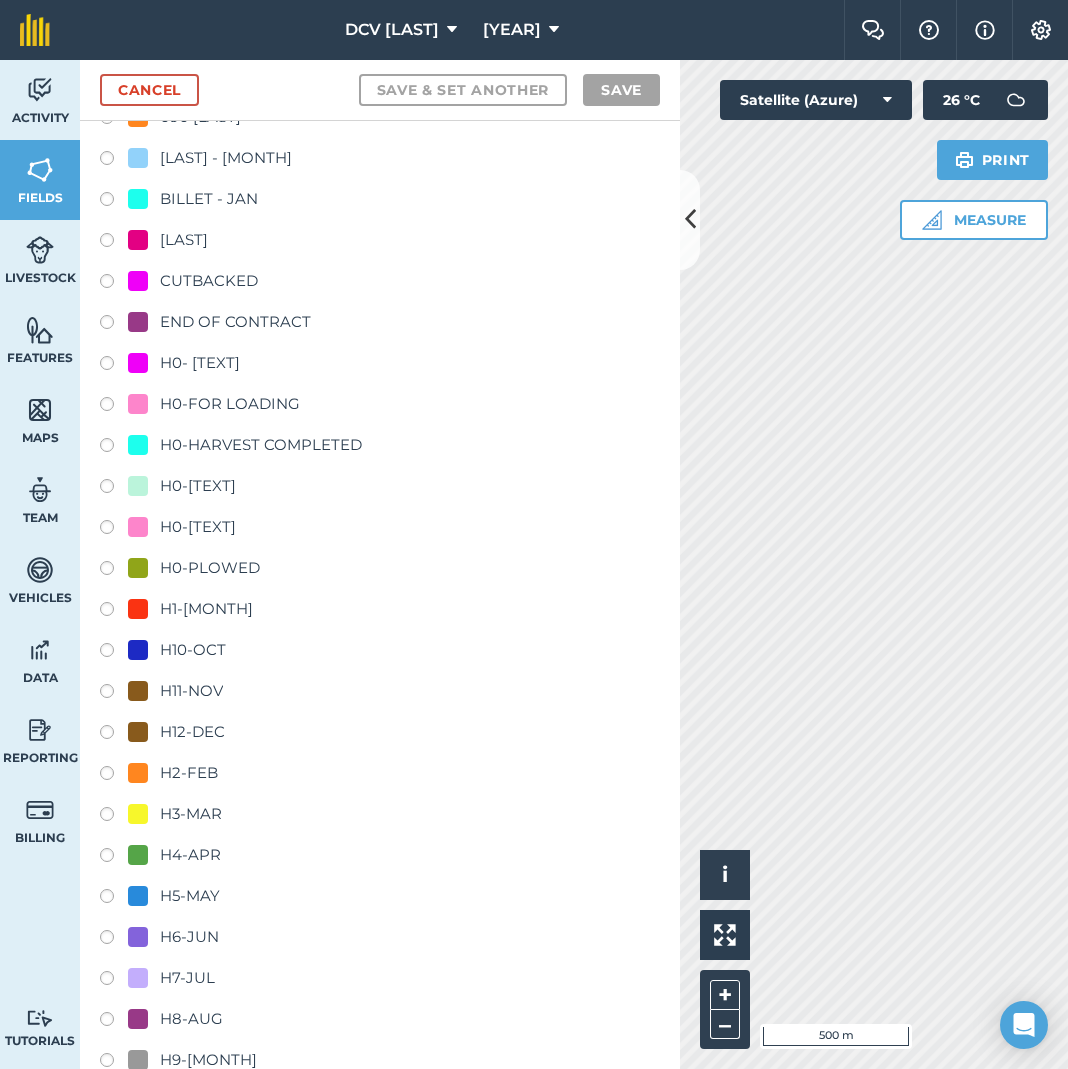 click on "H4-APR" at bounding box center [190, 855] 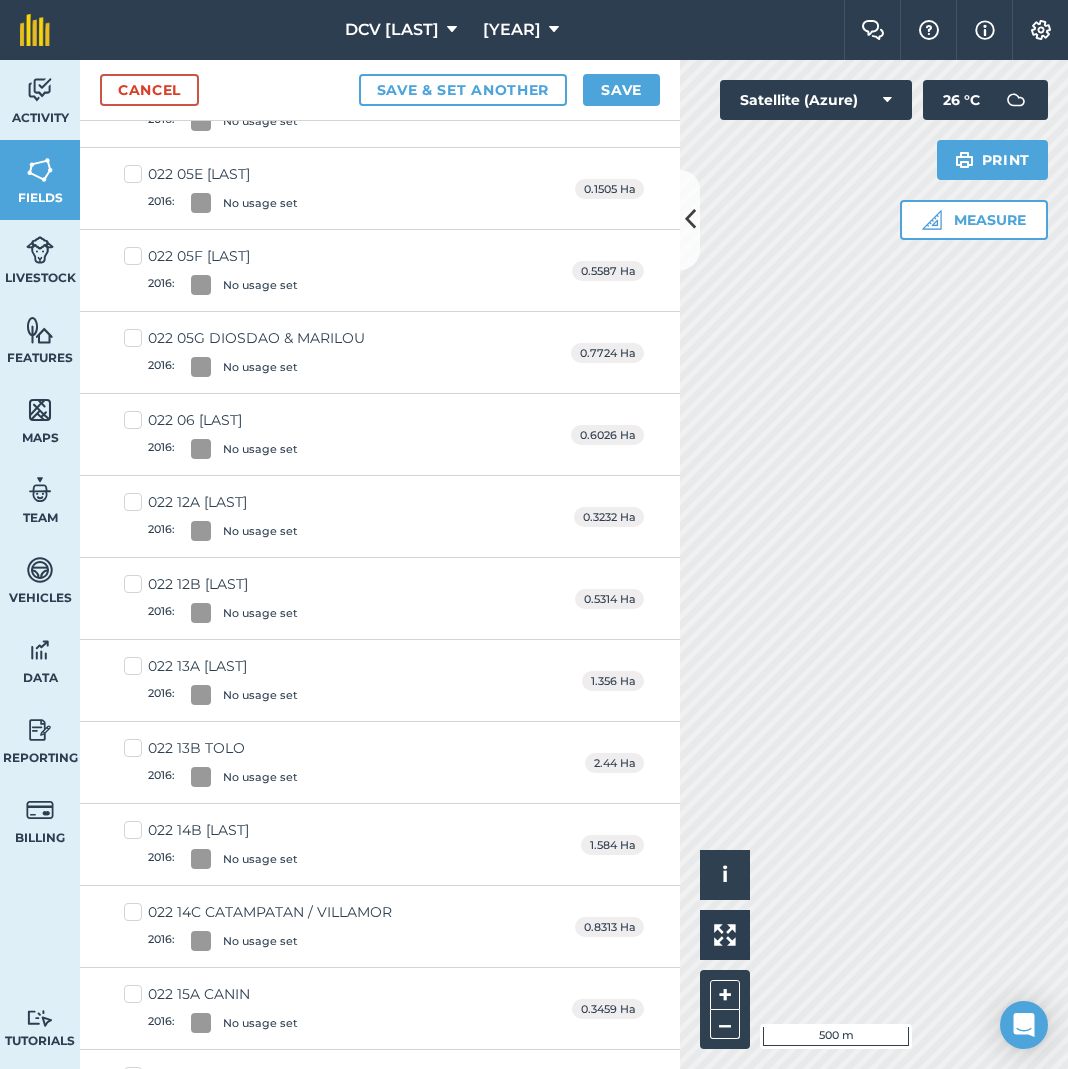click on "Measure Print 26   ° C" at bounding box center [974, 160] 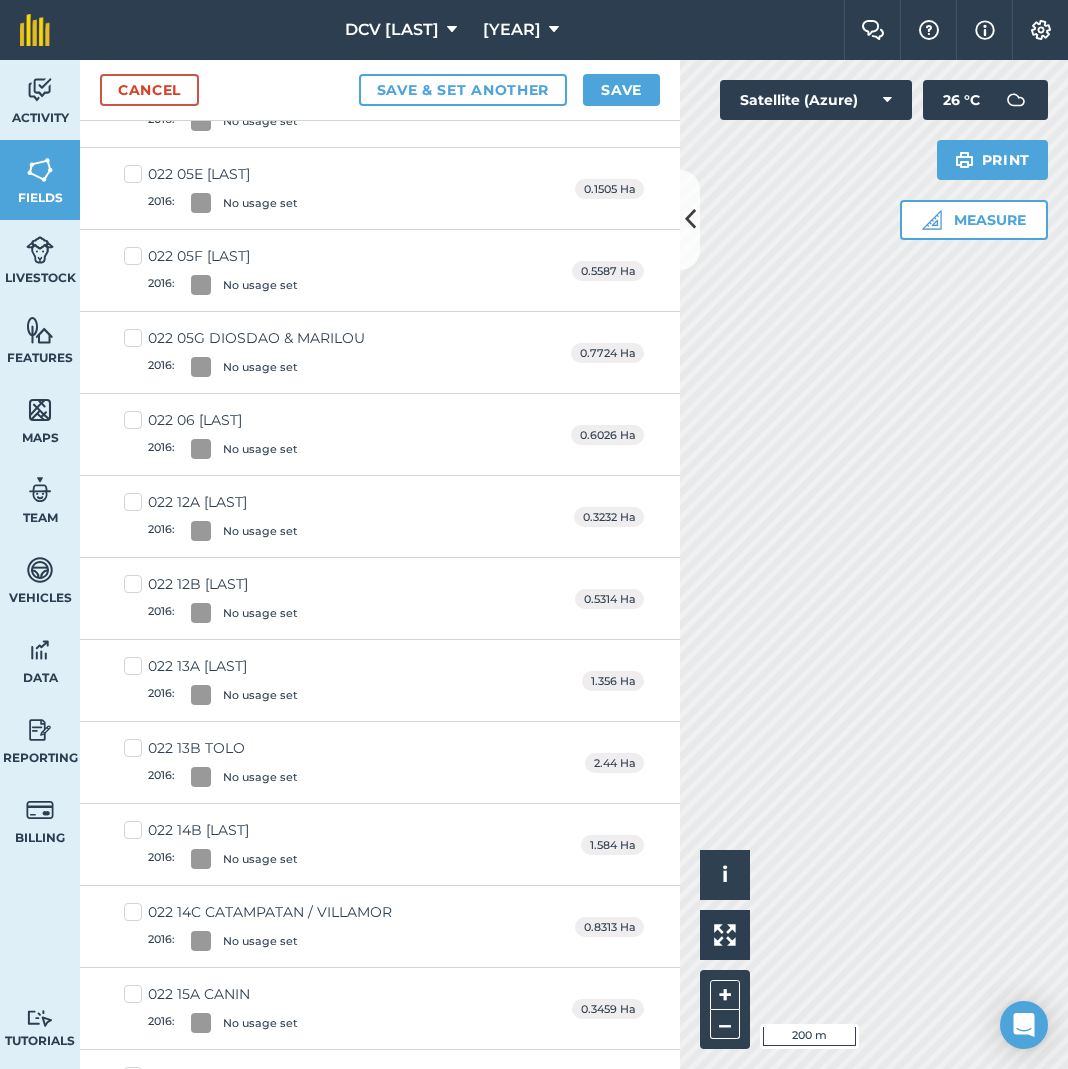 click on "Activity Fields Livestock Features Maps Team Vehicles Data Reporting Tutorials Tutorials Cancel Save & set another Save EDIT Field usage H4-APR Fields Choose the fields to update by selecting from the list below or clicking them on the map. No usage set 83.66   Ha Toggle showing  No usage set  fields 021 01B [NAME] 2016 : No usage set 1.777   Ha 021 07A [NAME]  2016 : No usage set 2.771   Ha 021 08B [NAME]  2016 : No usage set 1.049   Ha 021 09A [NAME] 2016 : No usage set 0.3464   Ha 021 09B [NAME] 2016 : No usage set 0.3017   Ha 021 10A [NAME]  2016 : No usage set 0.8346   Ha 021 10F [NAME]  2016 : No usage set 0.7232   Ha 022 02 [NAME]  2016 : No usage set 1.146   Ha 022 04A [NAME]  2016 : No usage set 1.352   Ha 022 05B [NAME]  2016 : No usage set 0.824   Ha 022 05C [NAME]  2016 : No usage set 0.3017   Ha 022 05D [NAME]  2016 : No usage set 0.3242   Ha 022 05E [NAME]  2016 : No usage set 0.1505   Ha 022 05F [NAME]  2016 : No usage set 0.5587   Ha 022 05G [NAME] & [NAME] 2016 : 0.7724" at bounding box center (534, 564) 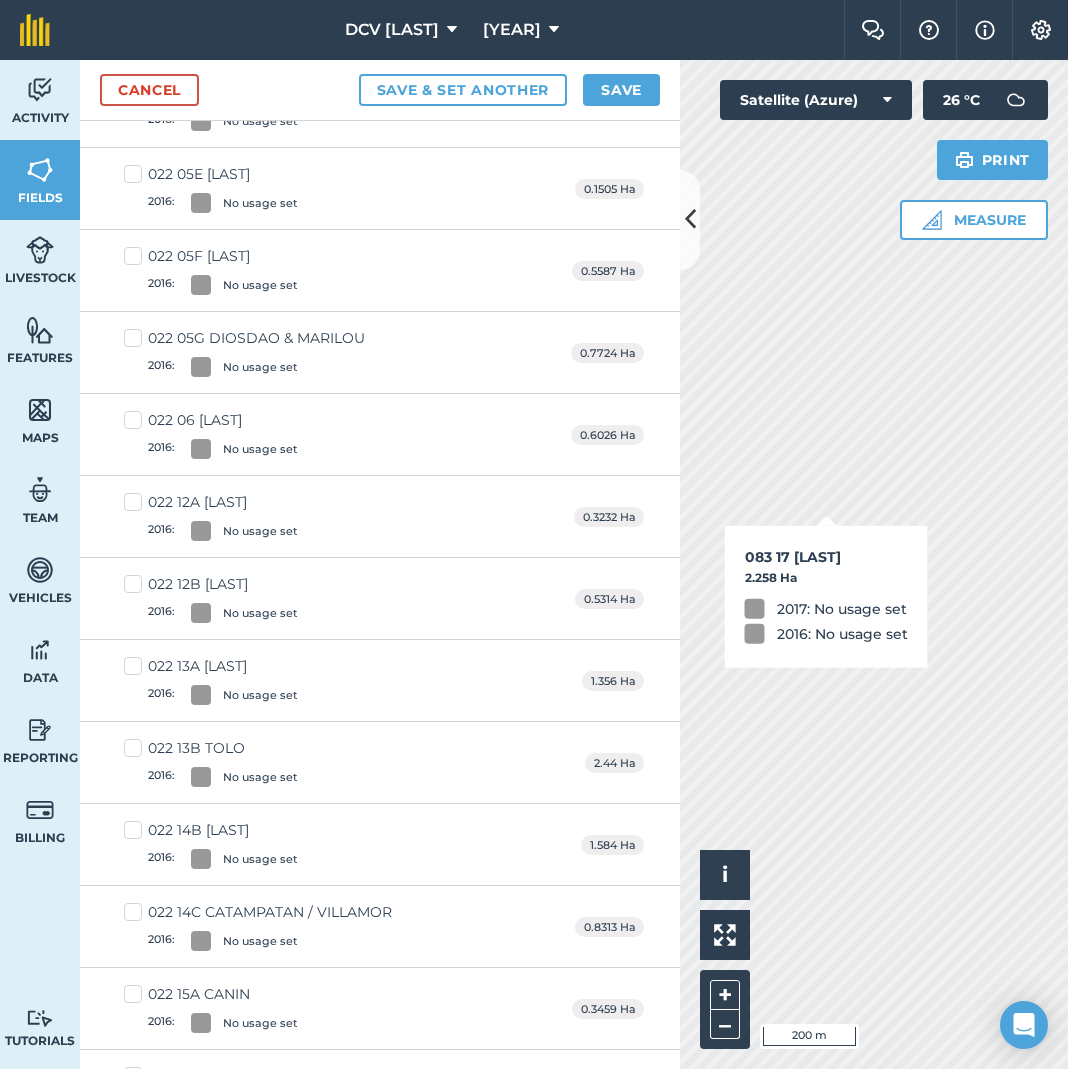checkbox on "true" 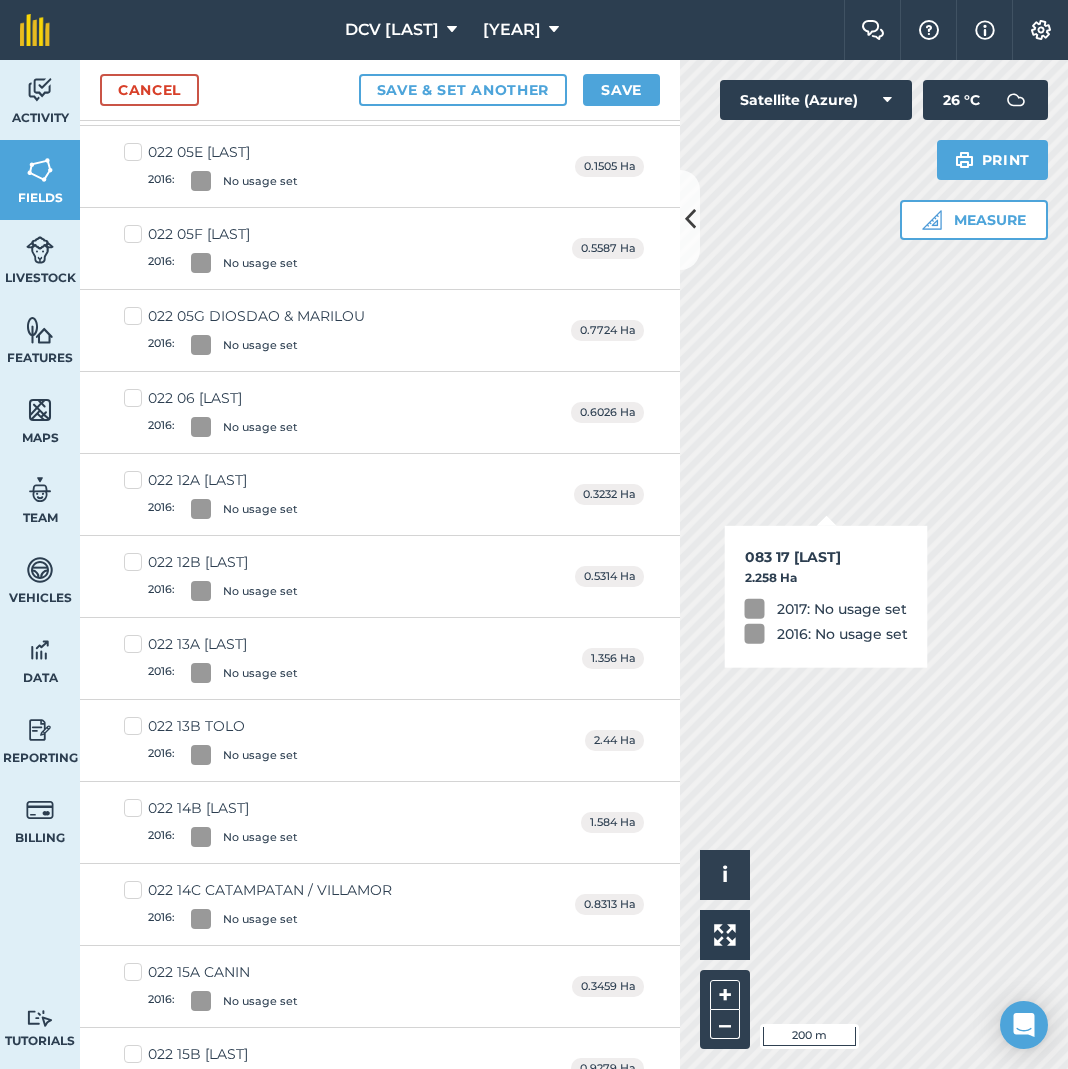 scroll, scrollTop: 1203, scrollLeft: 0, axis: vertical 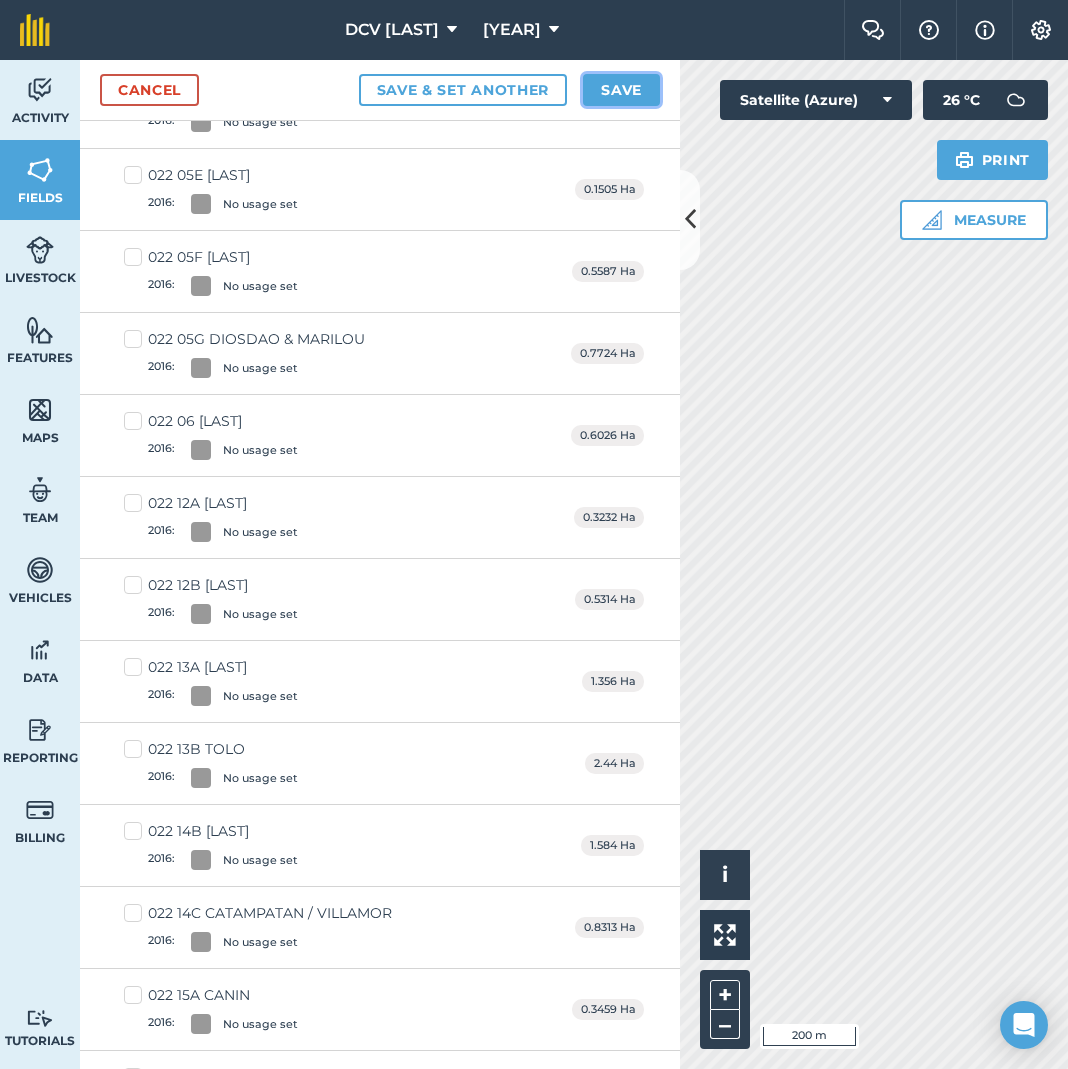 click on "Save" at bounding box center [621, 90] 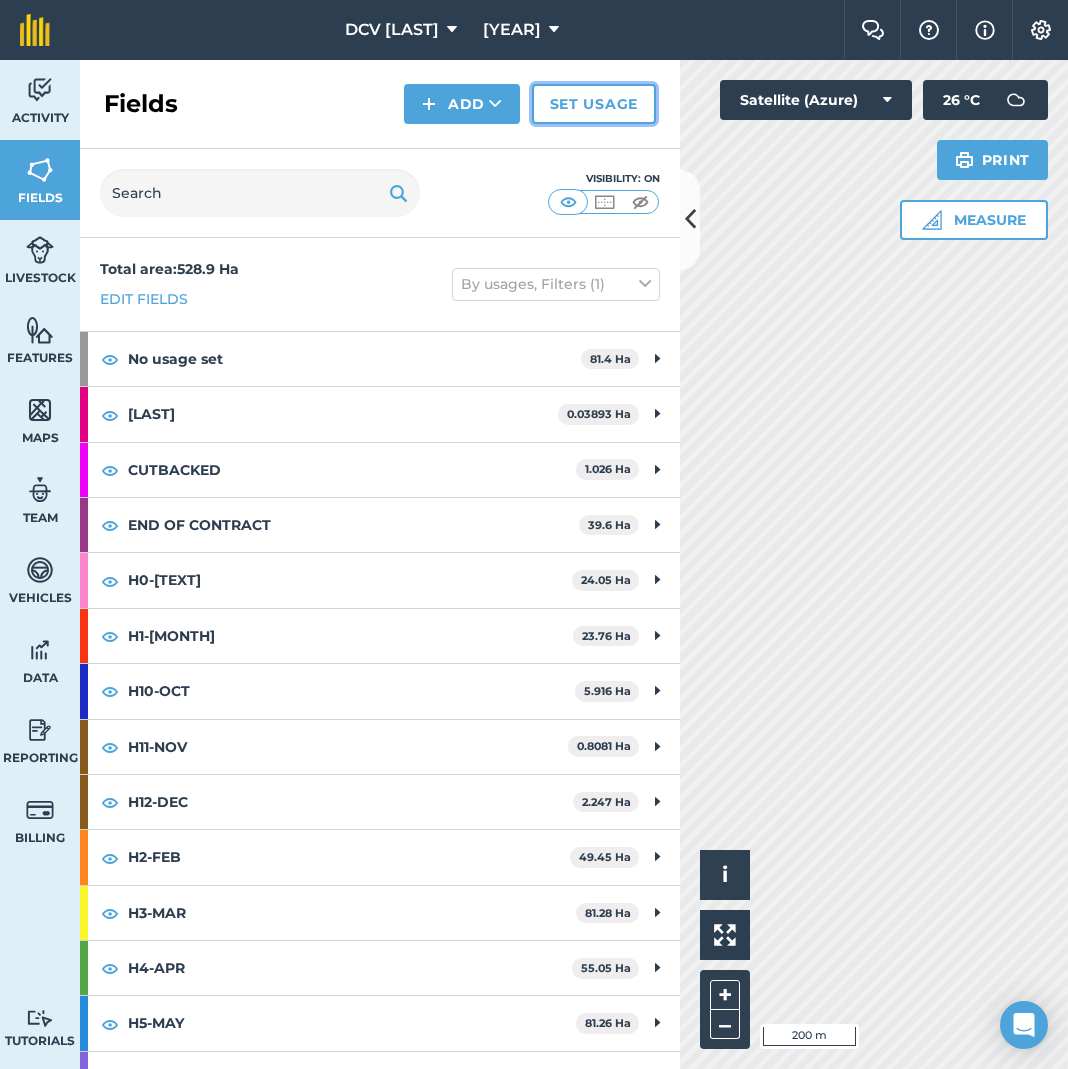 click on "Set usage" at bounding box center (594, 104) 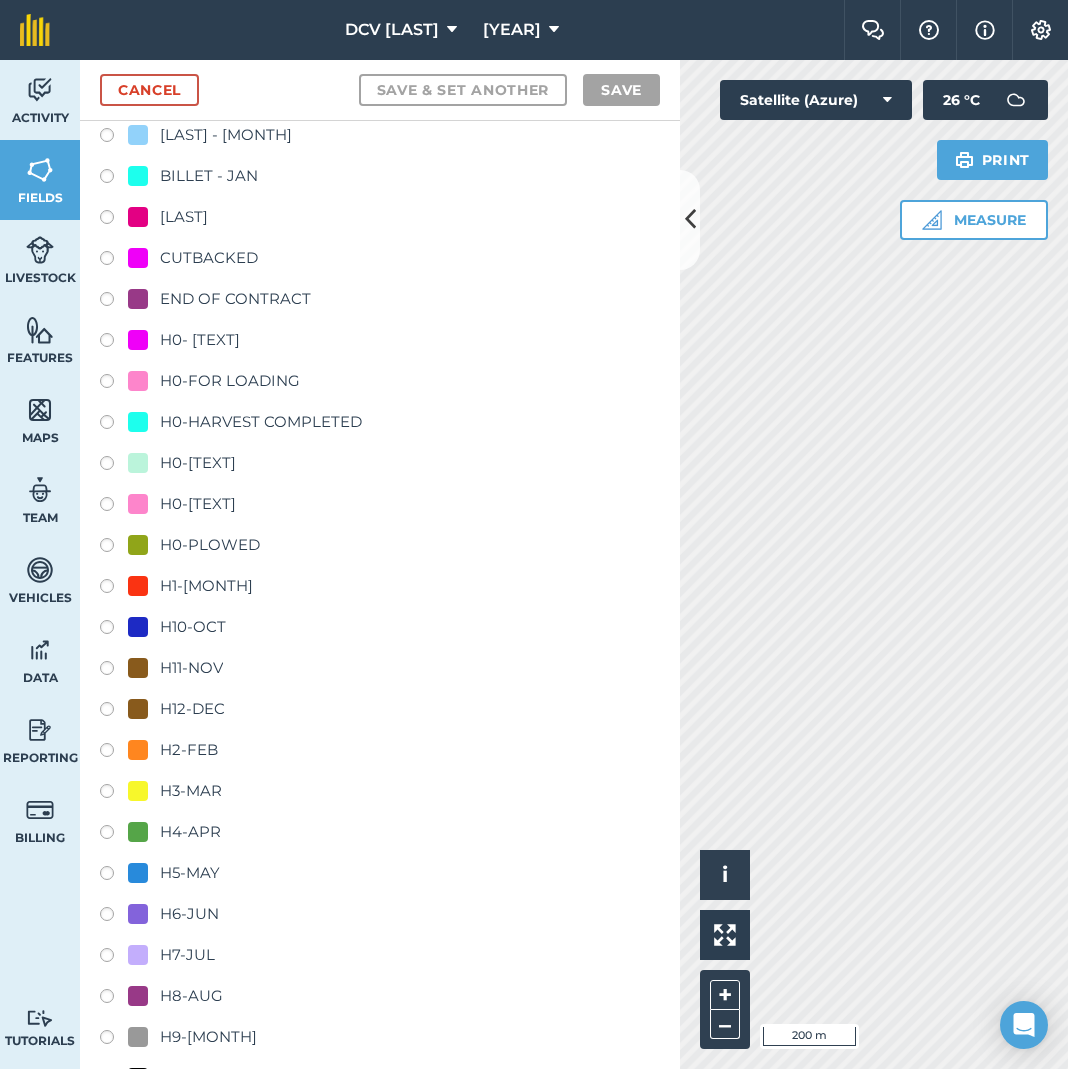 scroll, scrollTop: 1273, scrollLeft: 0, axis: vertical 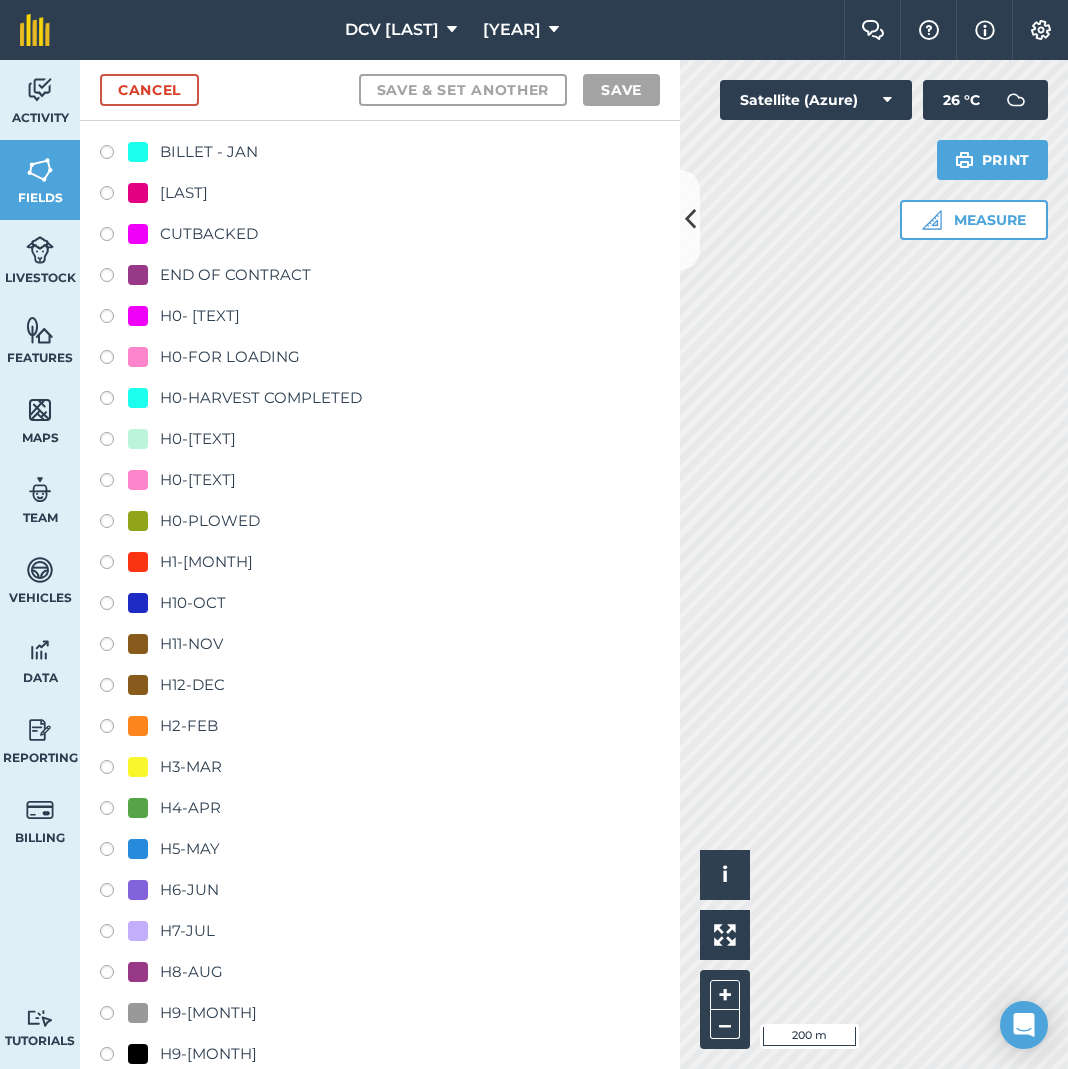 click on "H6-JUN" at bounding box center [189, 890] 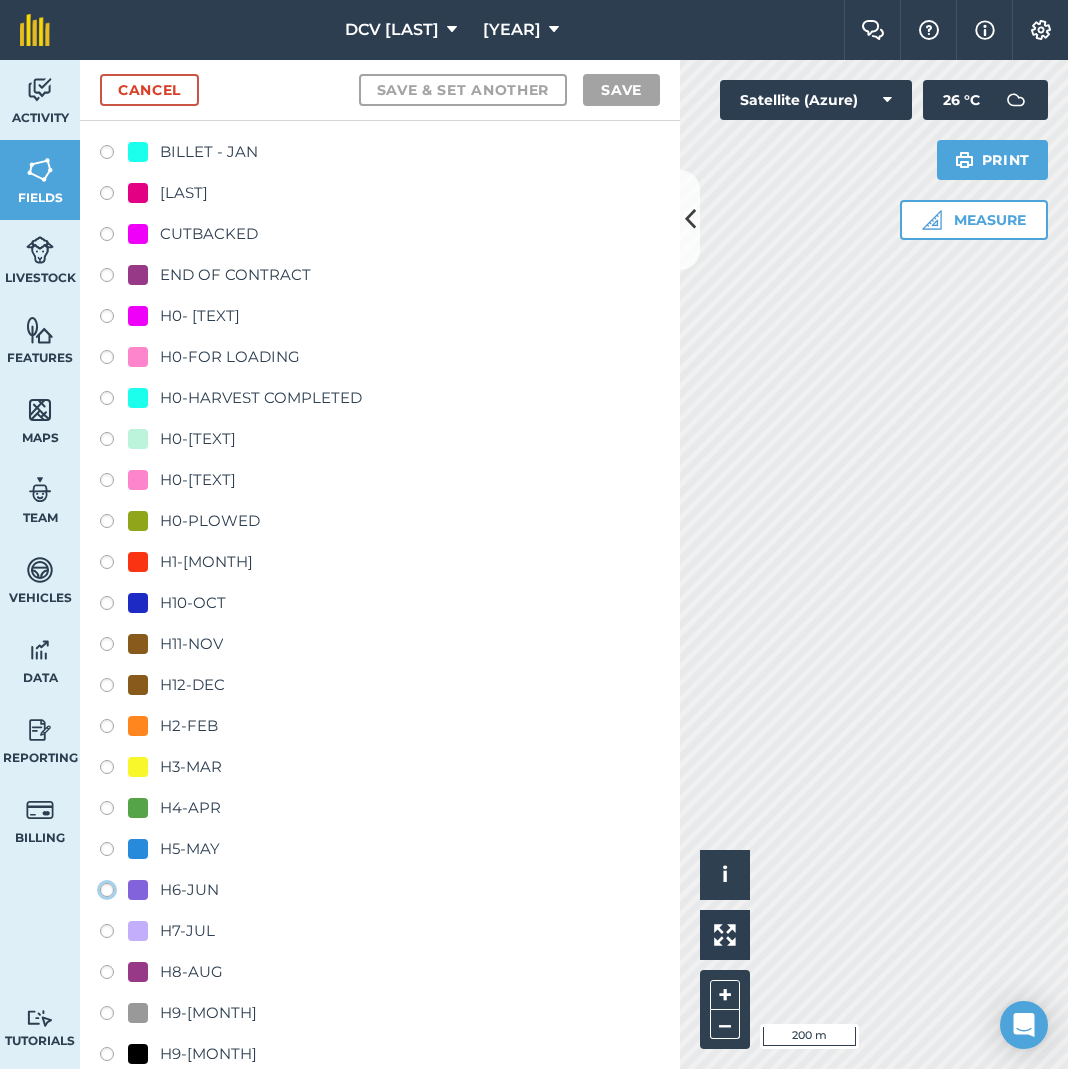 click on "H6-JUN" at bounding box center [-9893, 889] 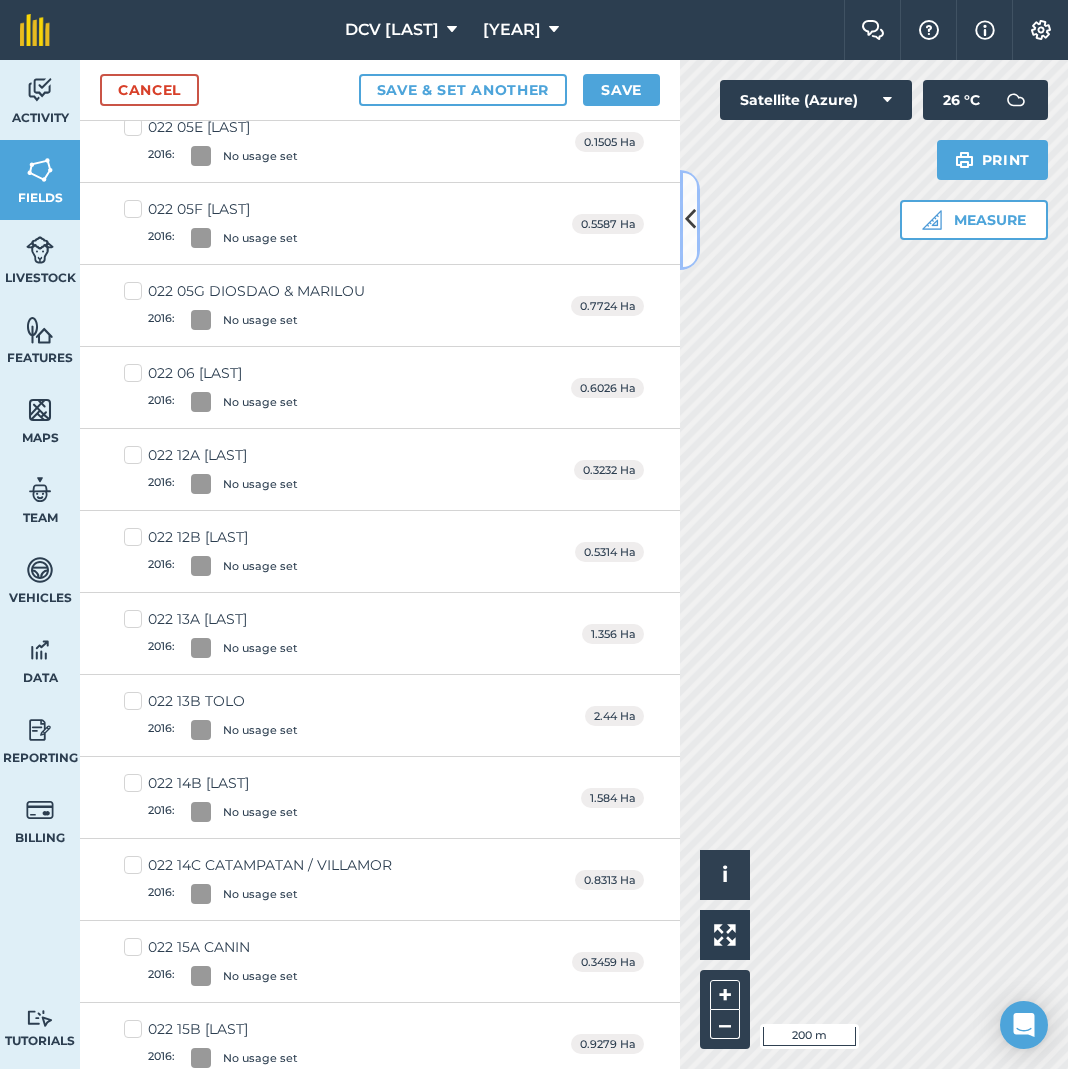 click at bounding box center (690, 220) 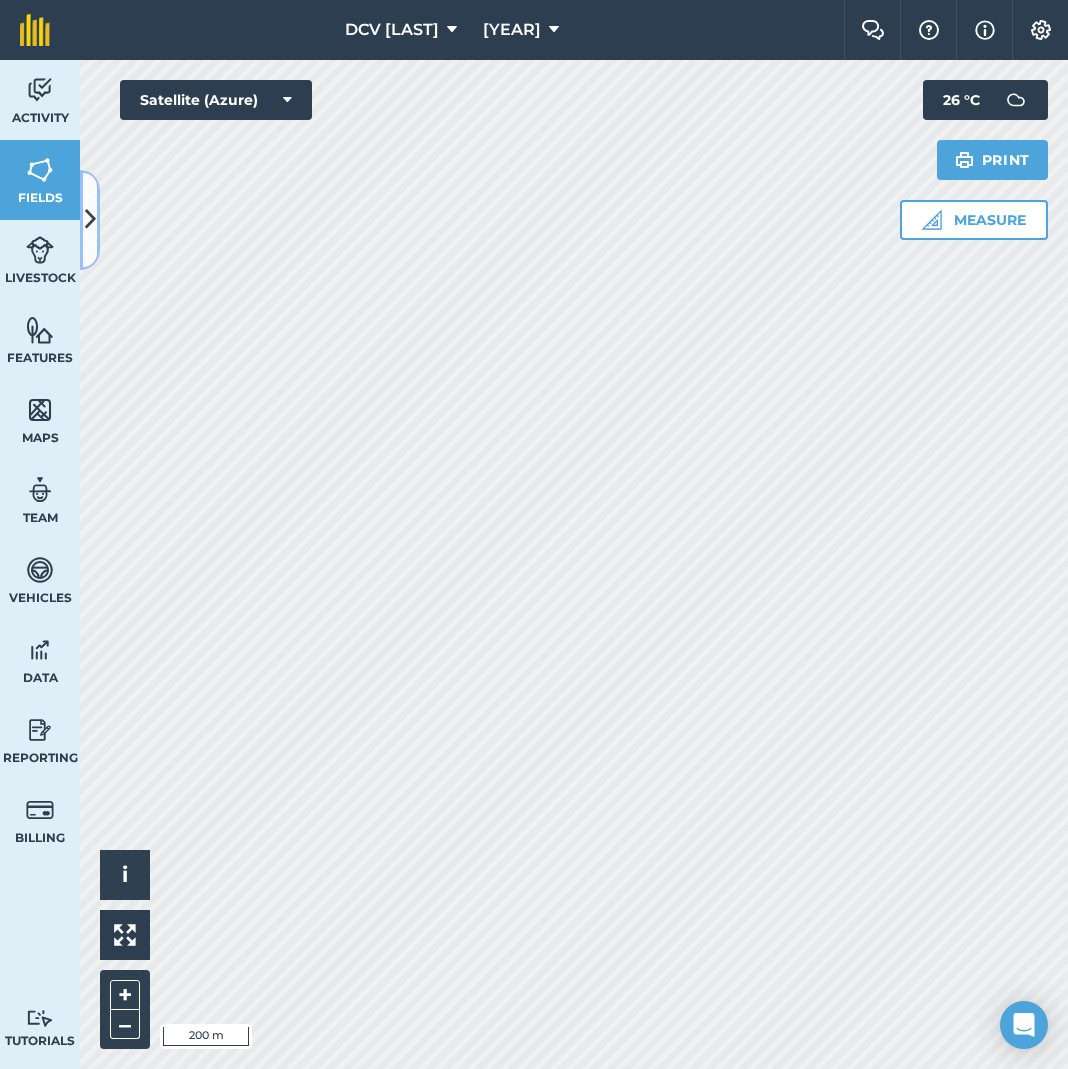 click at bounding box center (90, 219) 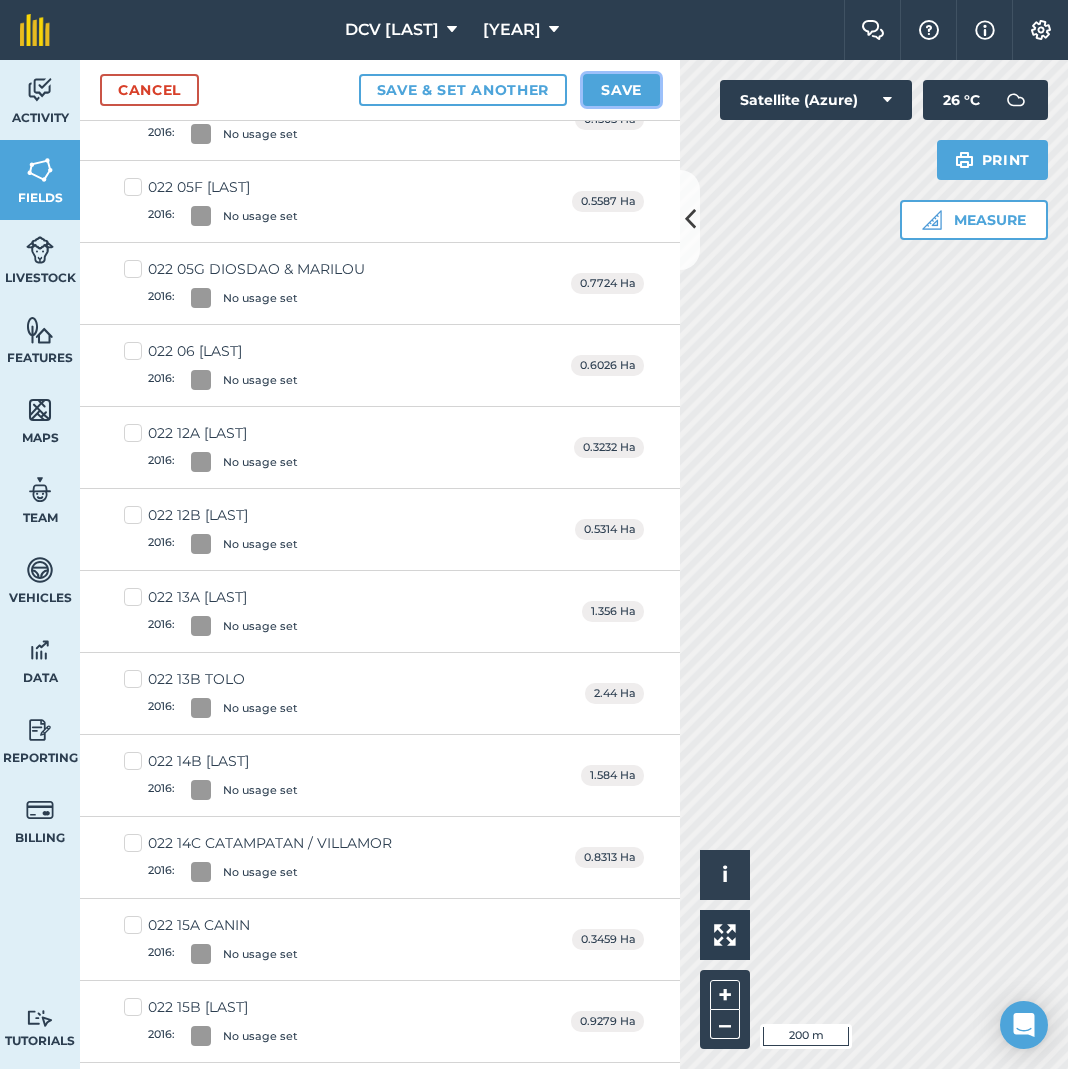 click on "Save" at bounding box center [621, 90] 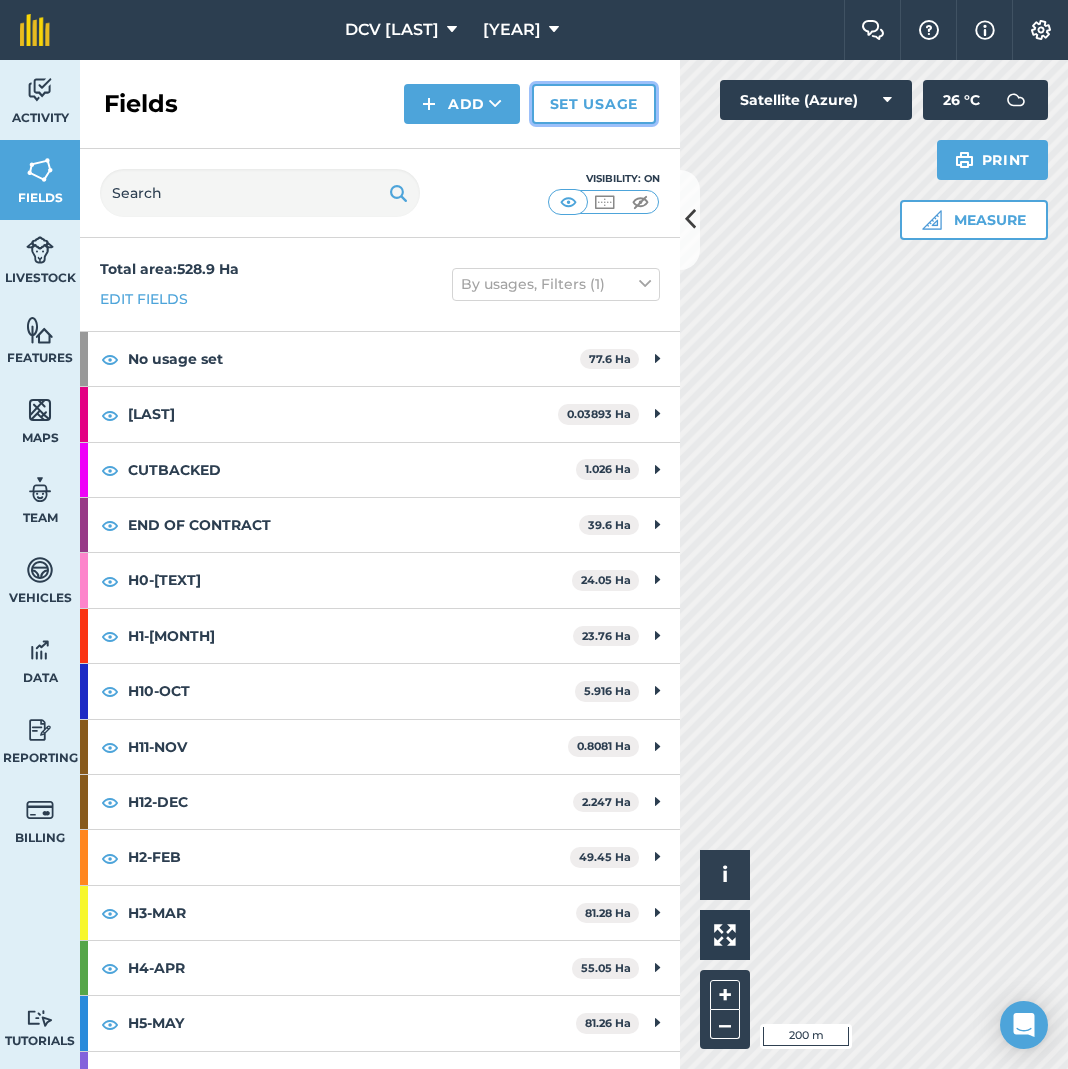 click on "Set usage" at bounding box center [594, 104] 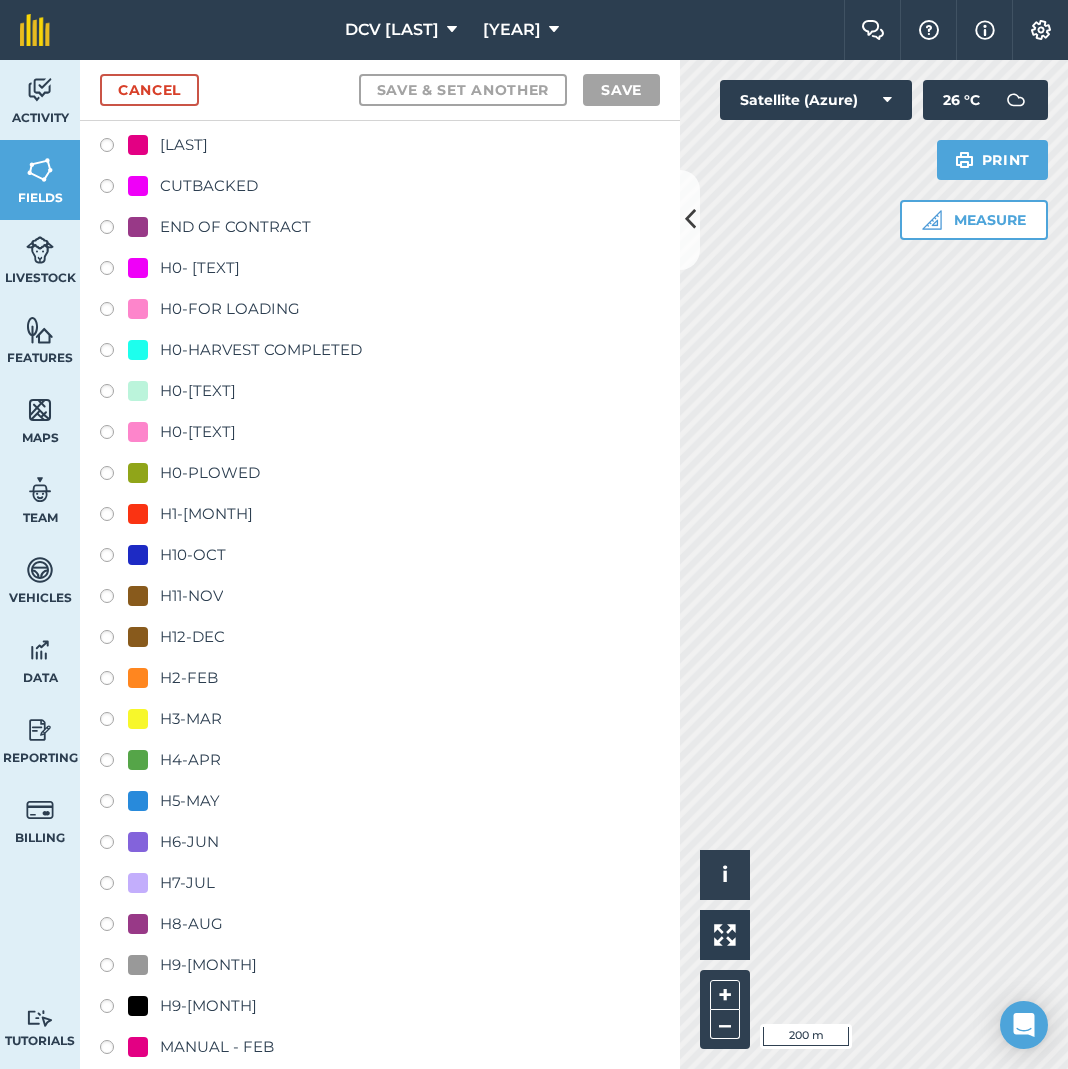 scroll, scrollTop: 1334, scrollLeft: 0, axis: vertical 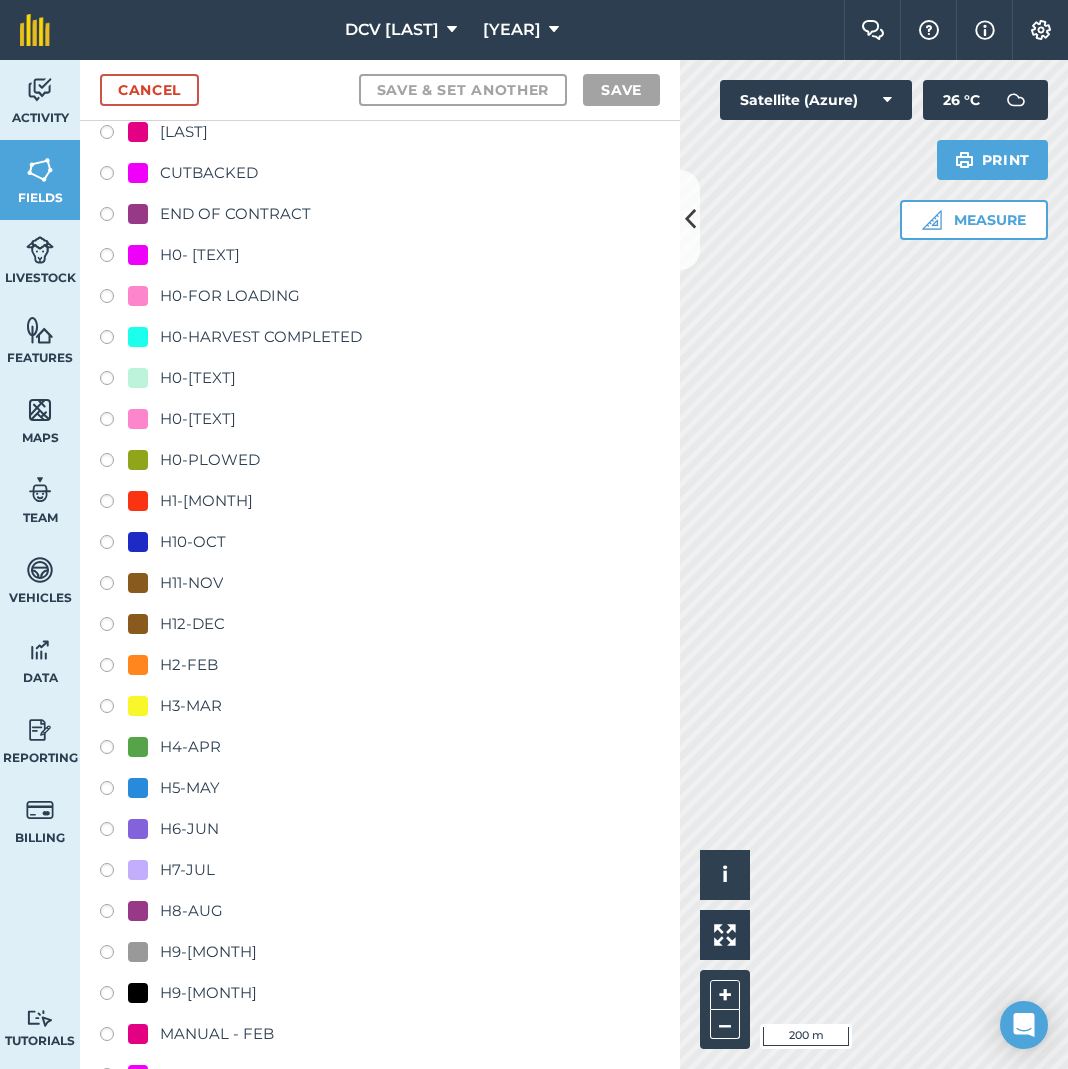 click on "H7-JUL" at bounding box center (187, 870) 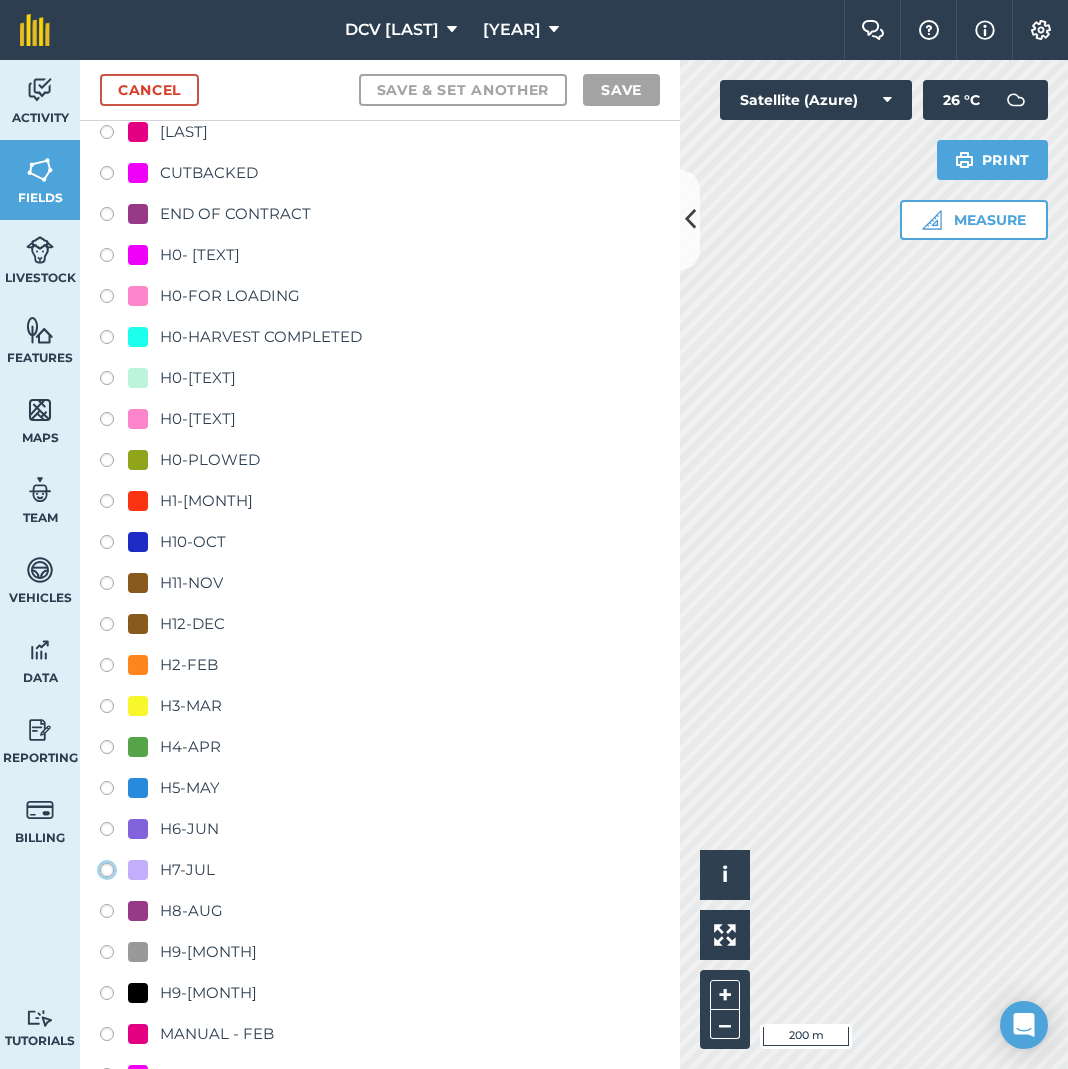 click on "H7-JUL" at bounding box center (-9893, 869) 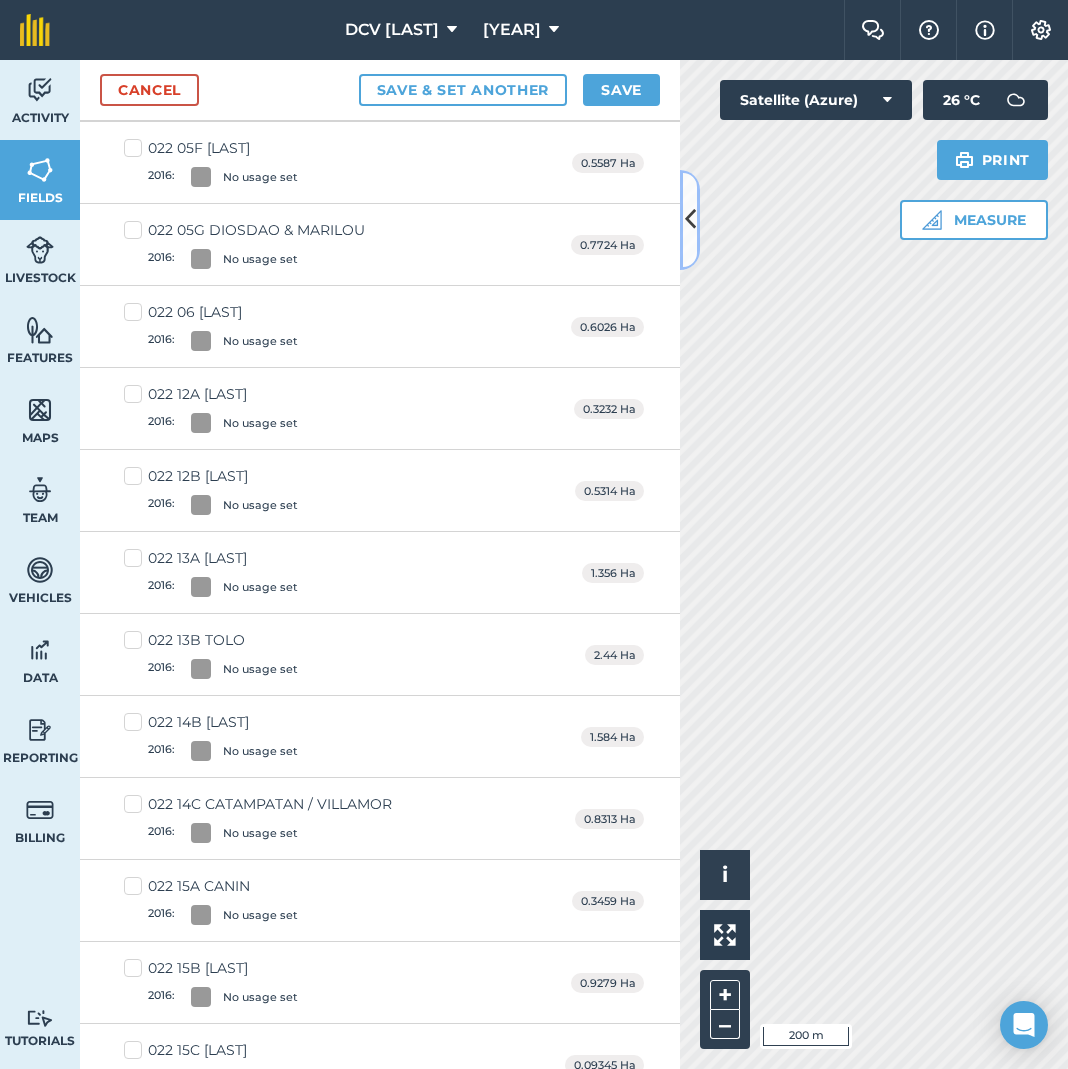 click at bounding box center (690, 219) 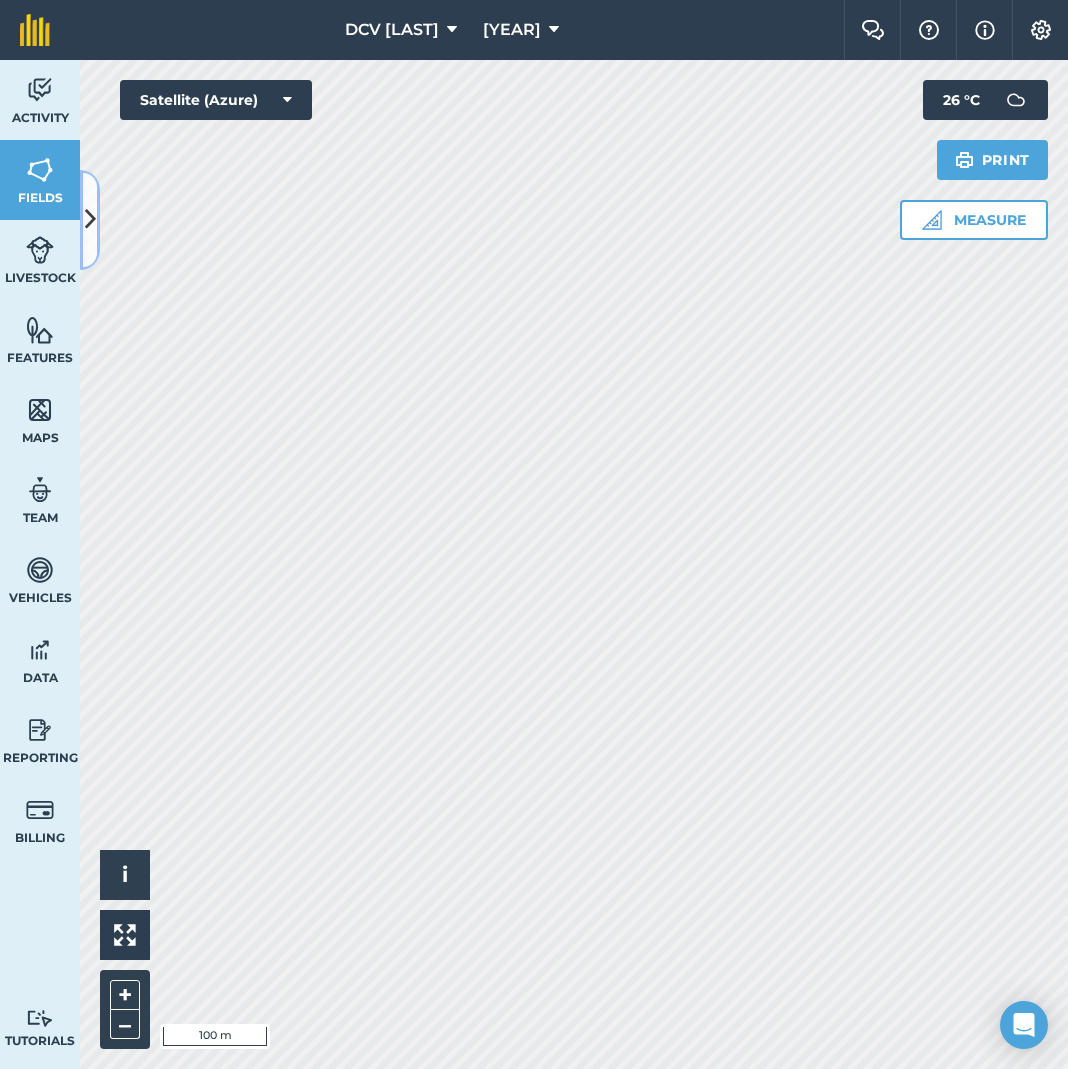 click at bounding box center [90, 219] 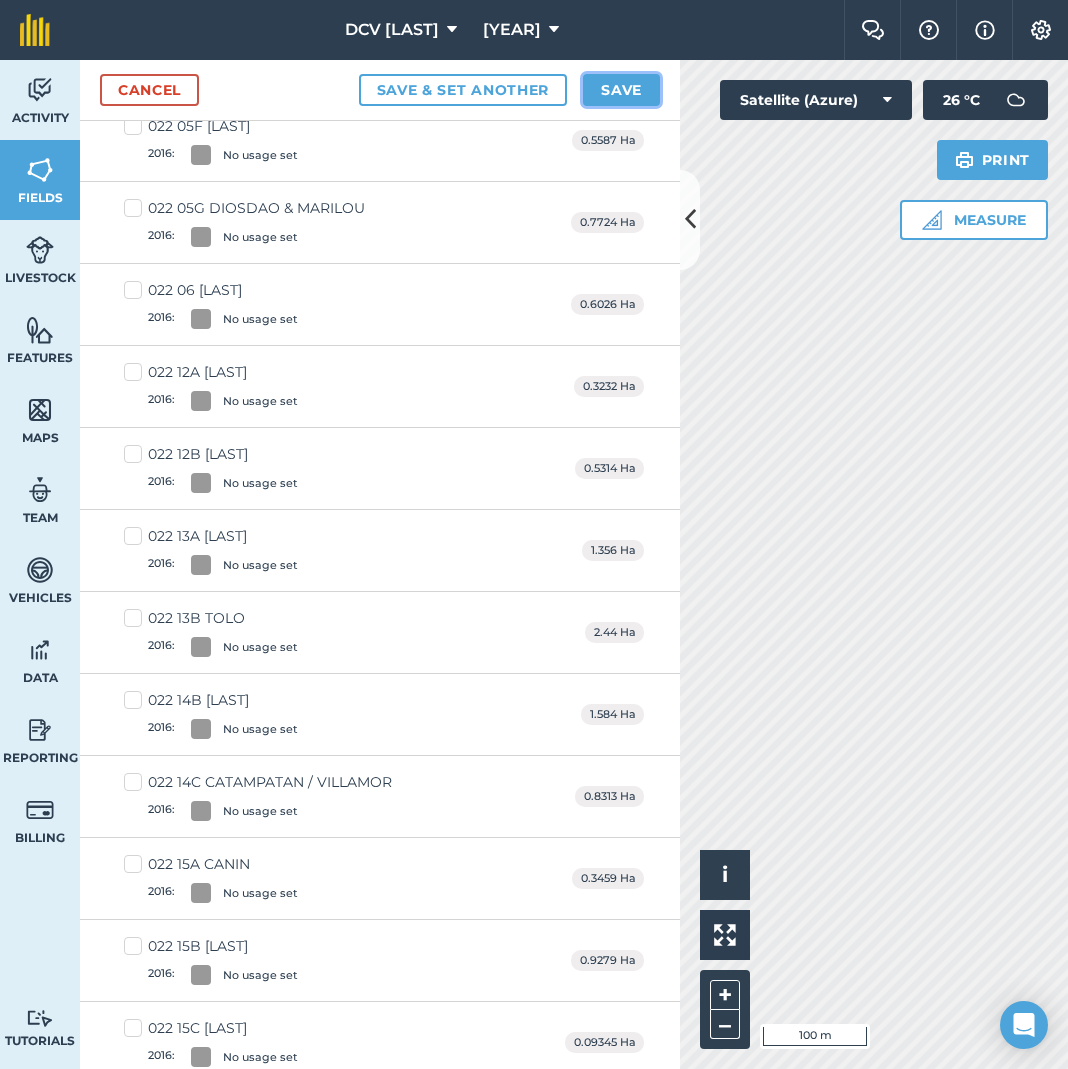 click on "Save" at bounding box center [621, 90] 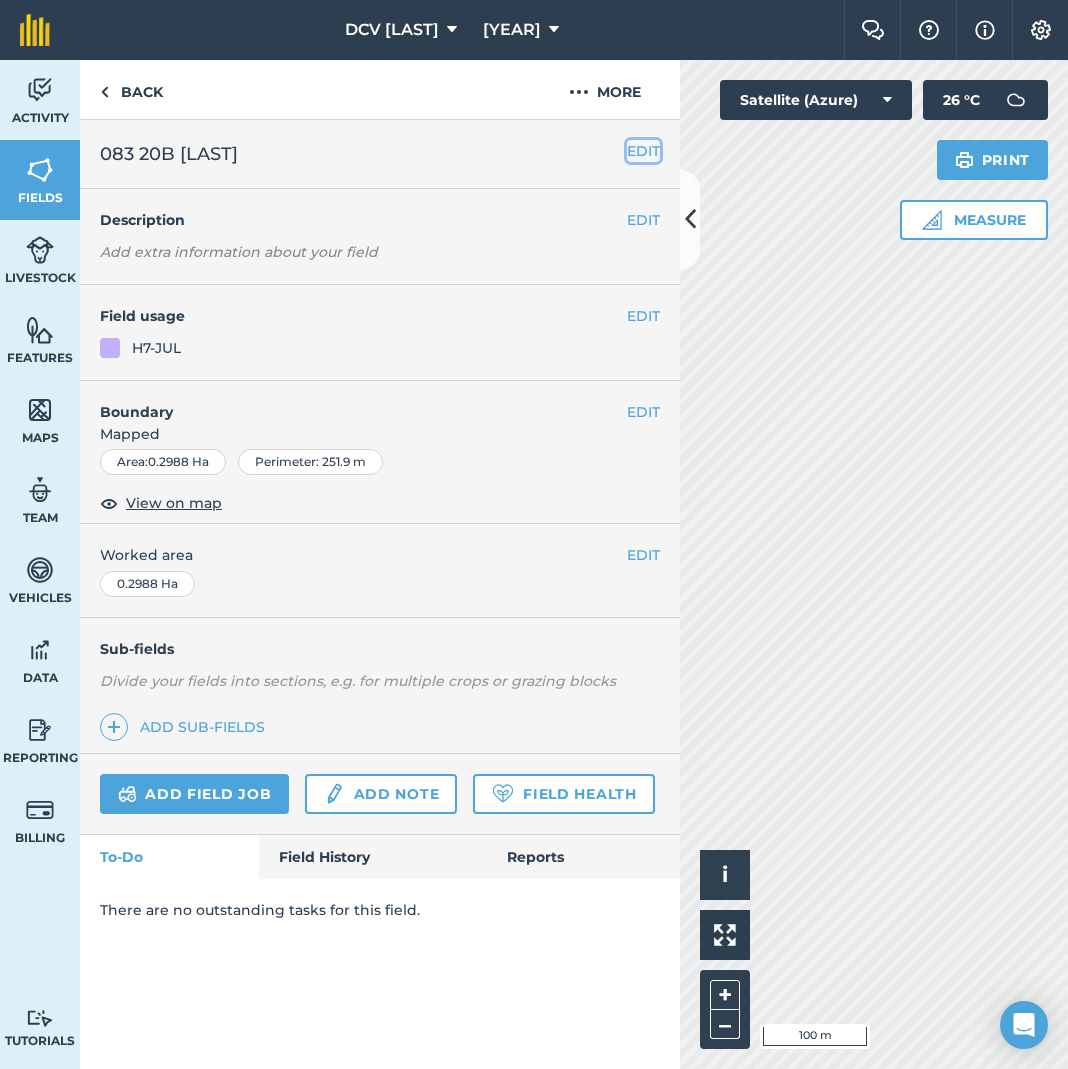 click on "EDIT" at bounding box center (643, 151) 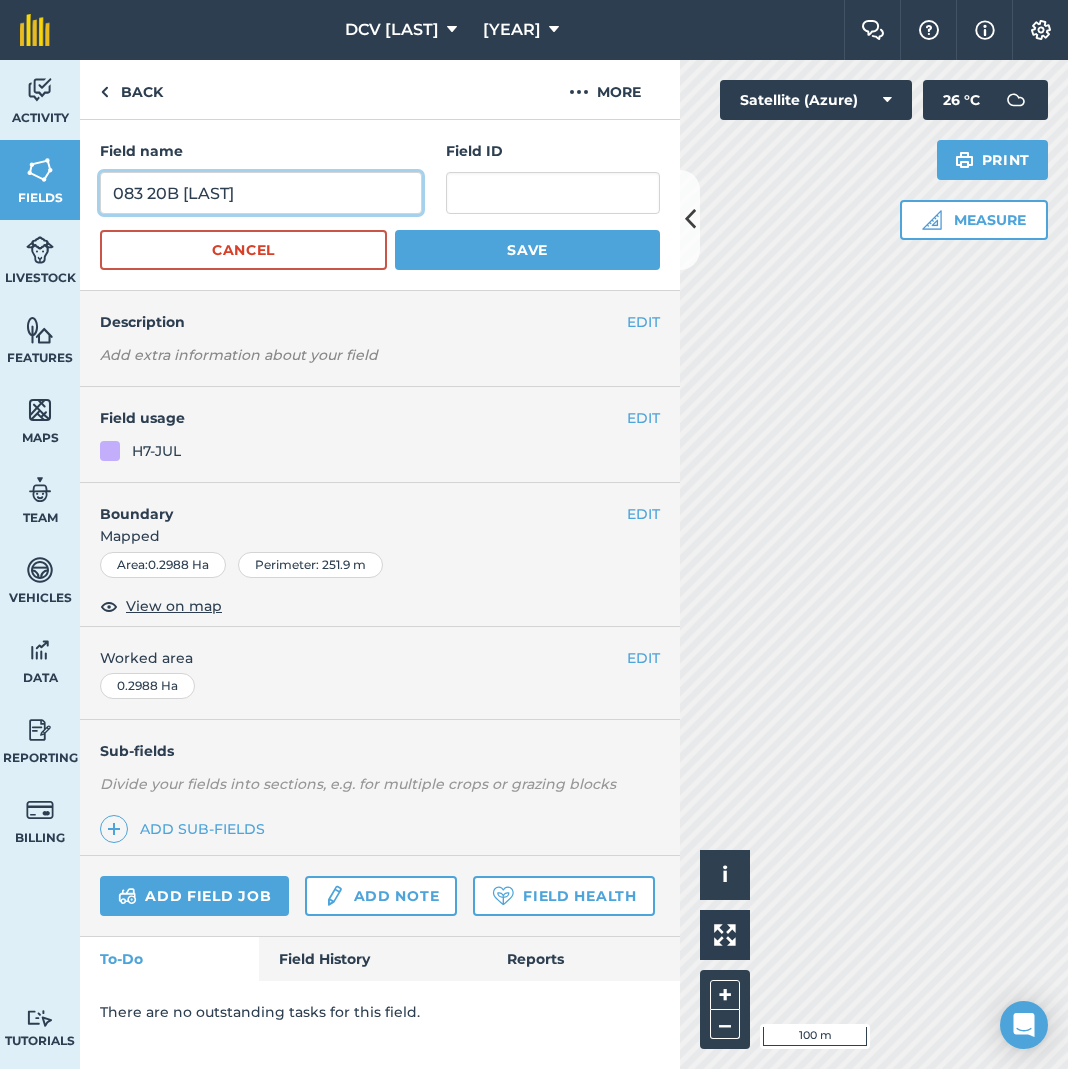 click on "083 20B [LAST]" at bounding box center [261, 193] 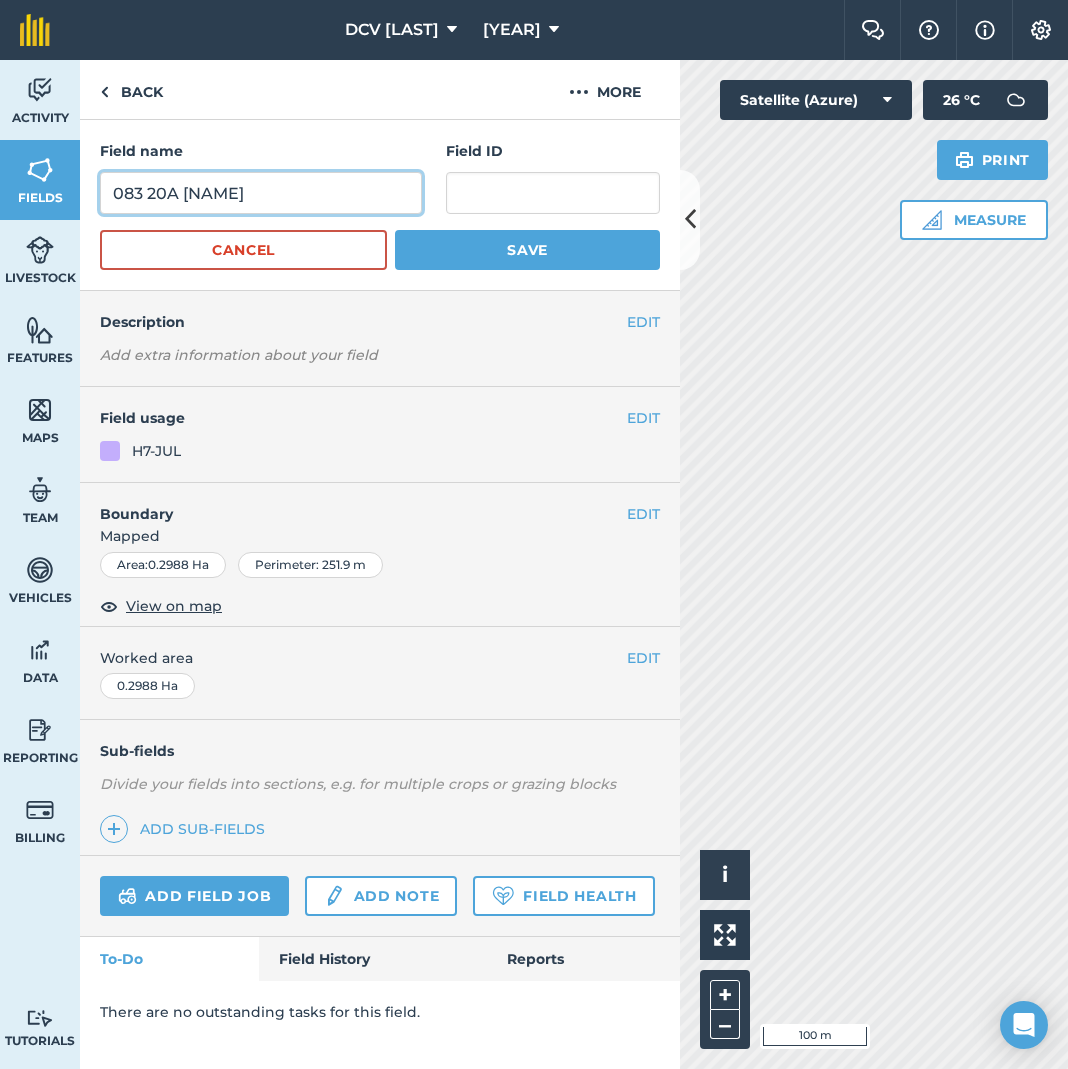 type on "083 20A [NAME]" 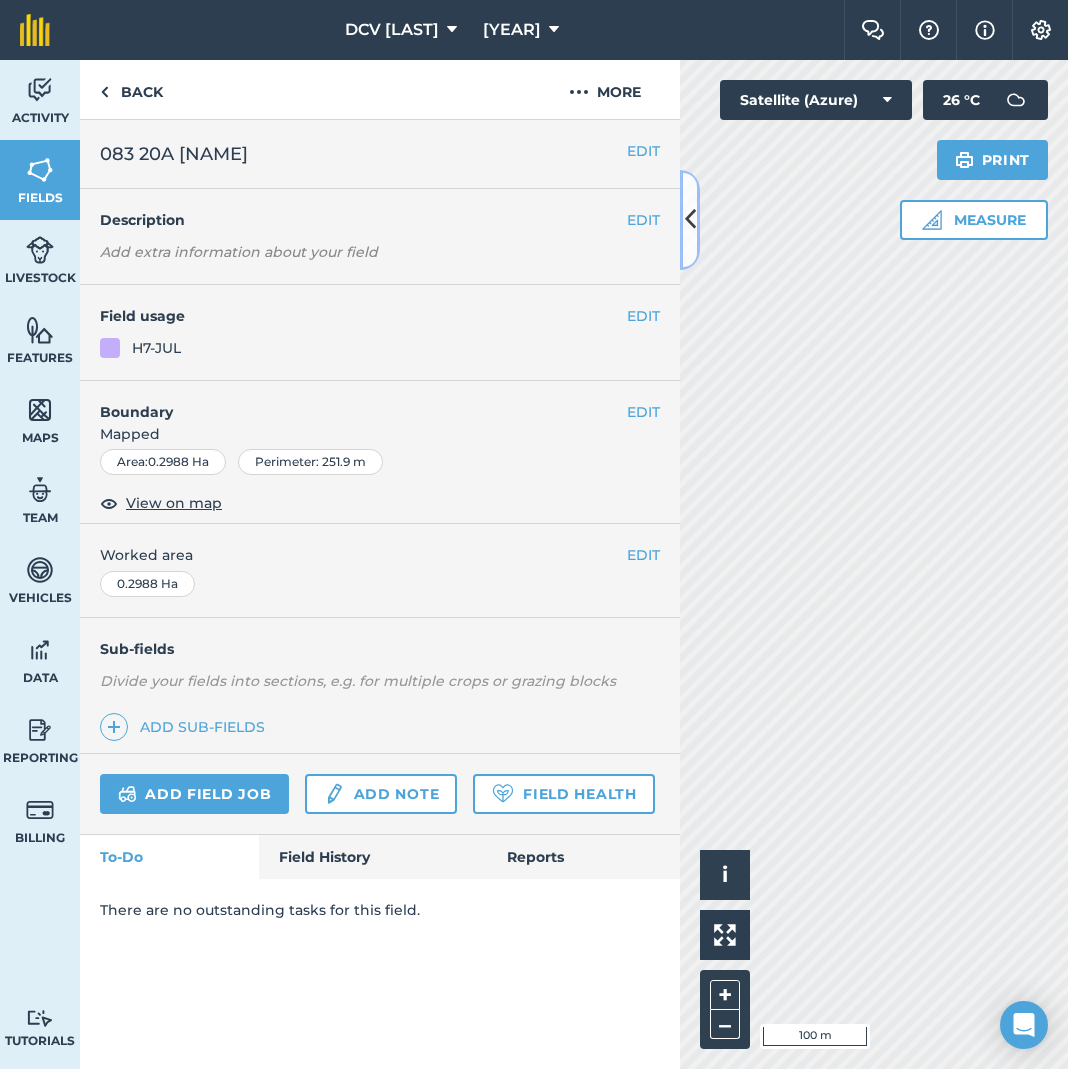 click at bounding box center (690, 219) 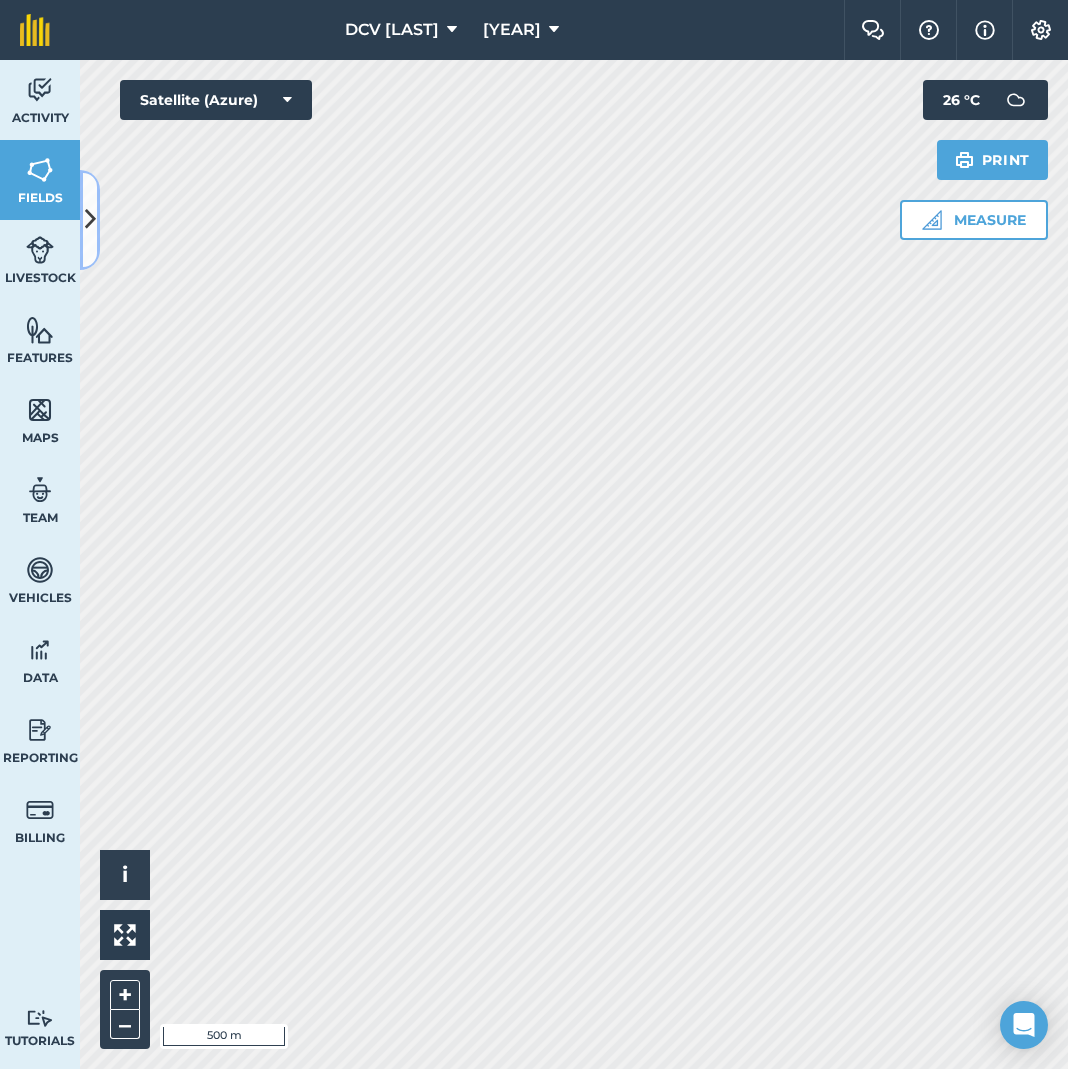 click at bounding box center (90, 219) 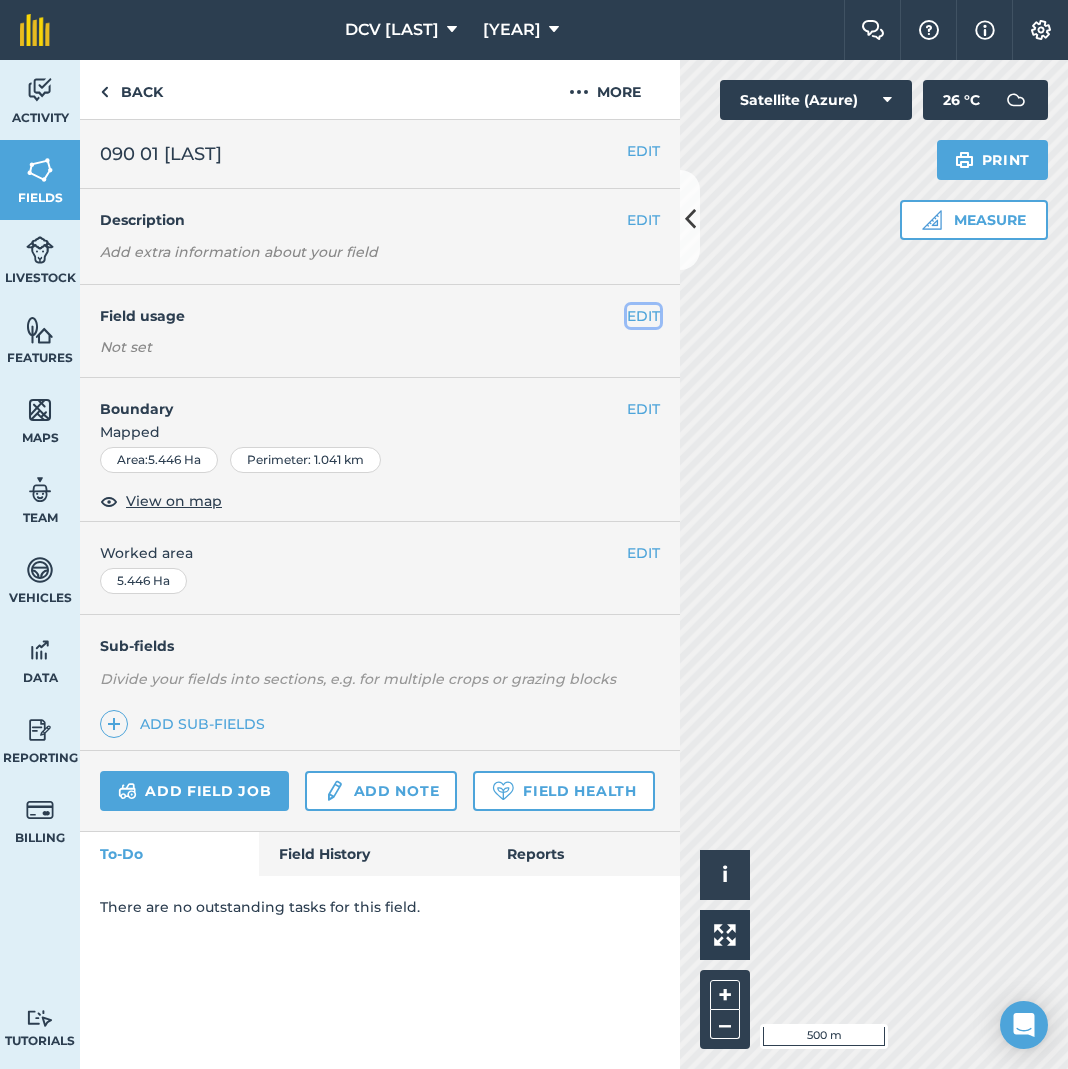 click on "EDIT" at bounding box center (643, 316) 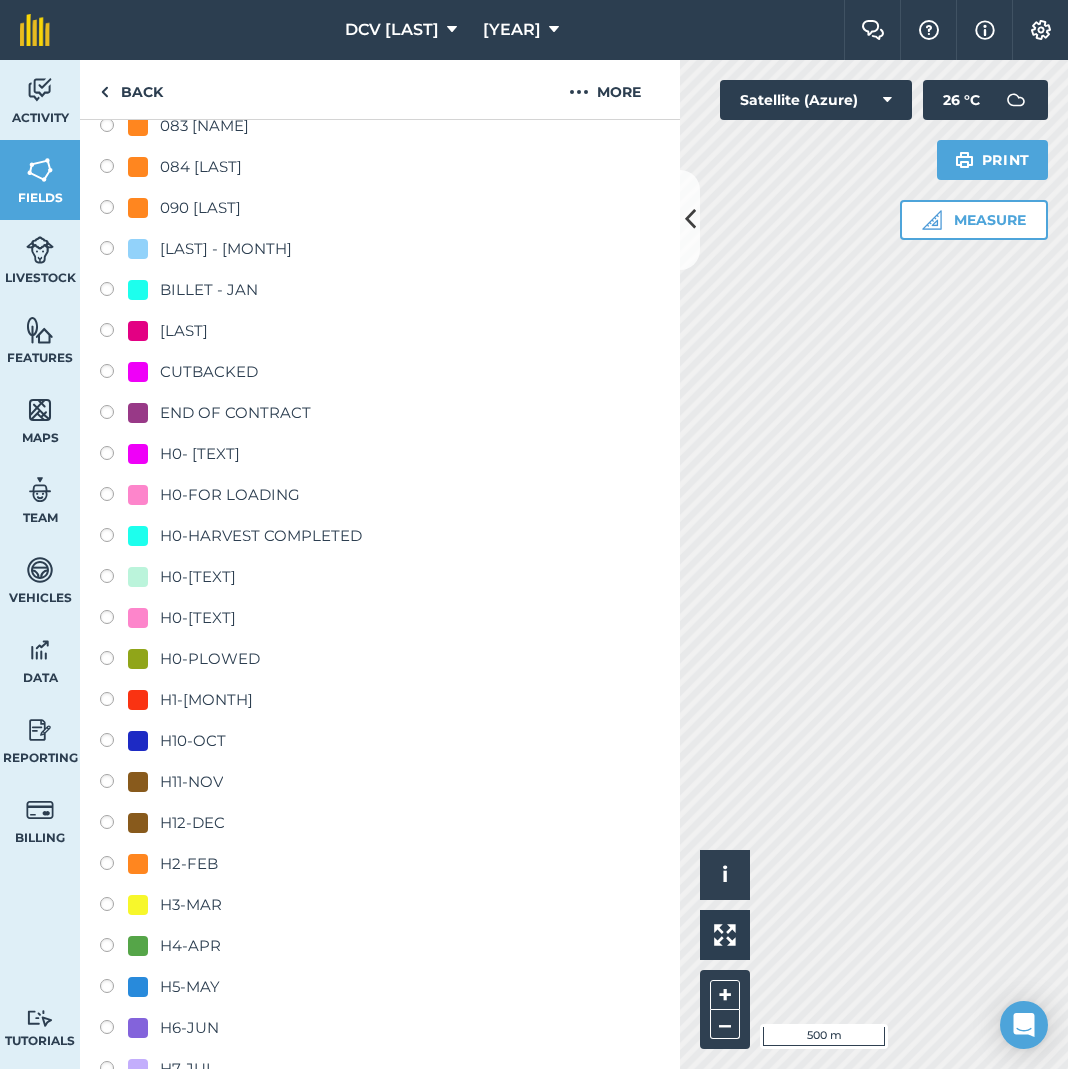 scroll, scrollTop: 1460, scrollLeft: 0, axis: vertical 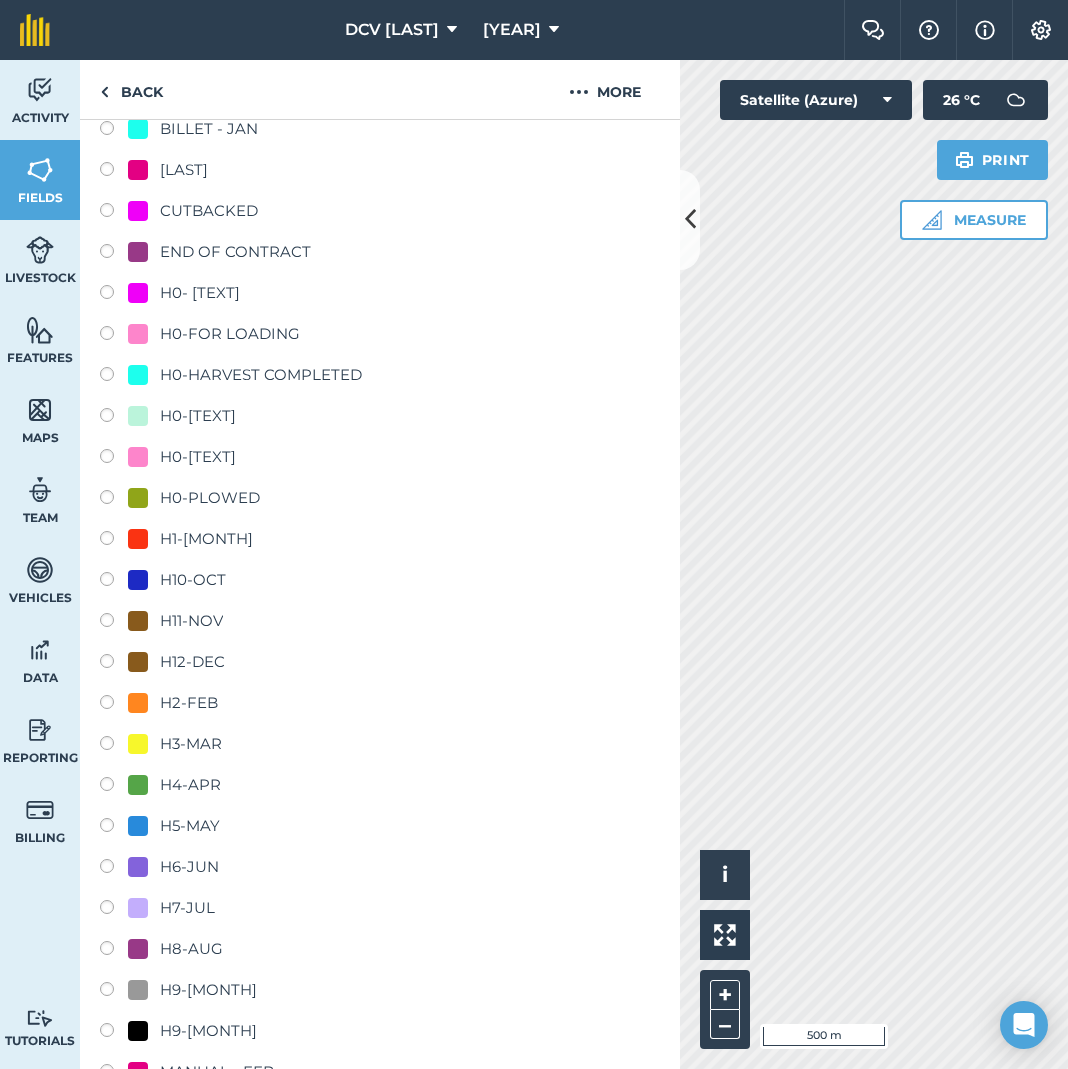 click on "H3-MAR" at bounding box center [191, 744] 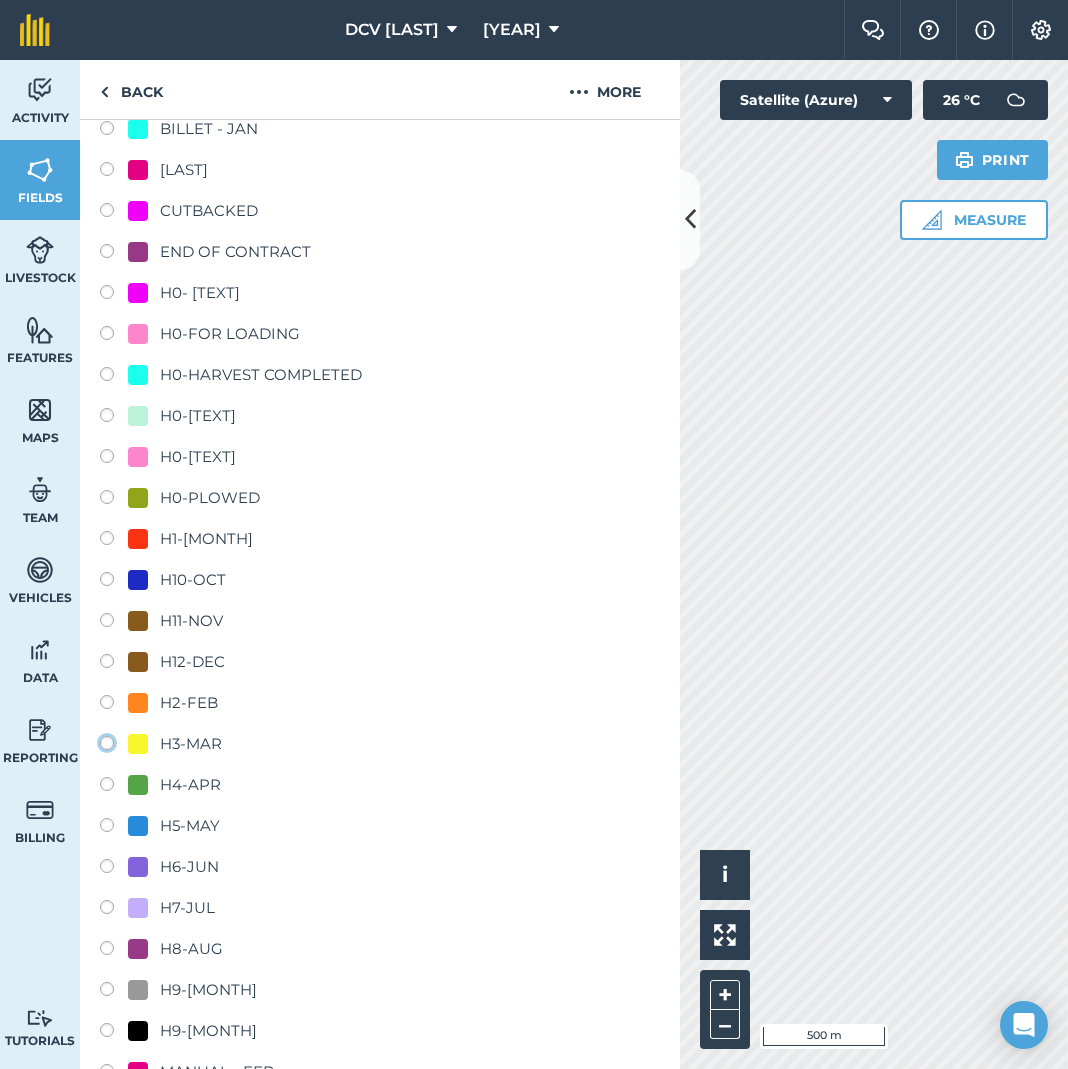 click on "H3-MAR" at bounding box center (-9893, 742) 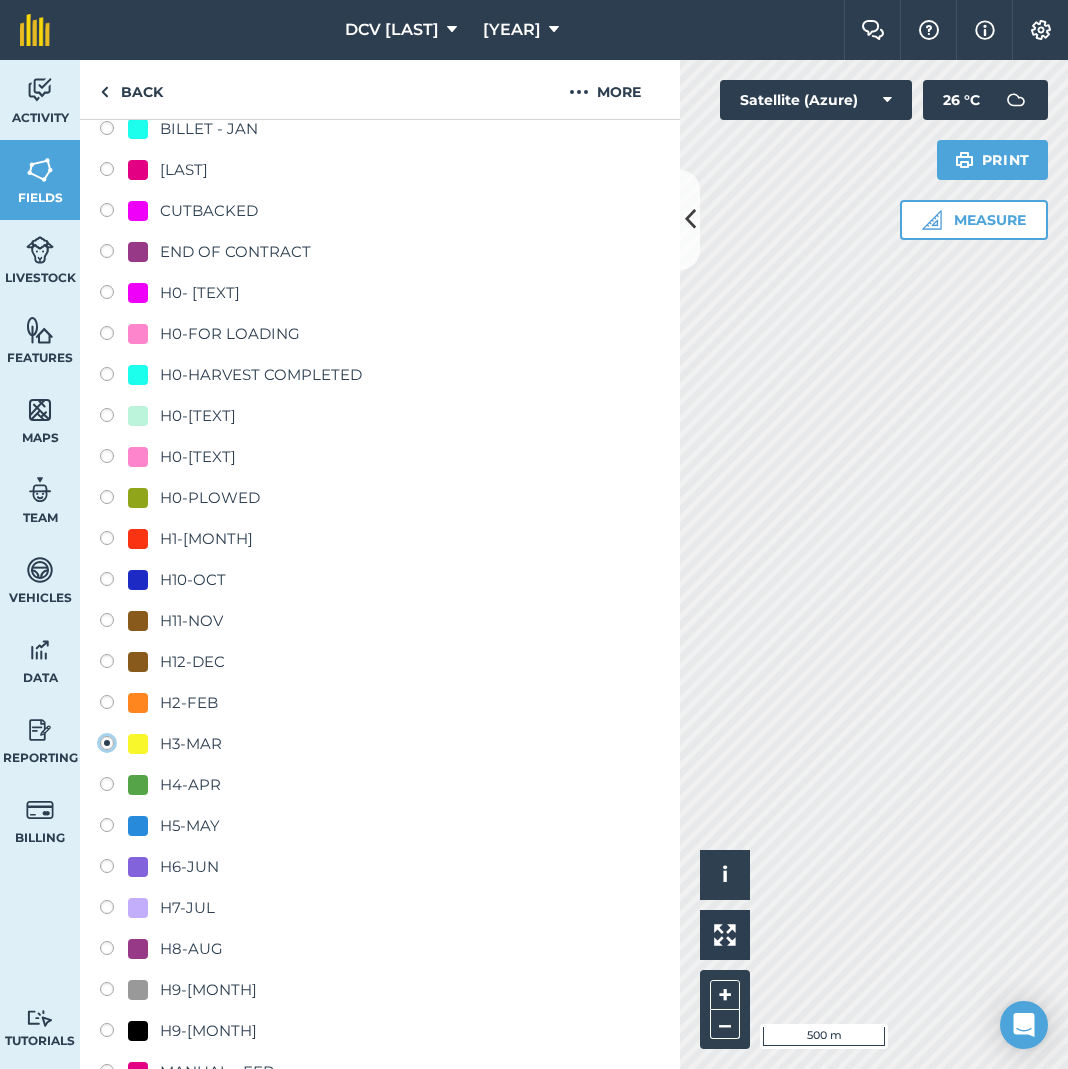 radio on "true" 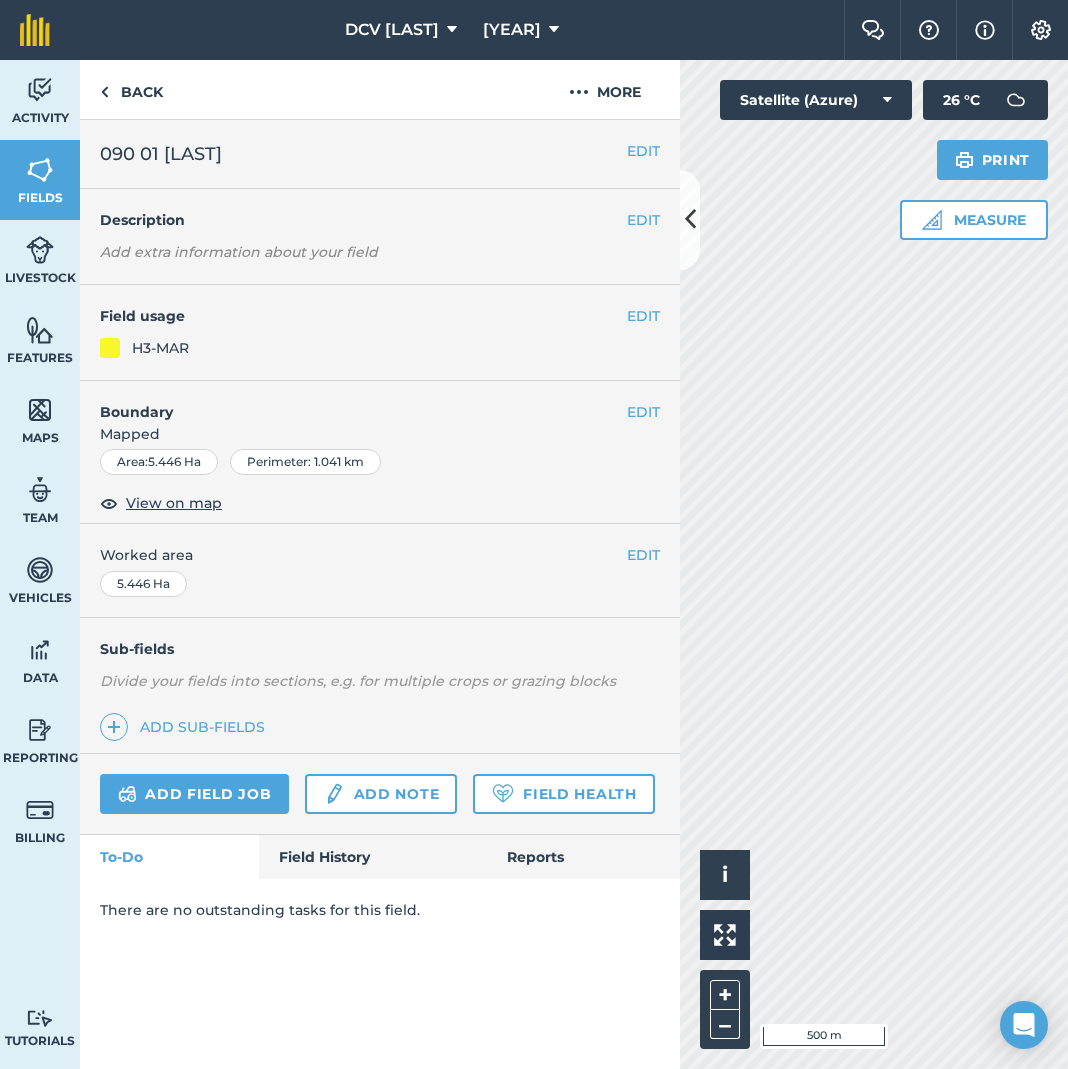 scroll, scrollTop: 0, scrollLeft: 0, axis: both 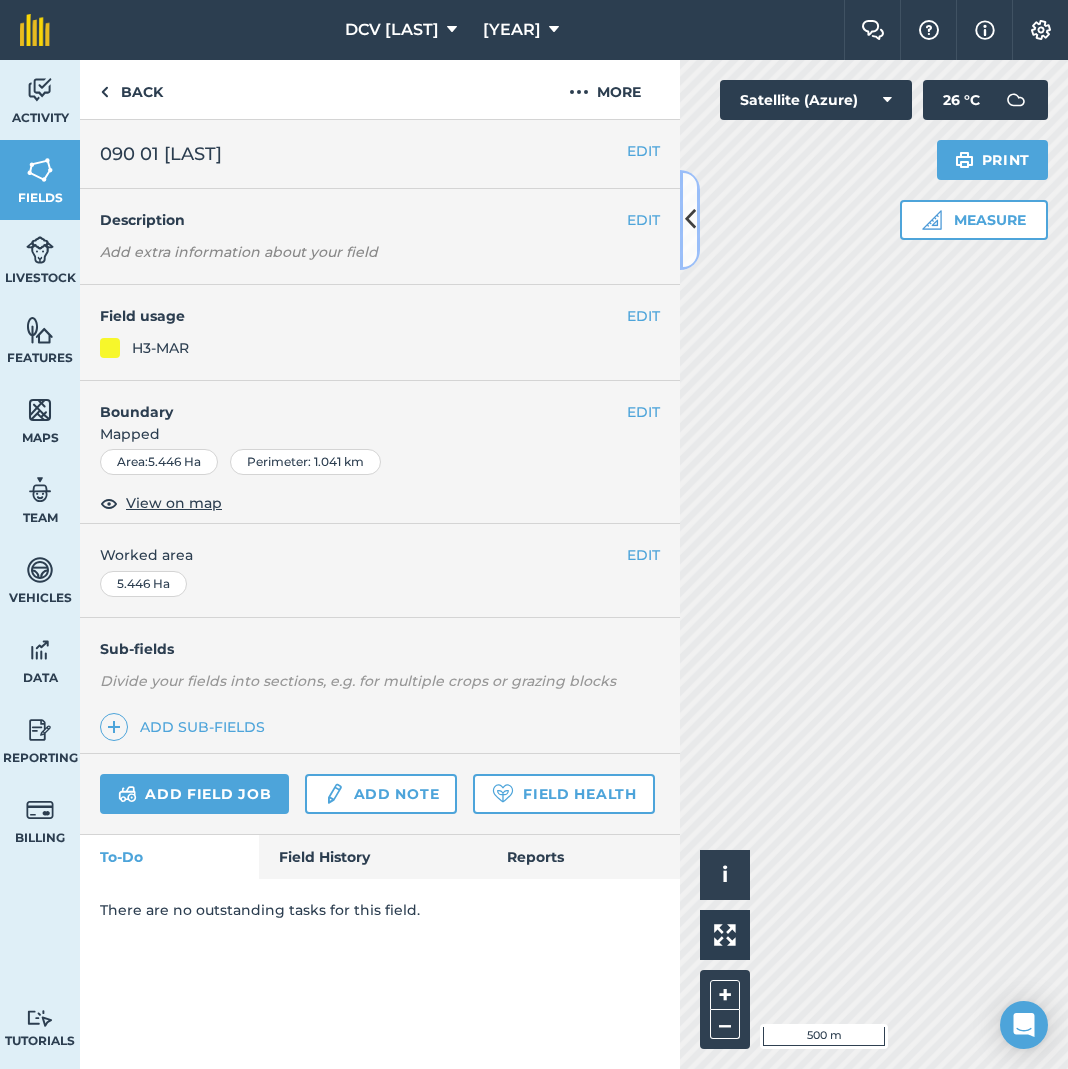 click at bounding box center (690, 219) 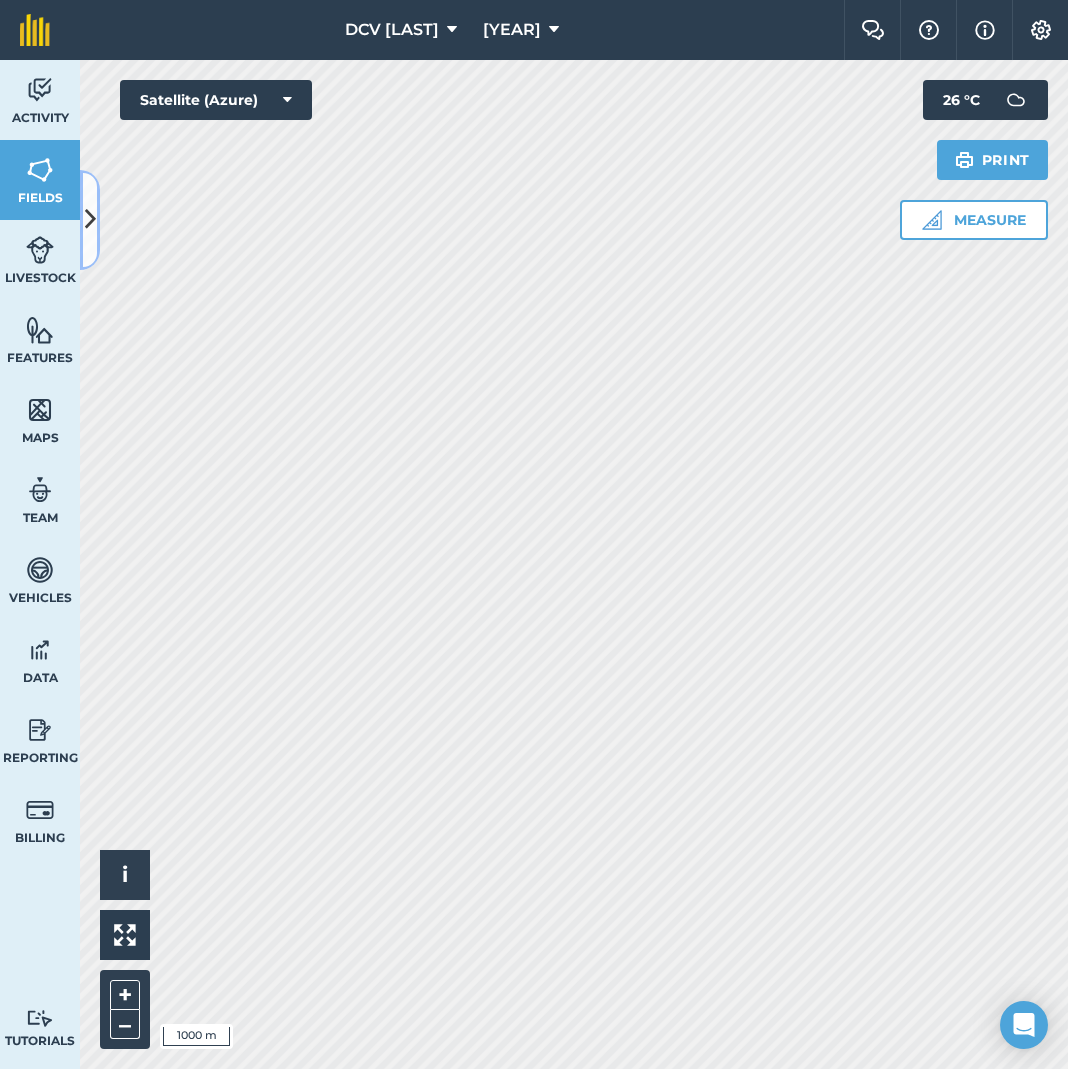 click at bounding box center (90, 219) 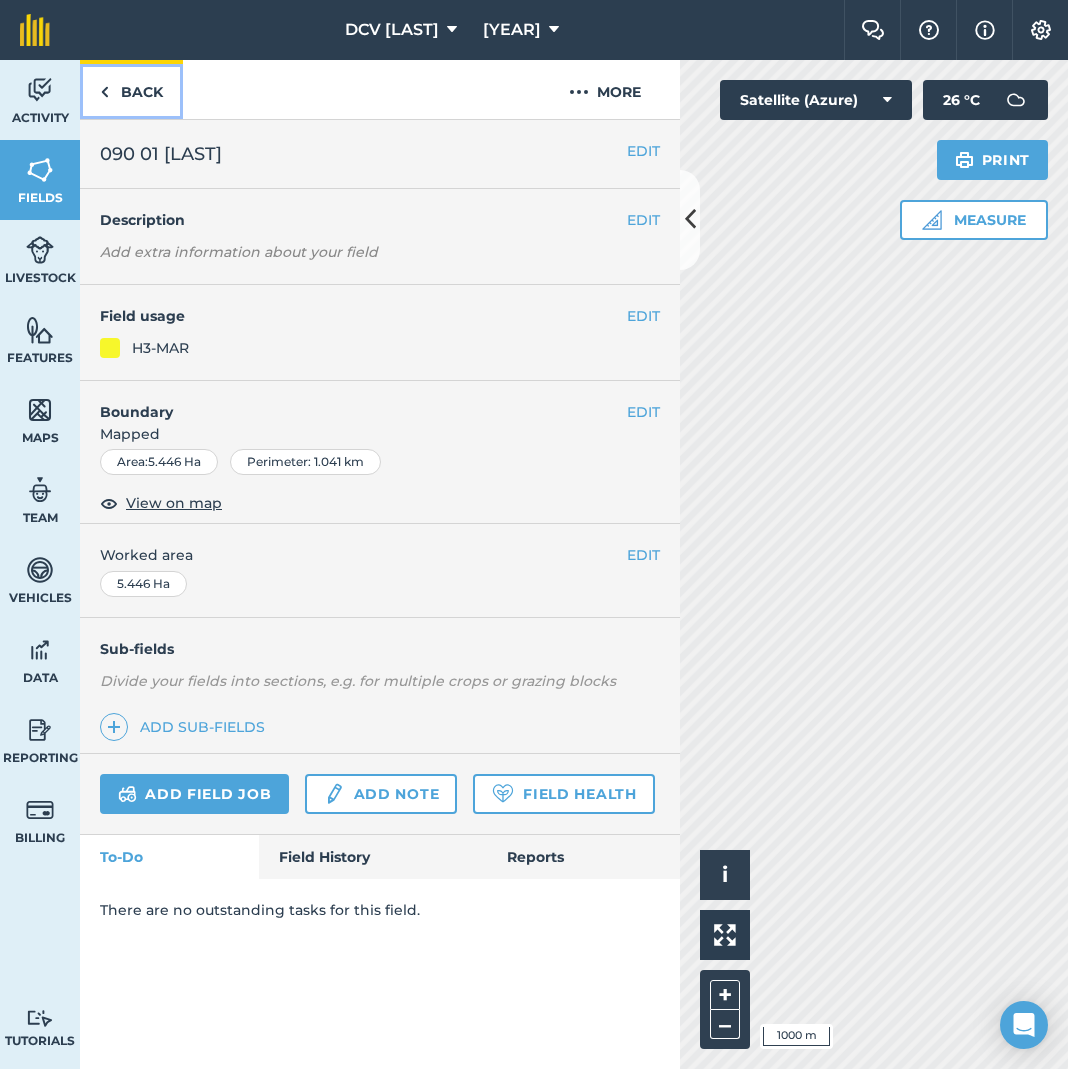 click on "Back" at bounding box center (131, 89) 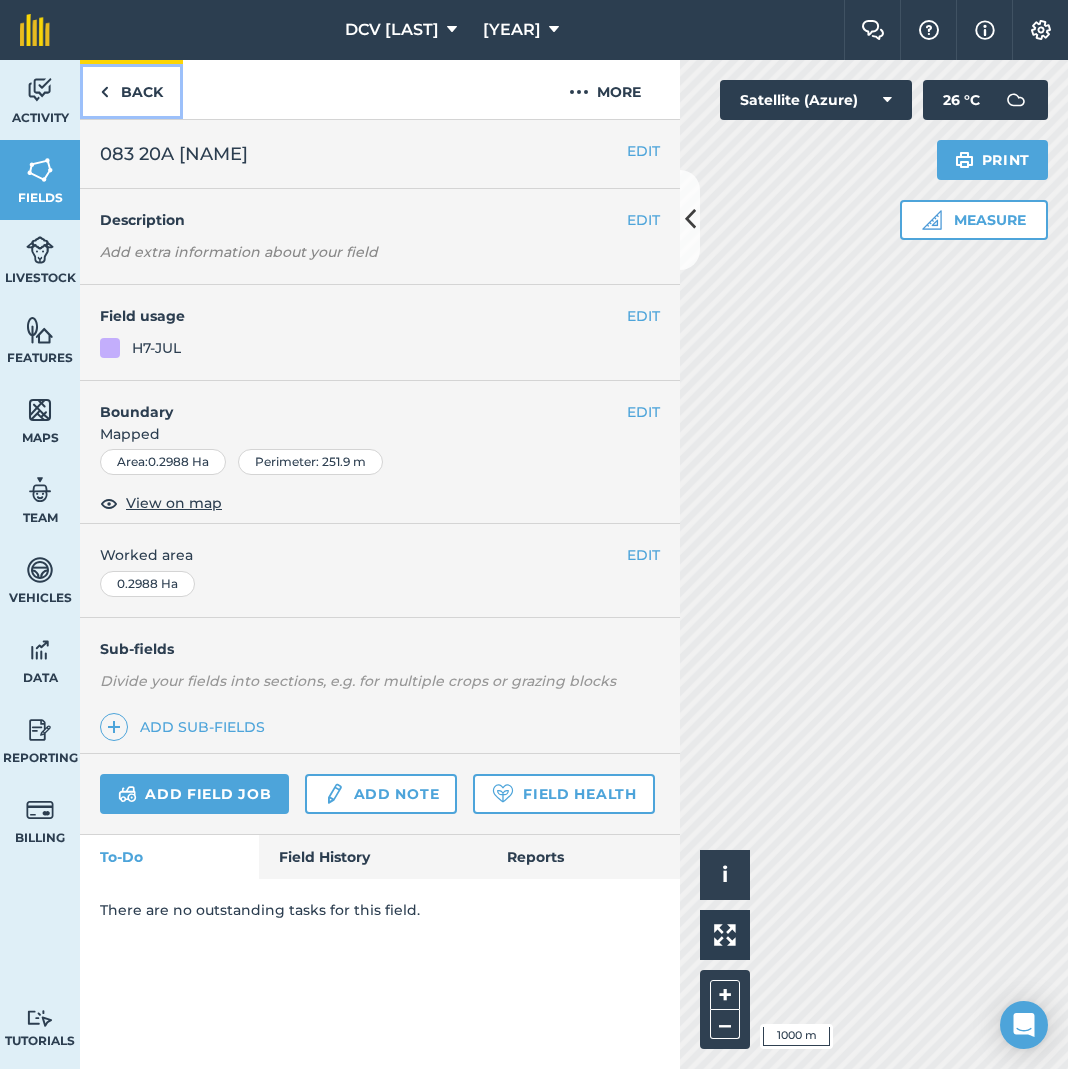 click on "Back" at bounding box center [131, 89] 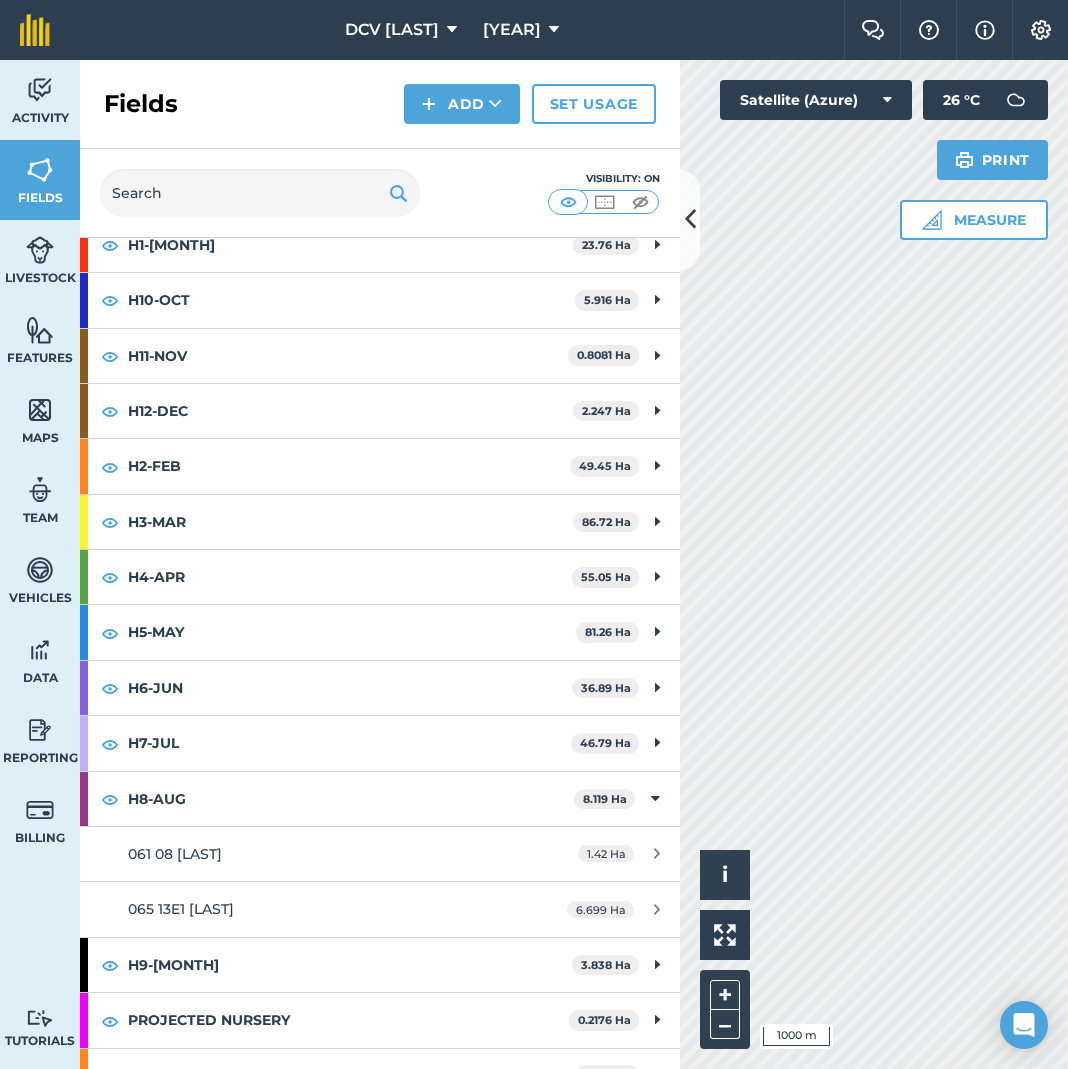 scroll, scrollTop: 404, scrollLeft: 0, axis: vertical 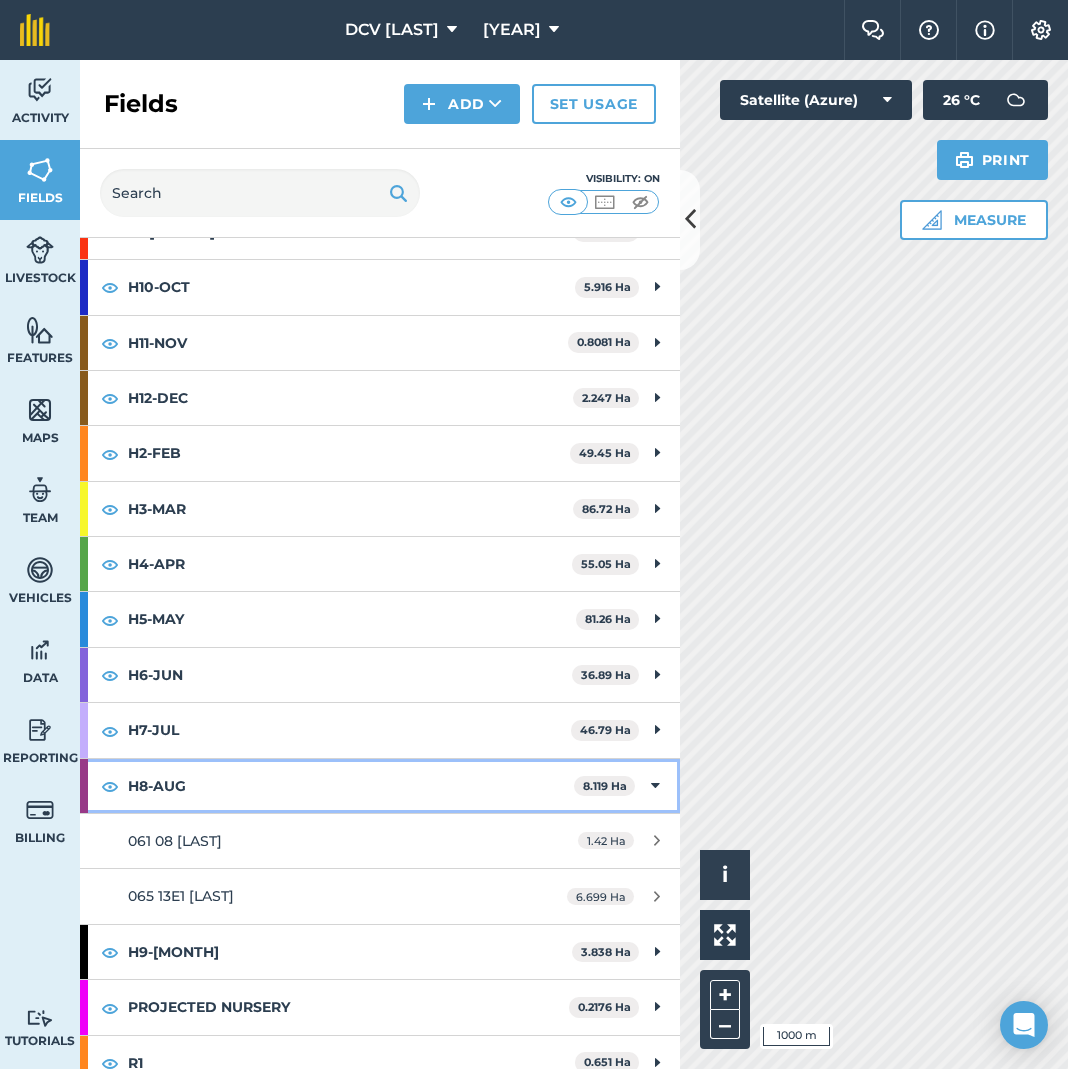 click at bounding box center [655, 786] 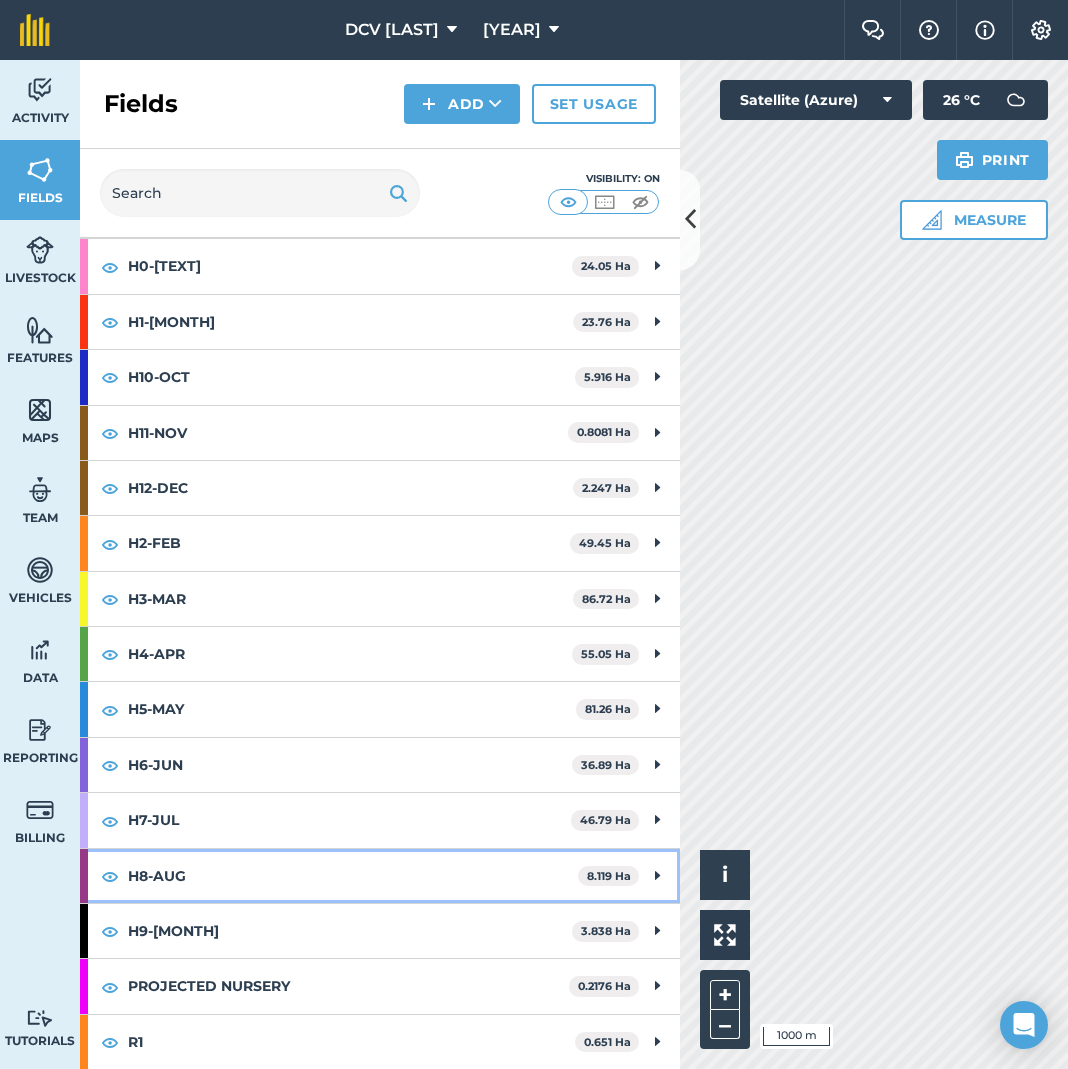 scroll, scrollTop: 314, scrollLeft: 0, axis: vertical 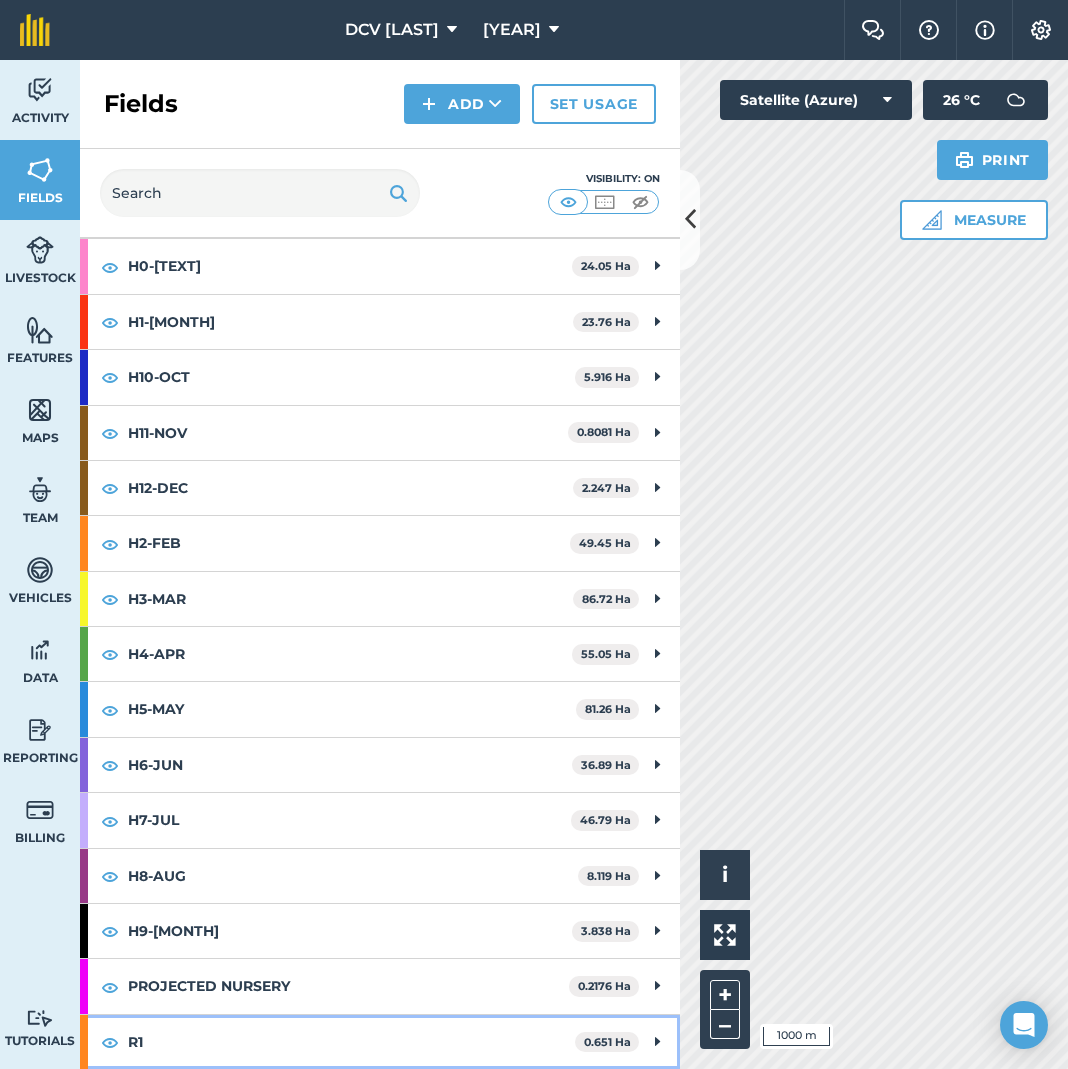 click on "R1" at bounding box center (351, 1042) 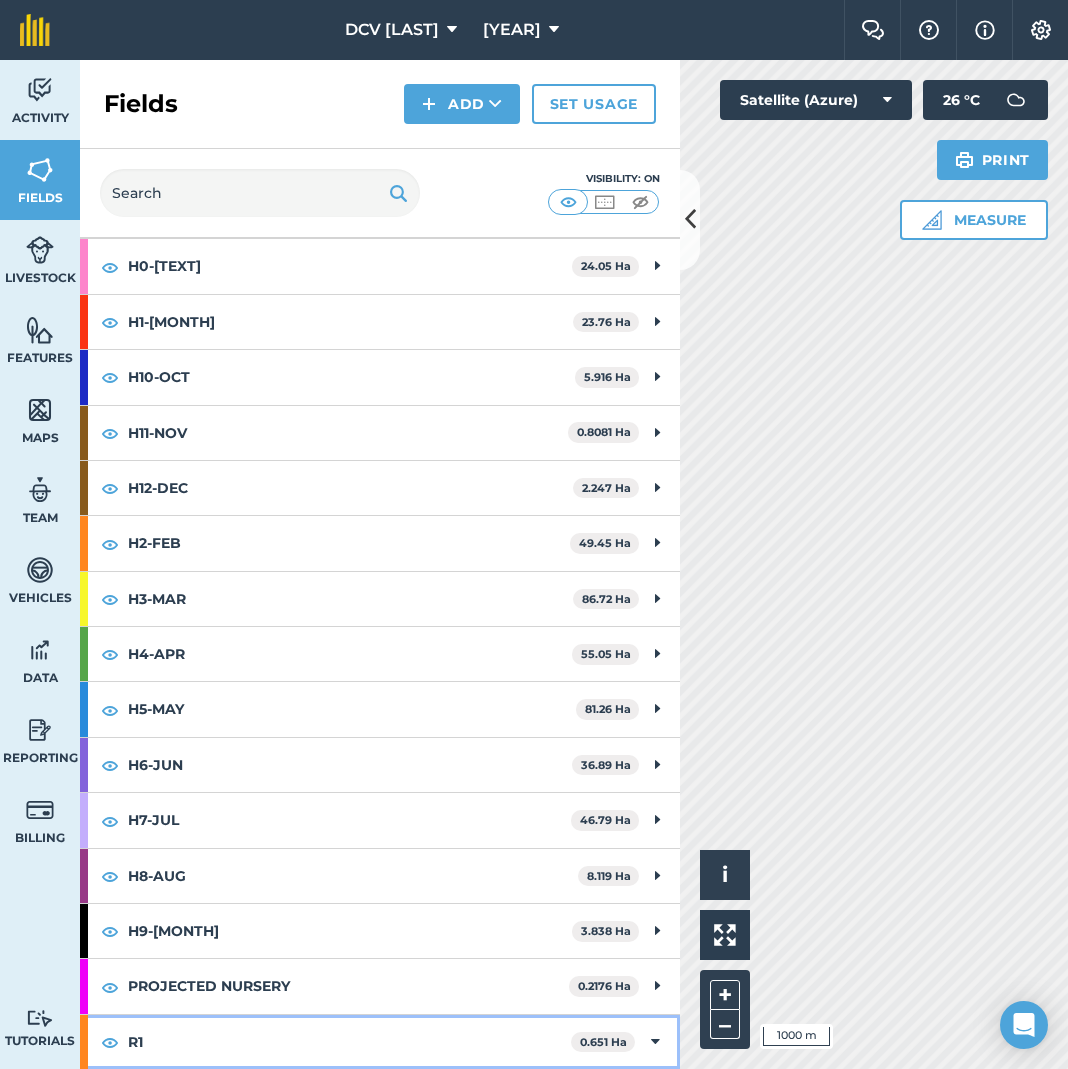 scroll, scrollTop: 370, scrollLeft: 0, axis: vertical 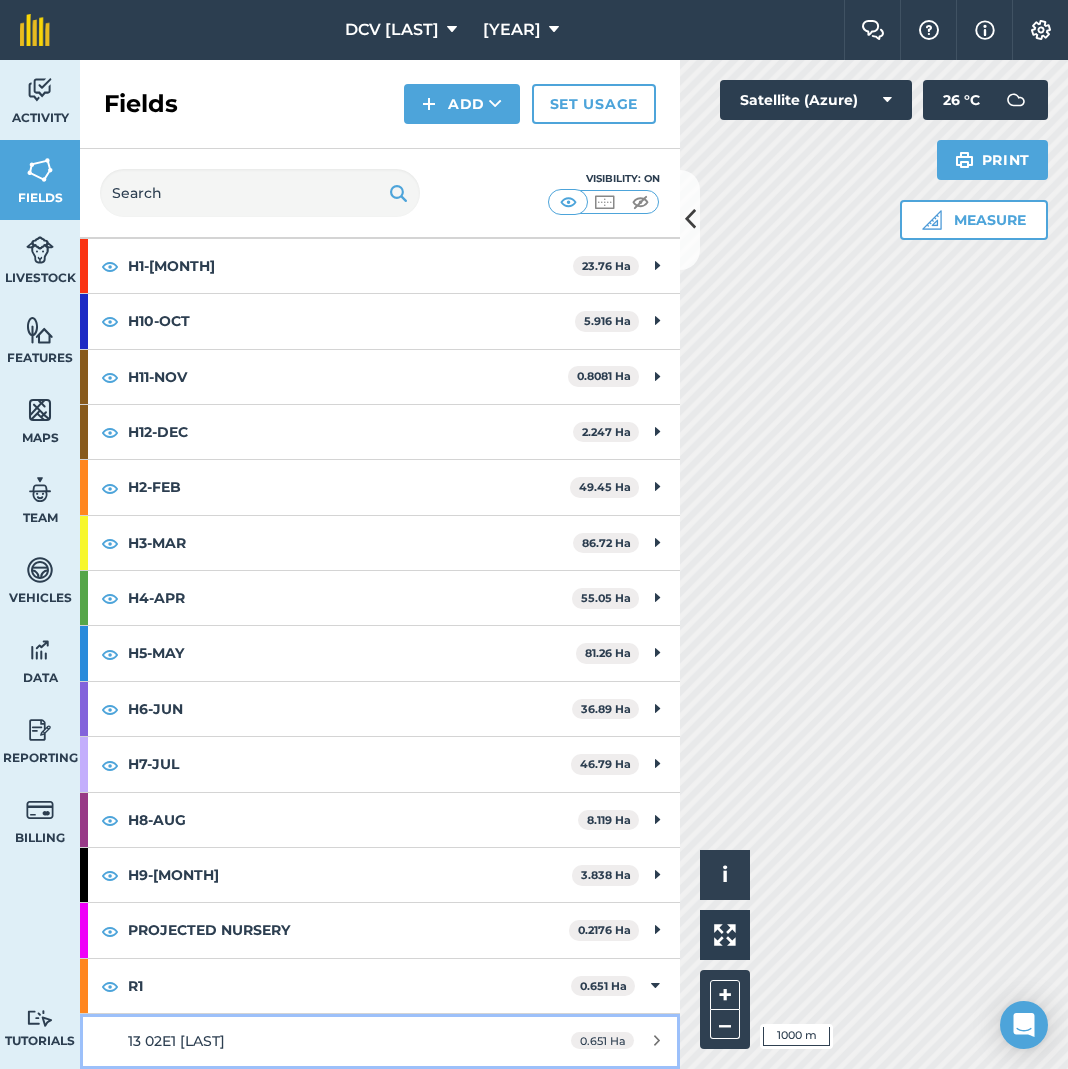 click on "13 02E1 [LAST]" at bounding box center (176, 1041) 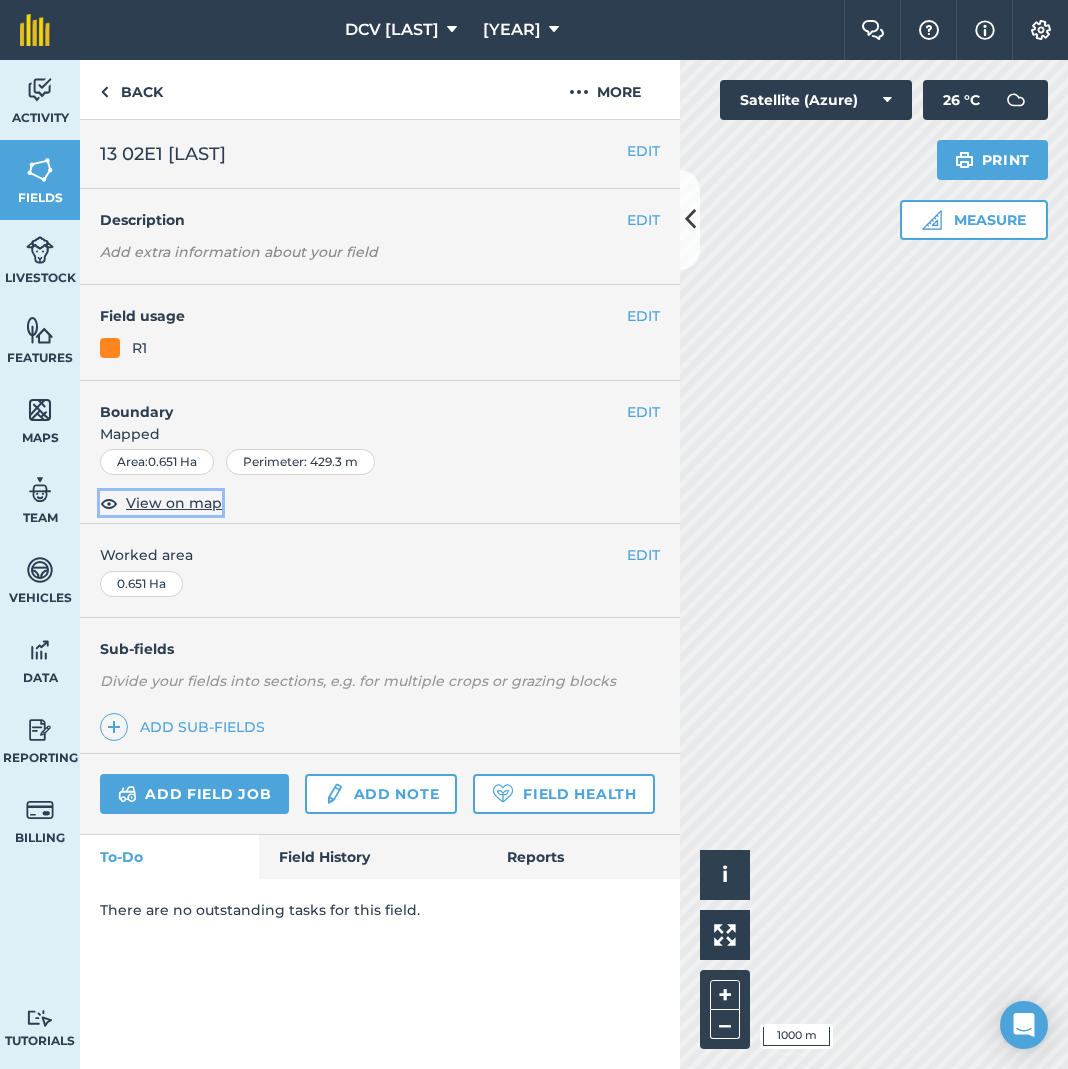 click on "View on map" at bounding box center [174, 503] 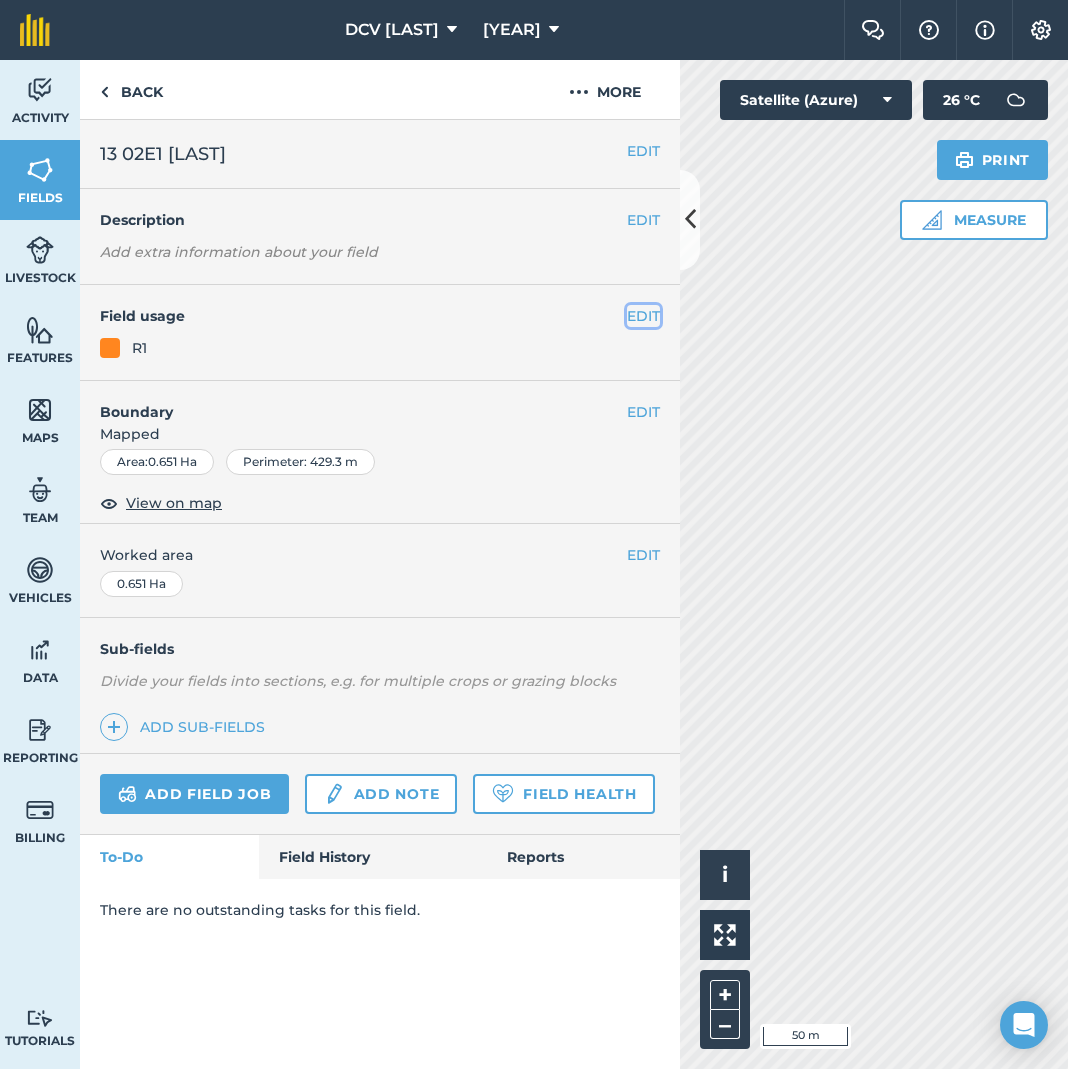 click on "EDIT" at bounding box center (643, 316) 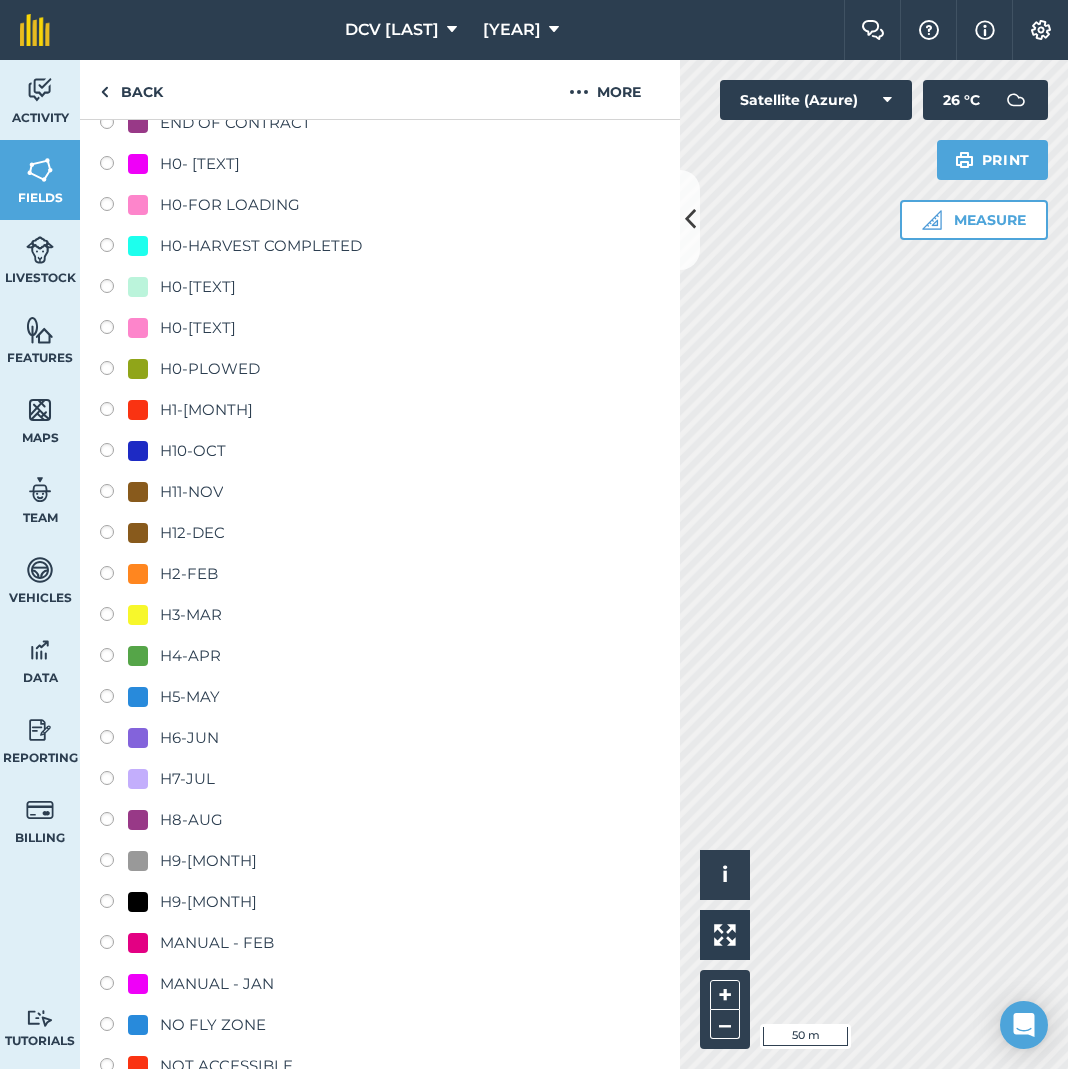 scroll, scrollTop: 1742, scrollLeft: 0, axis: vertical 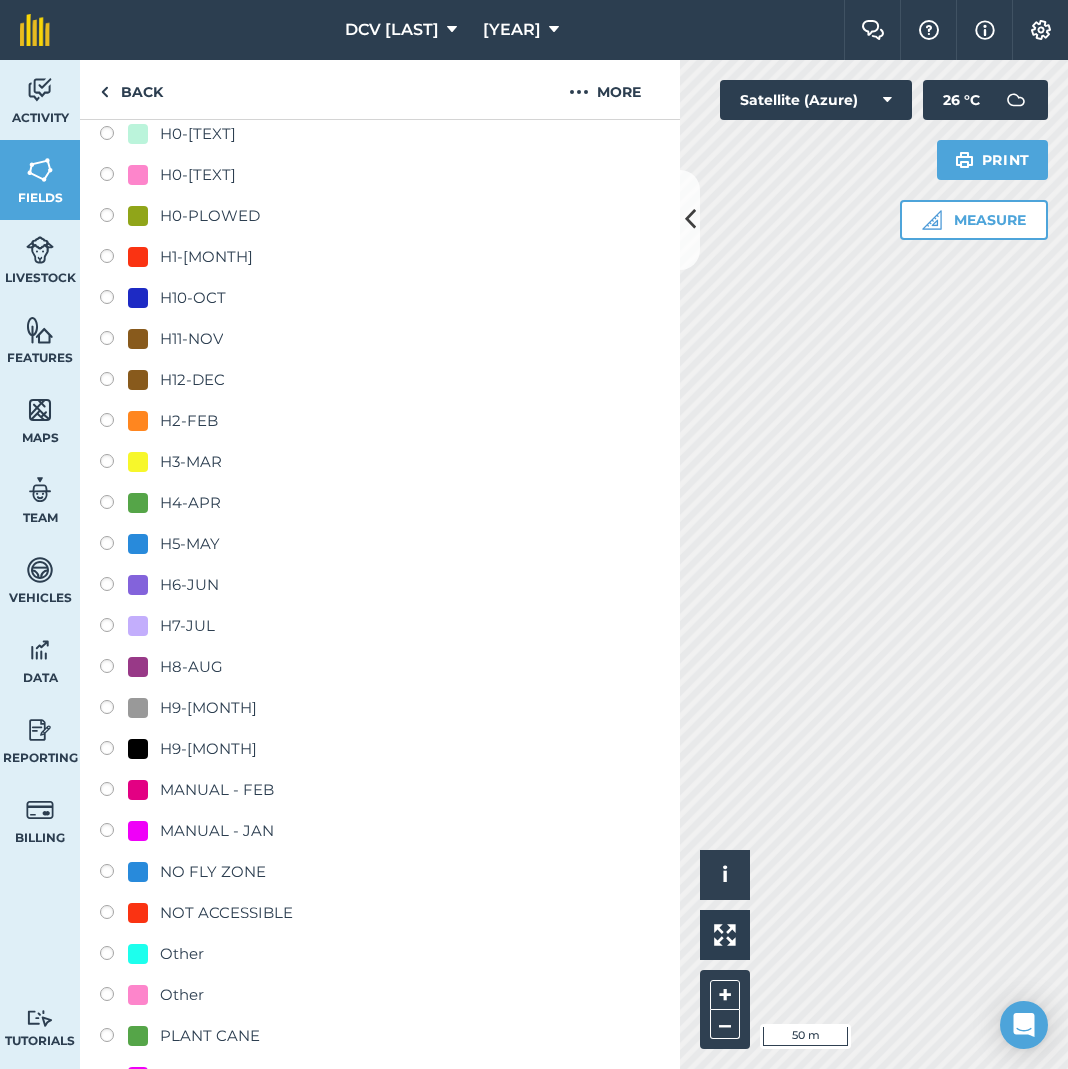 click on "H7-JUL" at bounding box center (187, 626) 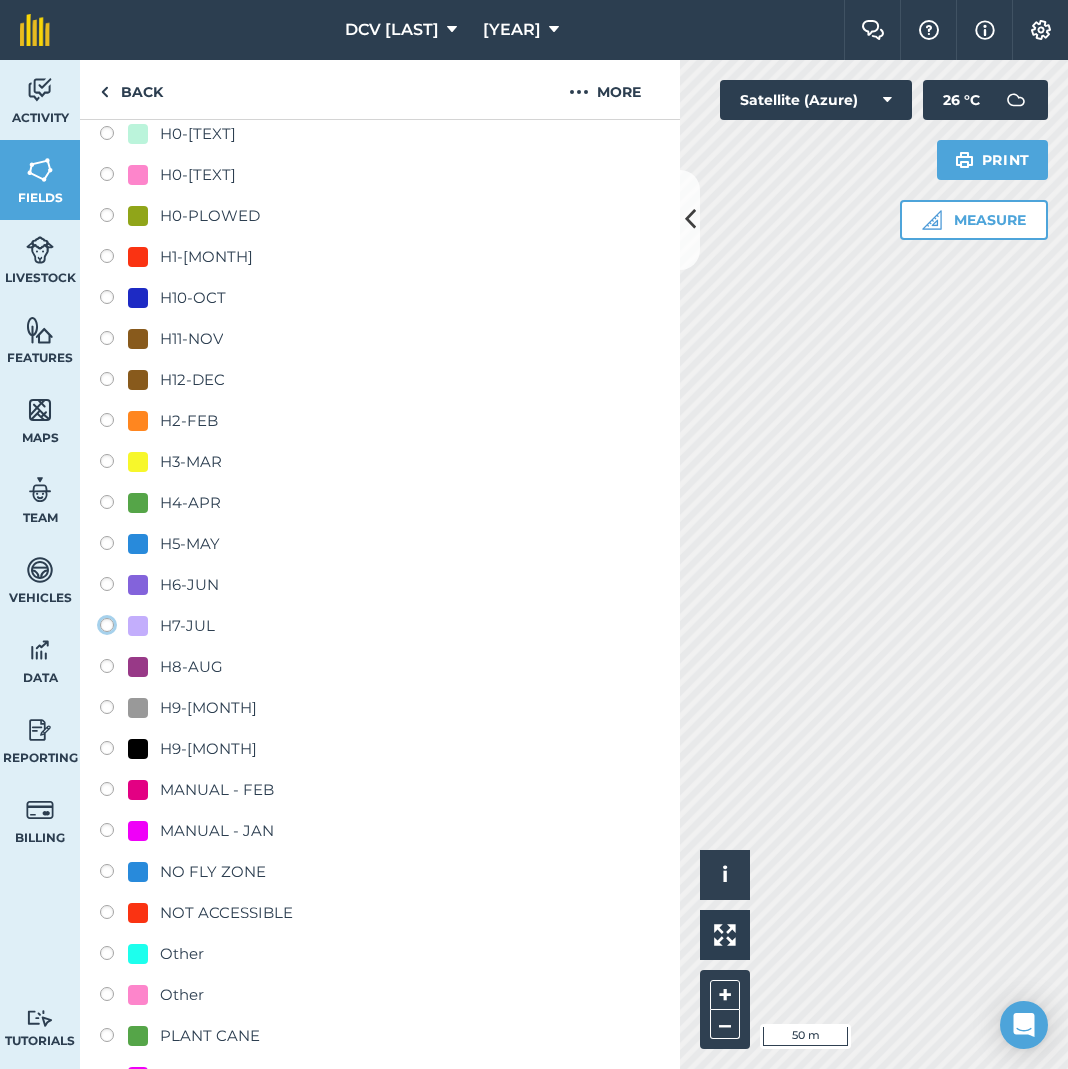 click on "H7-JUL" at bounding box center (-9893, 624) 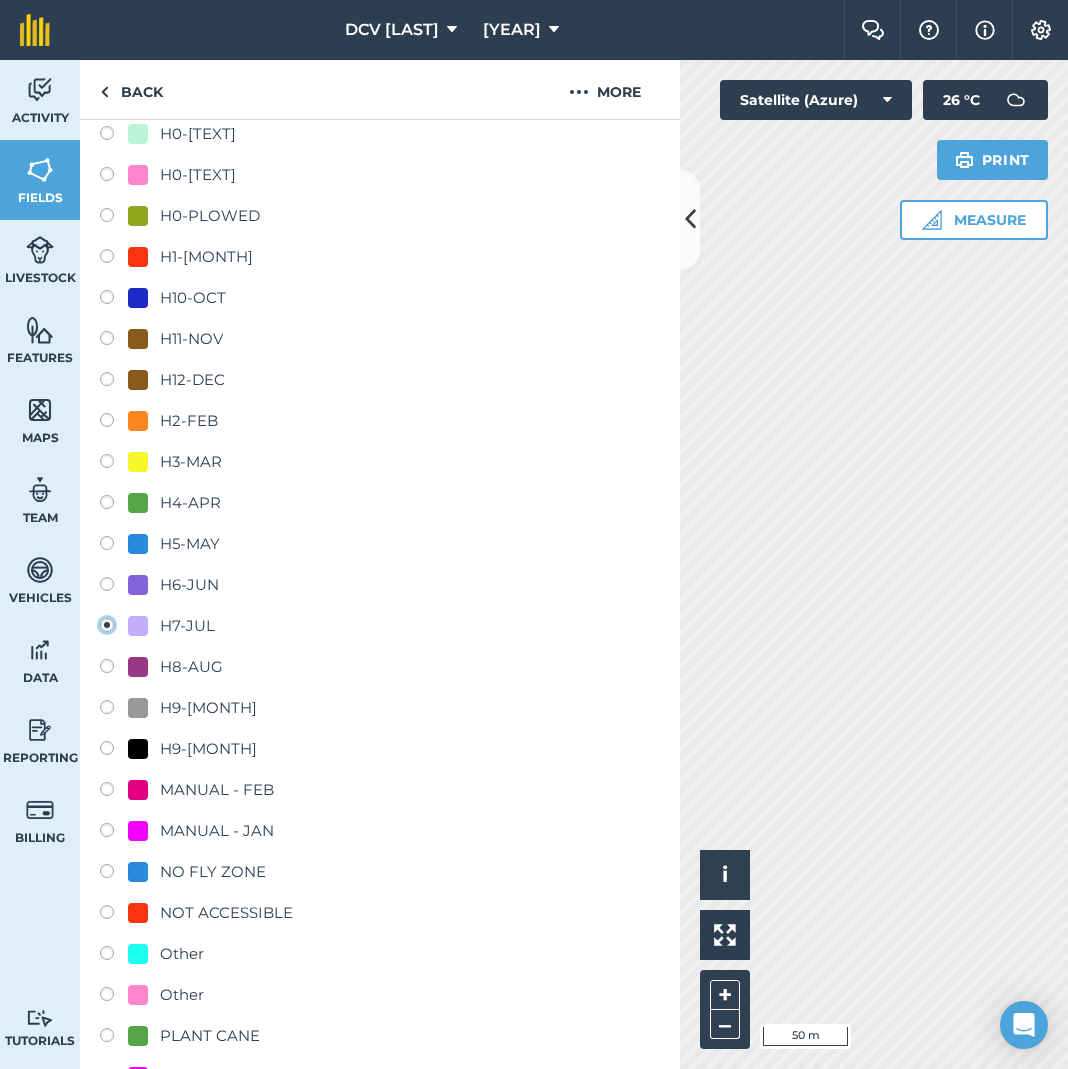 radio on "true" 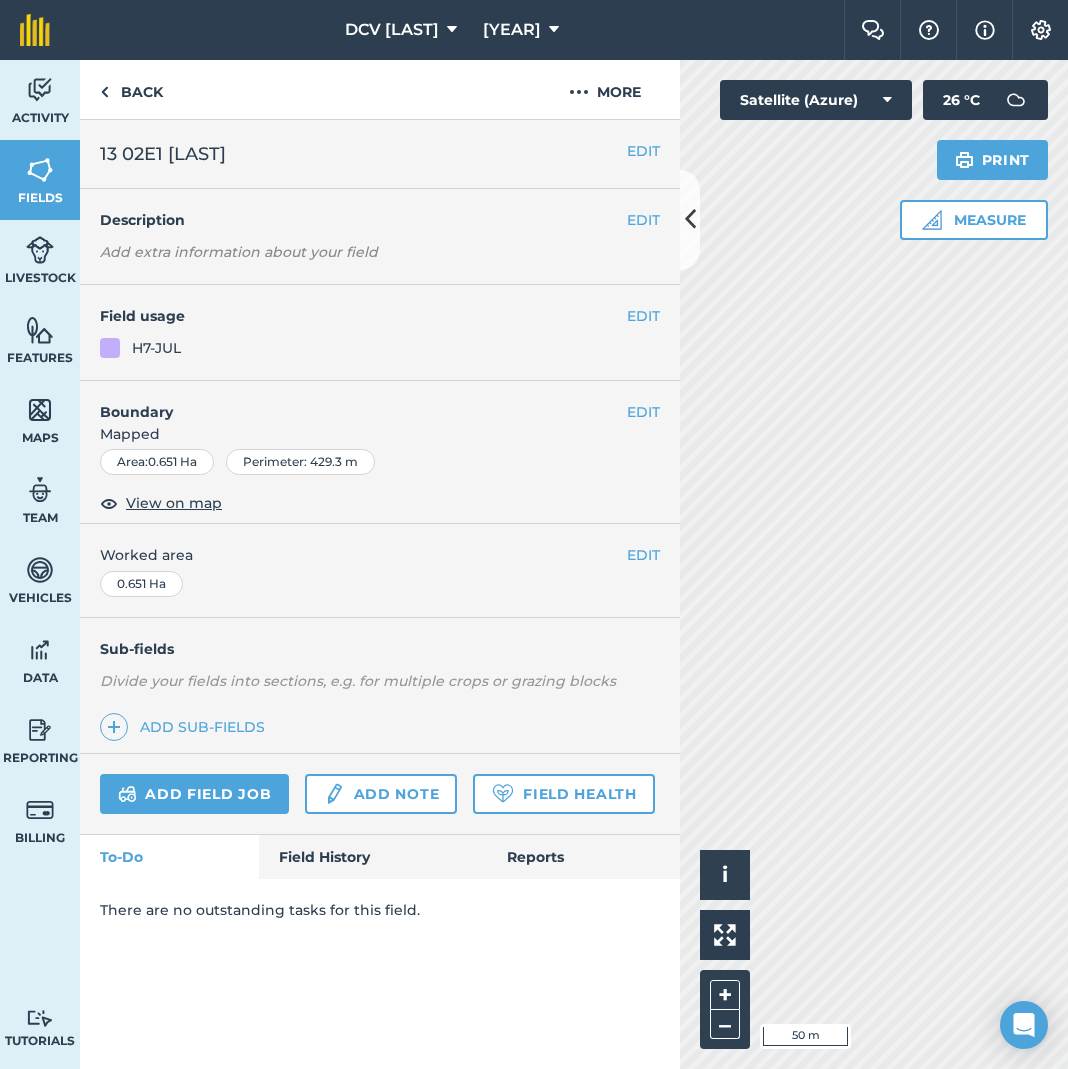 scroll, scrollTop: 0, scrollLeft: 0, axis: both 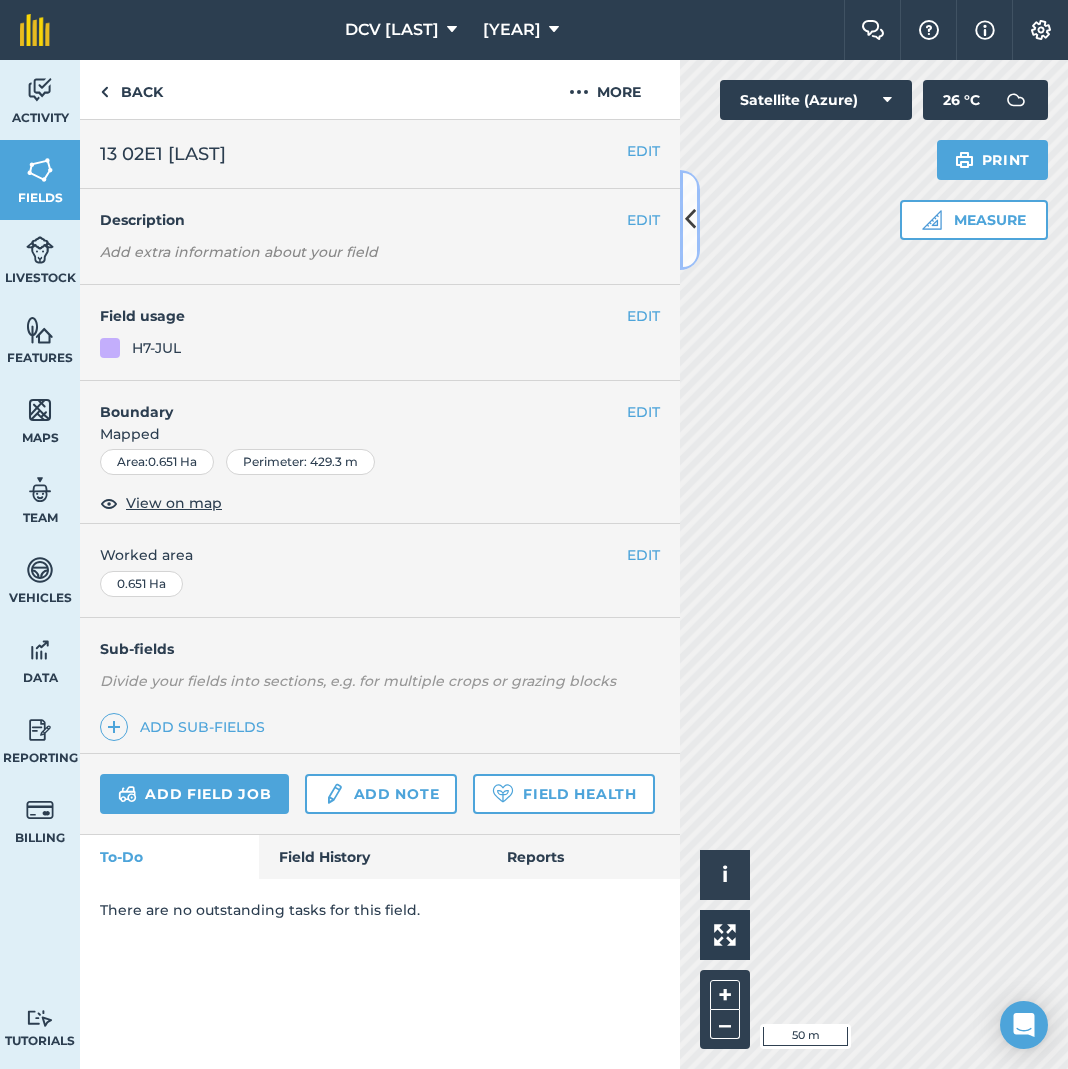 click at bounding box center [690, 219] 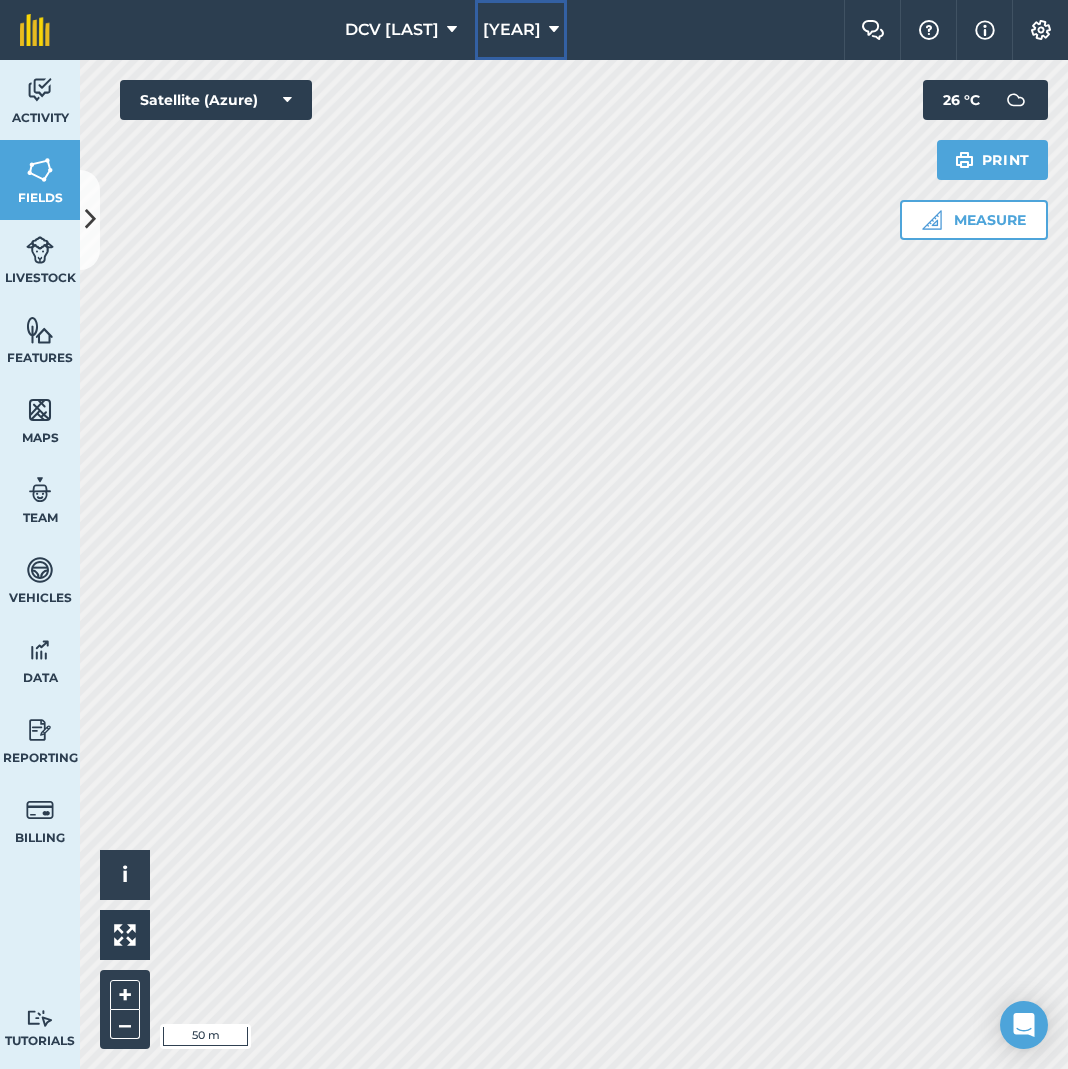click on "[YEAR]" at bounding box center [512, 30] 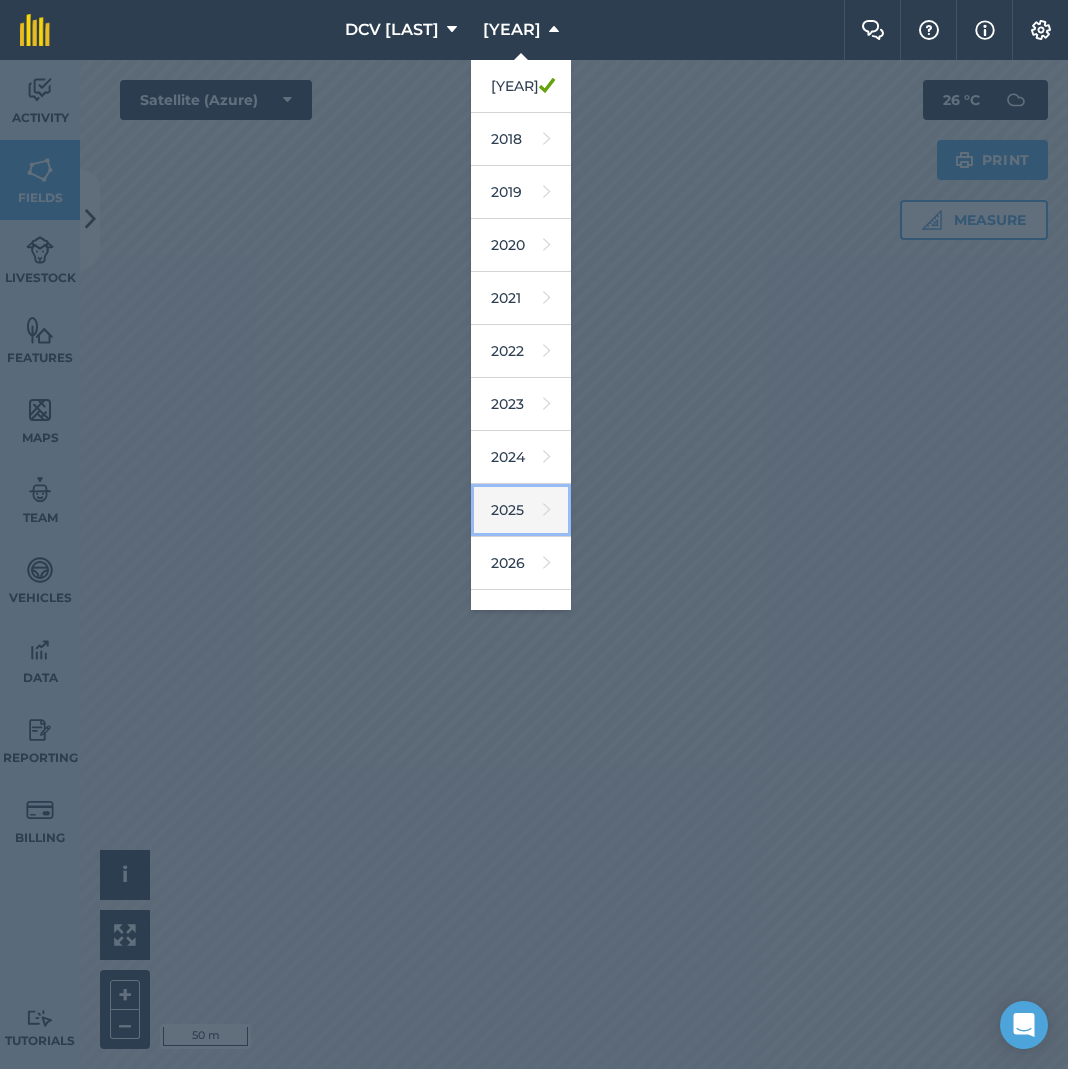 click on "2025" at bounding box center [521, 510] 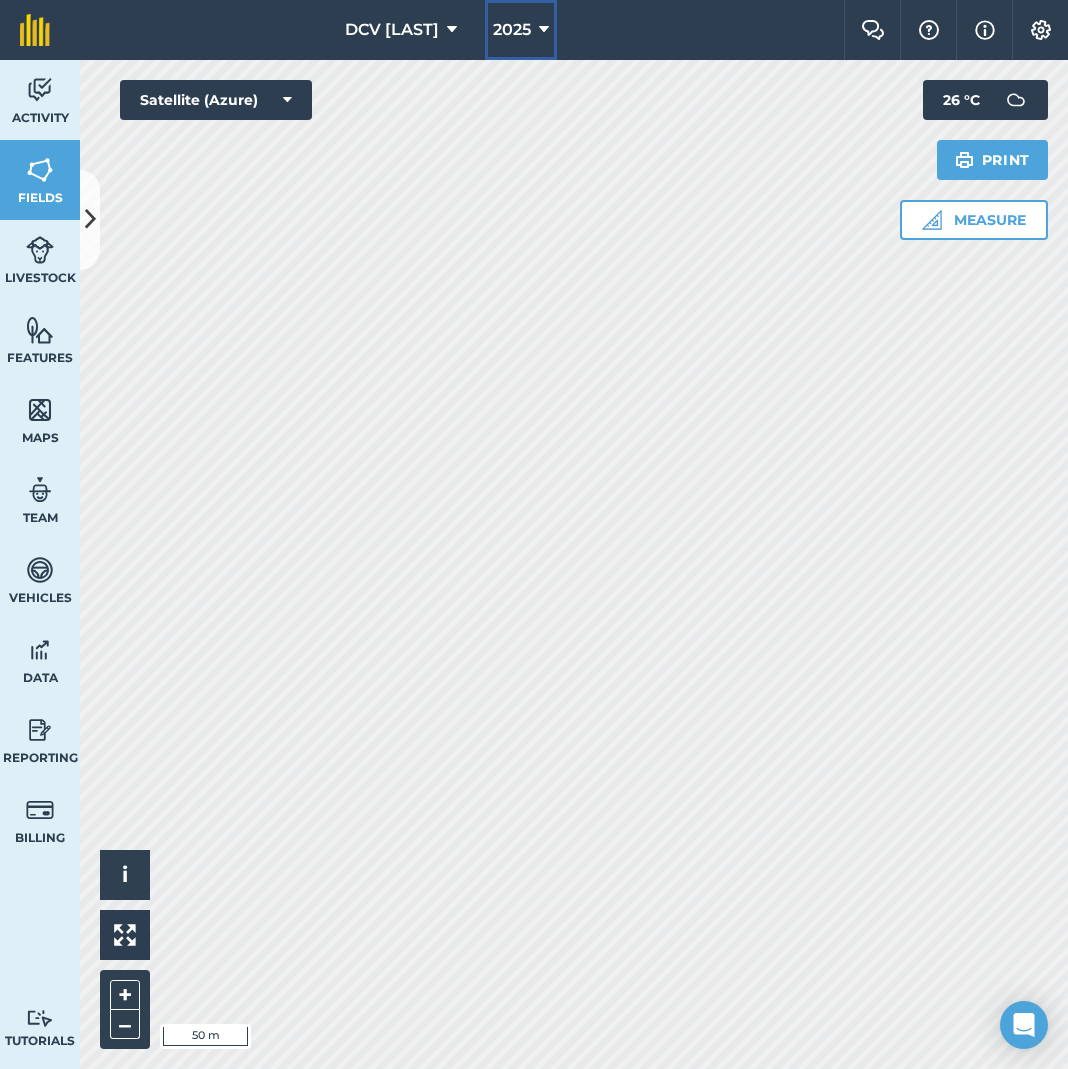 click on "2025" at bounding box center [512, 30] 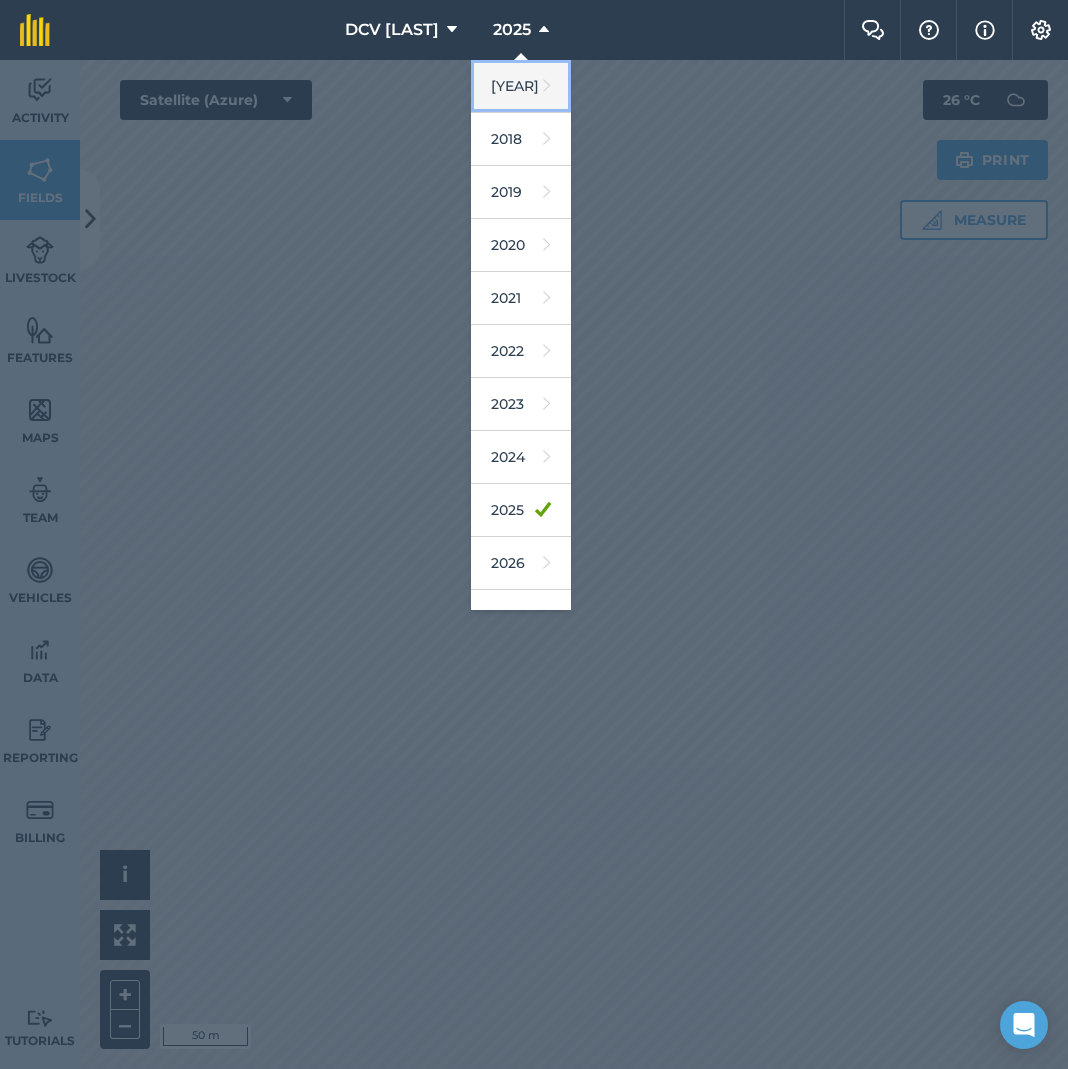 click on "[YEAR]" at bounding box center [521, 86] 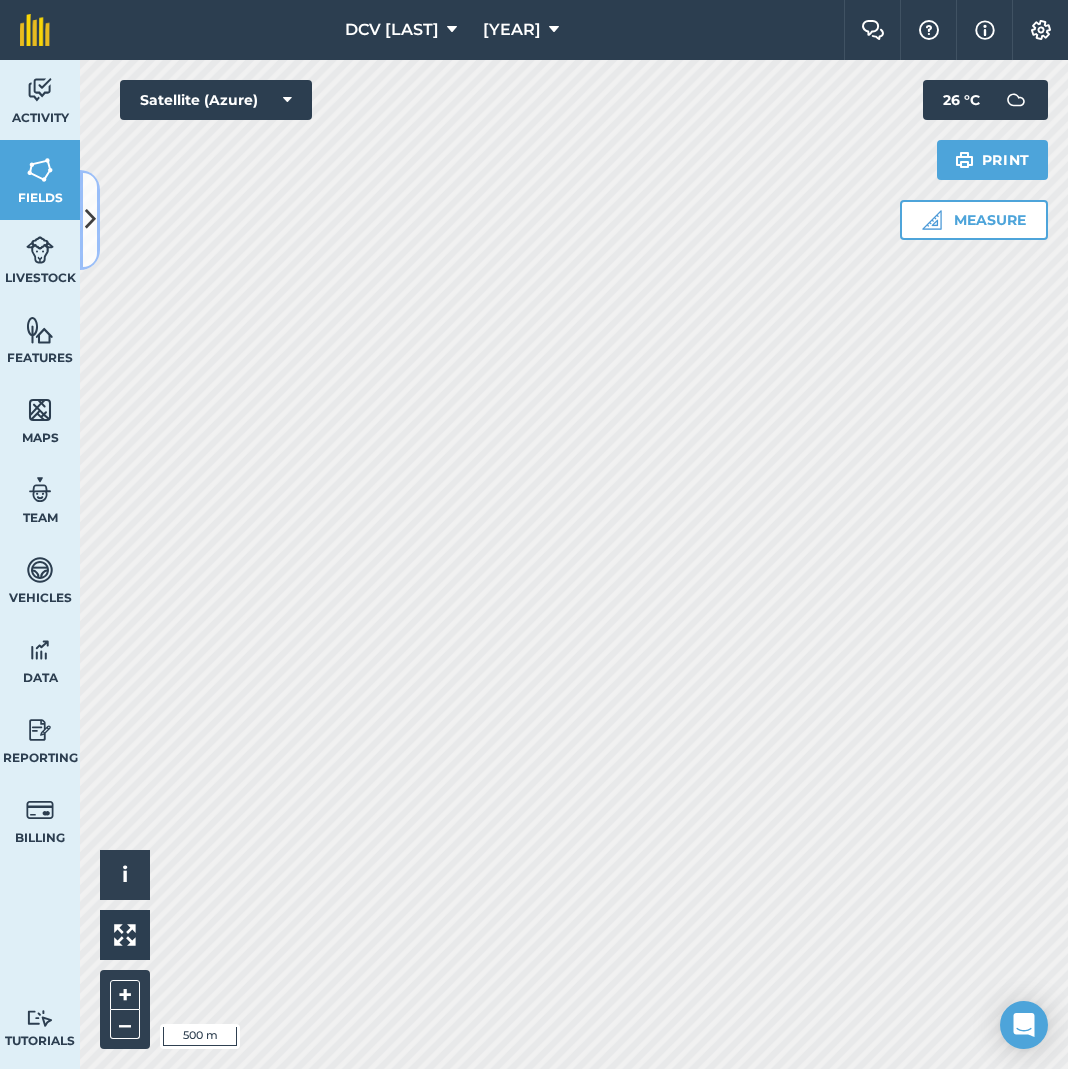click at bounding box center [90, 219] 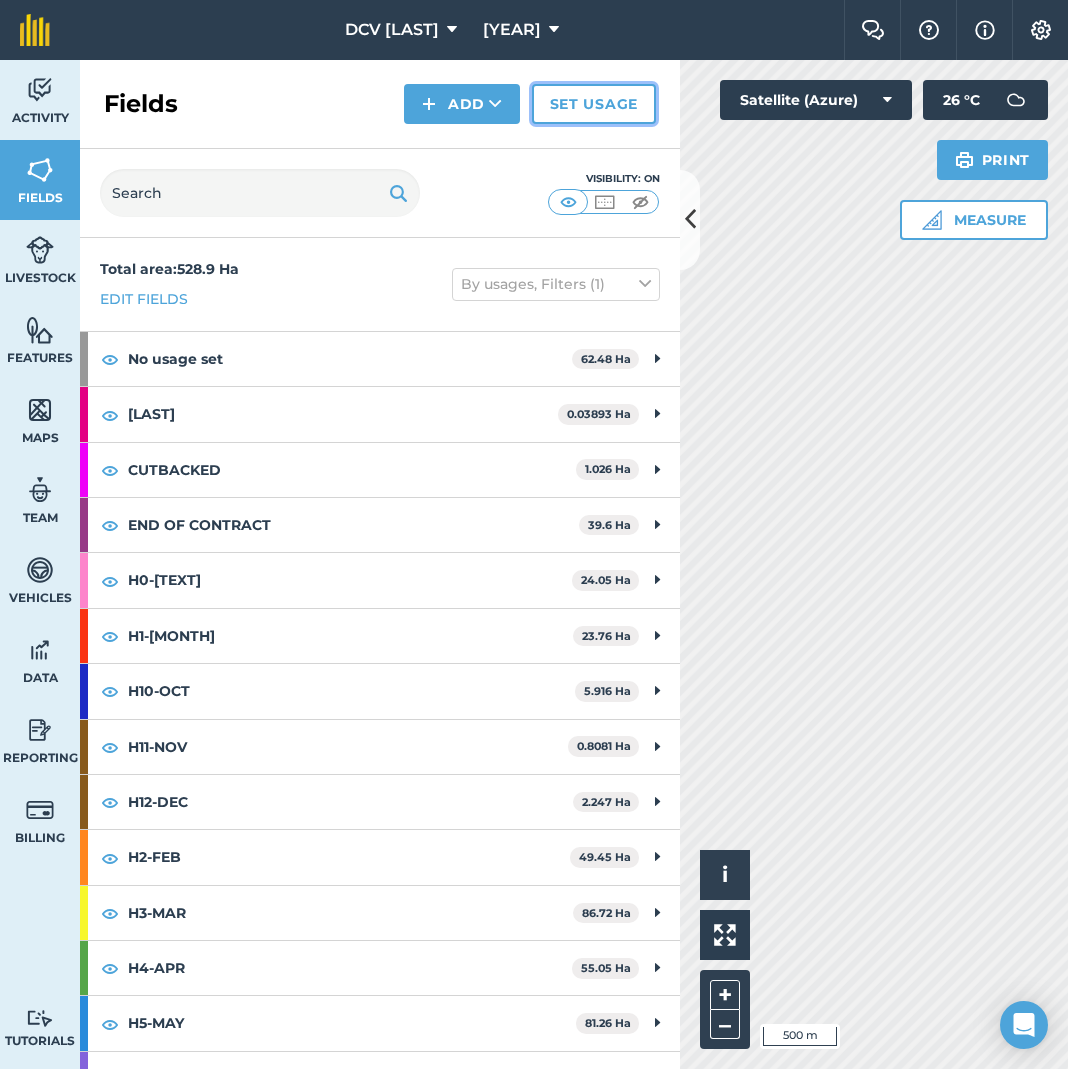 click on "Set usage" at bounding box center [594, 104] 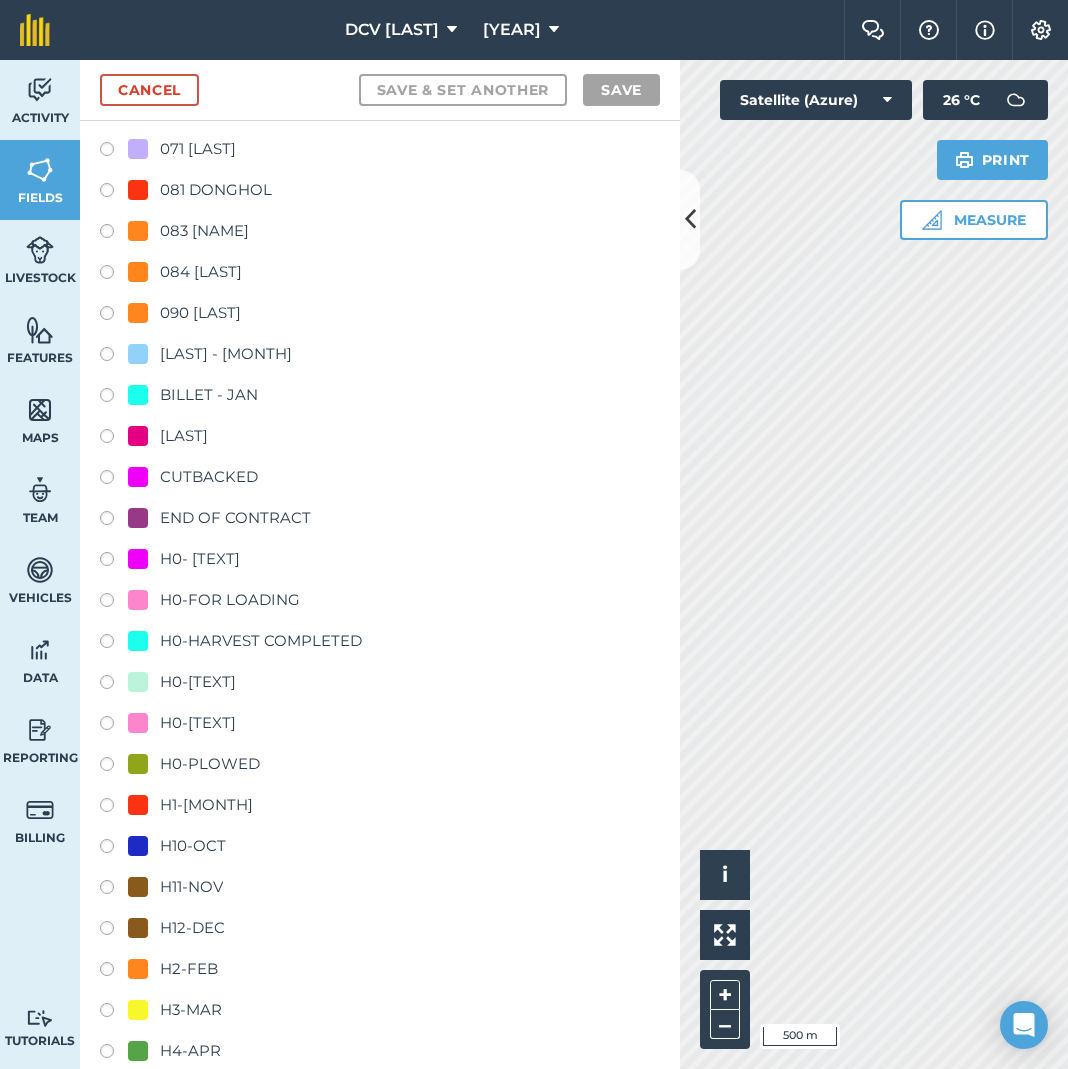 scroll, scrollTop: 1039, scrollLeft: 0, axis: vertical 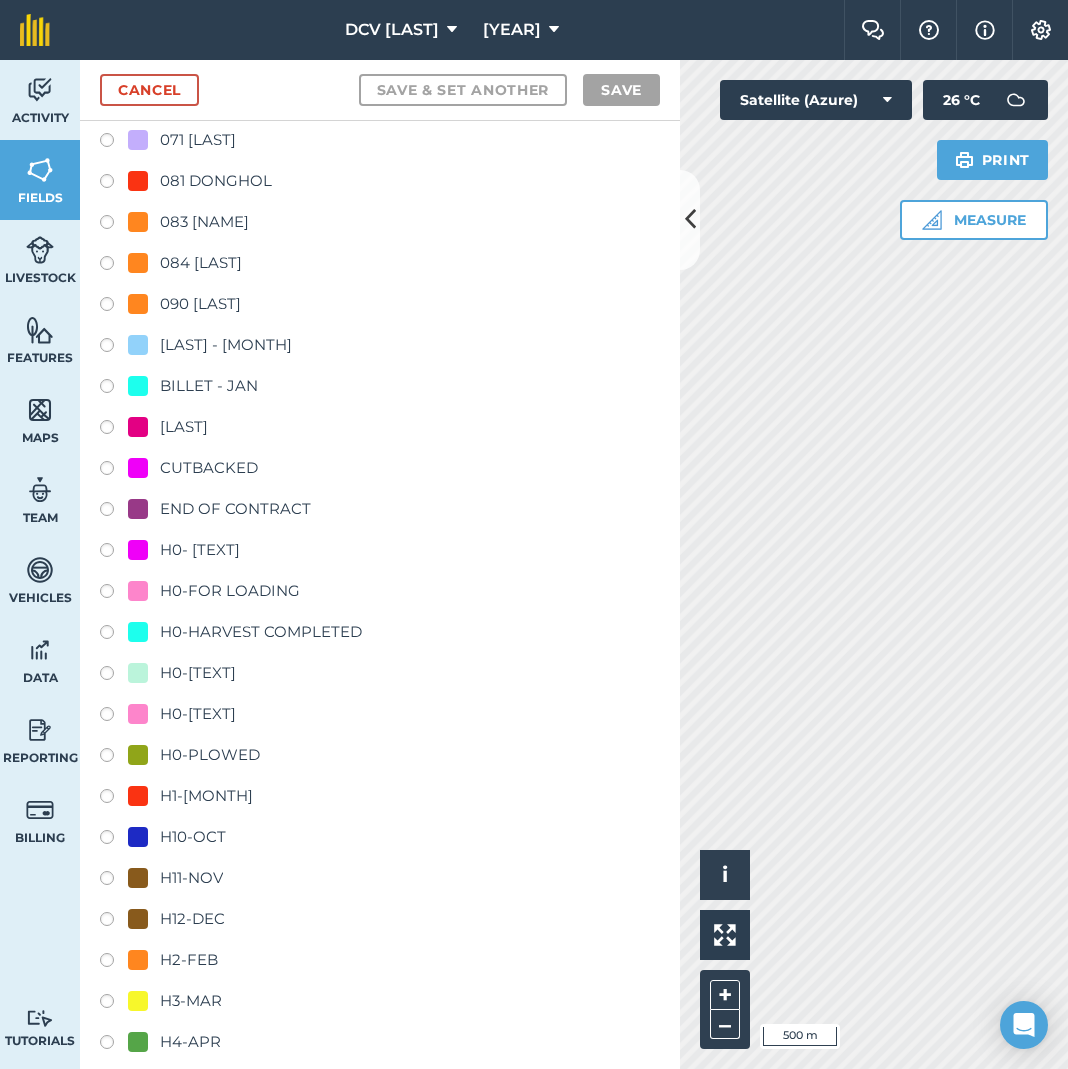 click on "H0-[TEXT]" at bounding box center (198, 714) 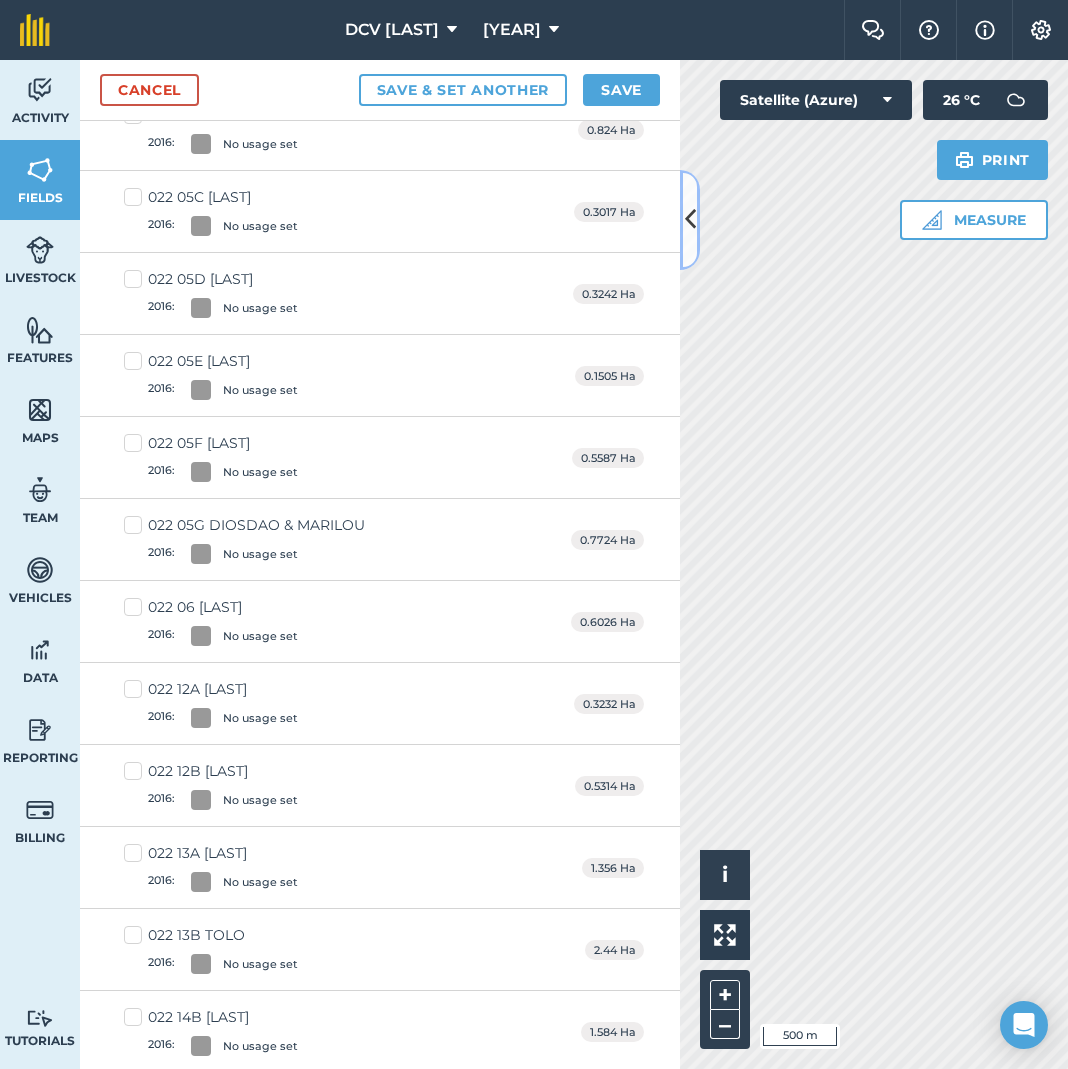 click at bounding box center (690, 220) 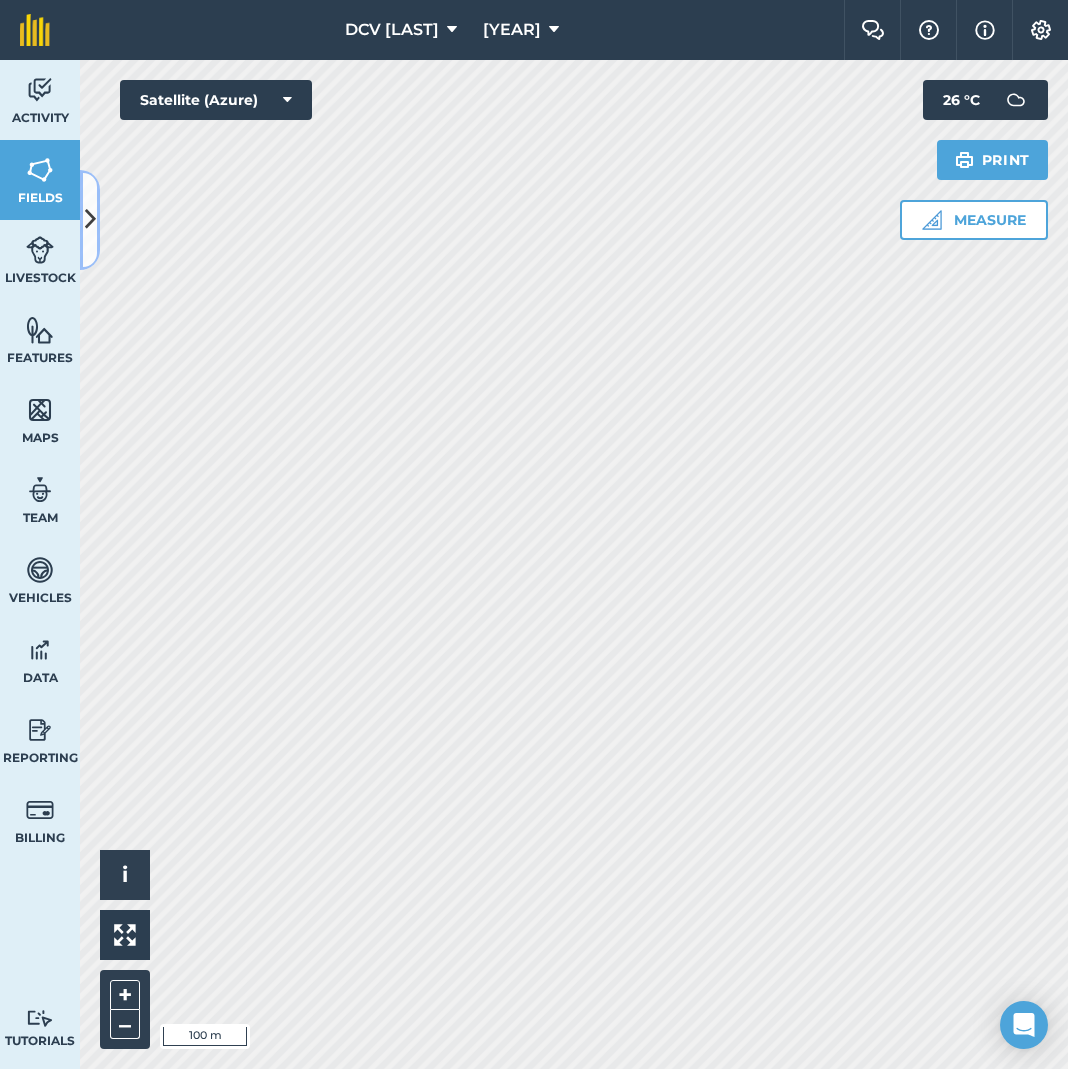 click at bounding box center [90, 219] 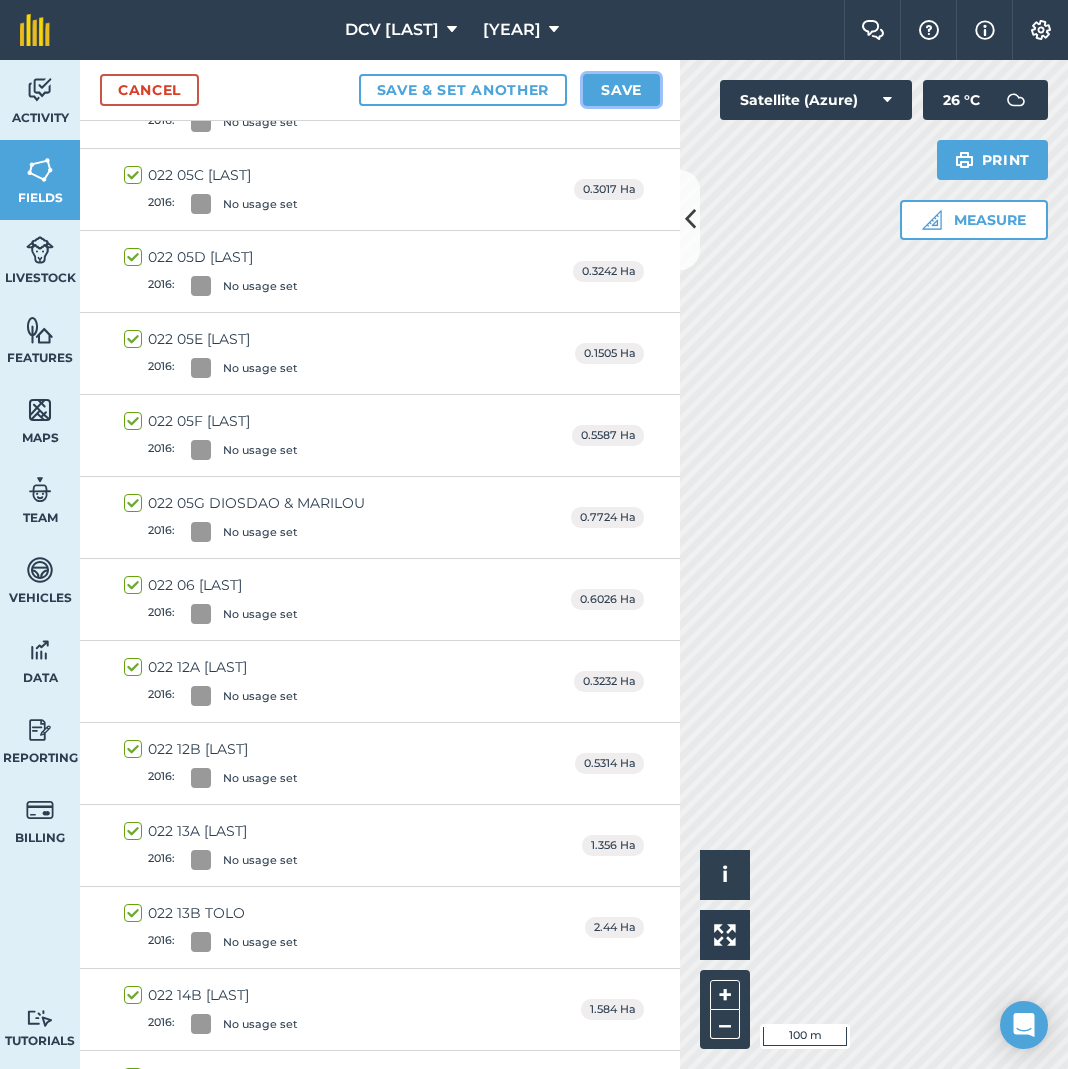 click on "Save" at bounding box center (621, 90) 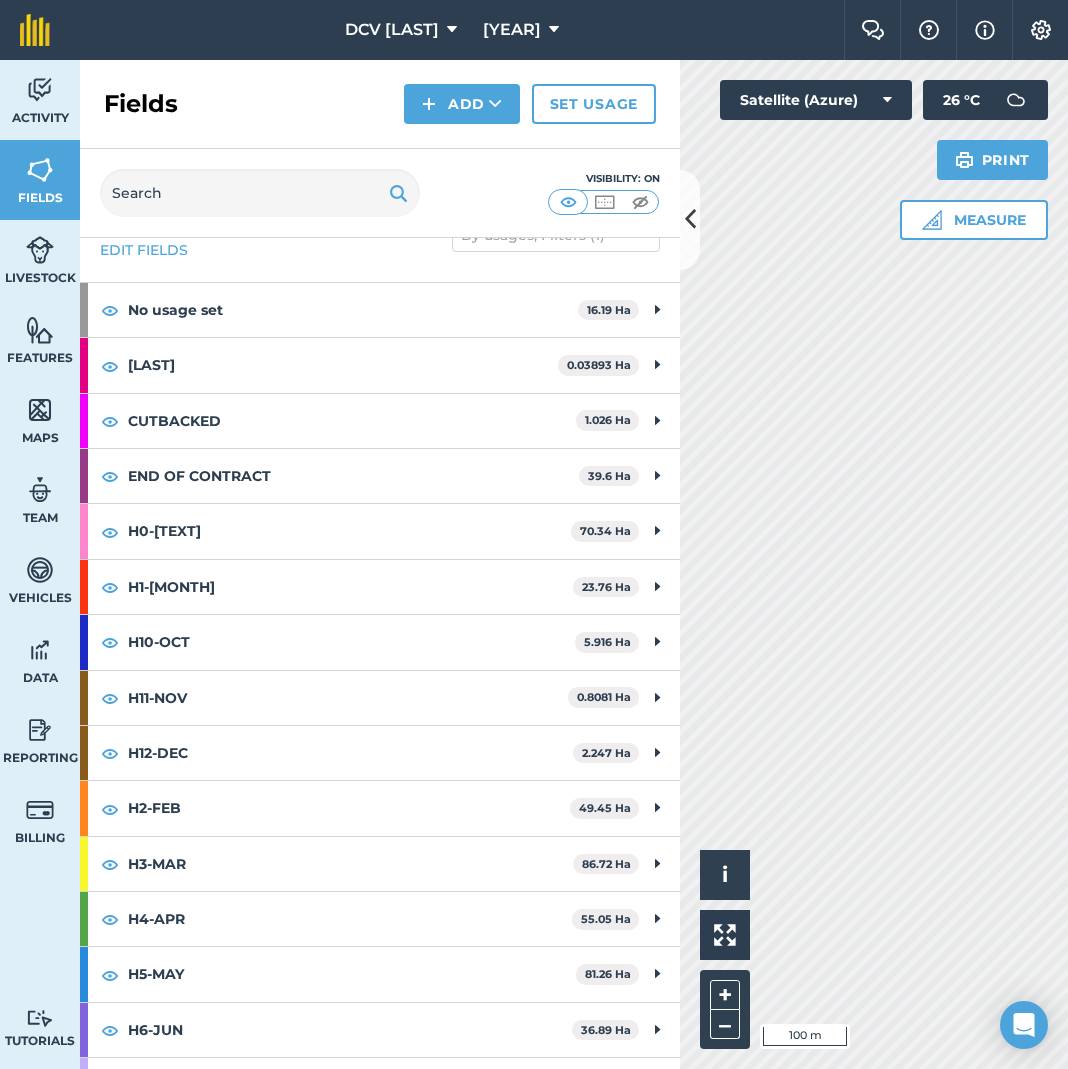 scroll, scrollTop: 51, scrollLeft: 0, axis: vertical 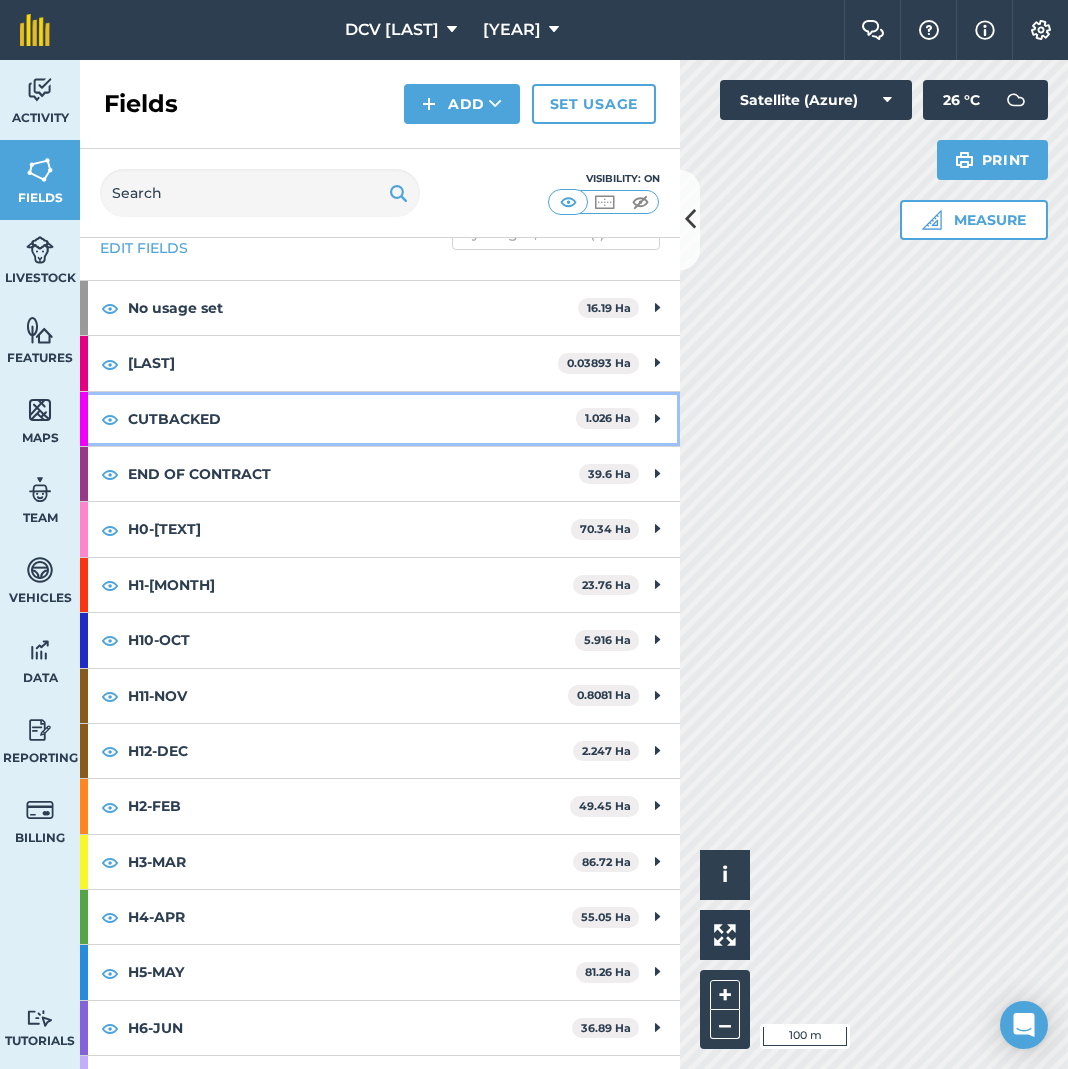 click on "CUTBACKED" at bounding box center [352, 419] 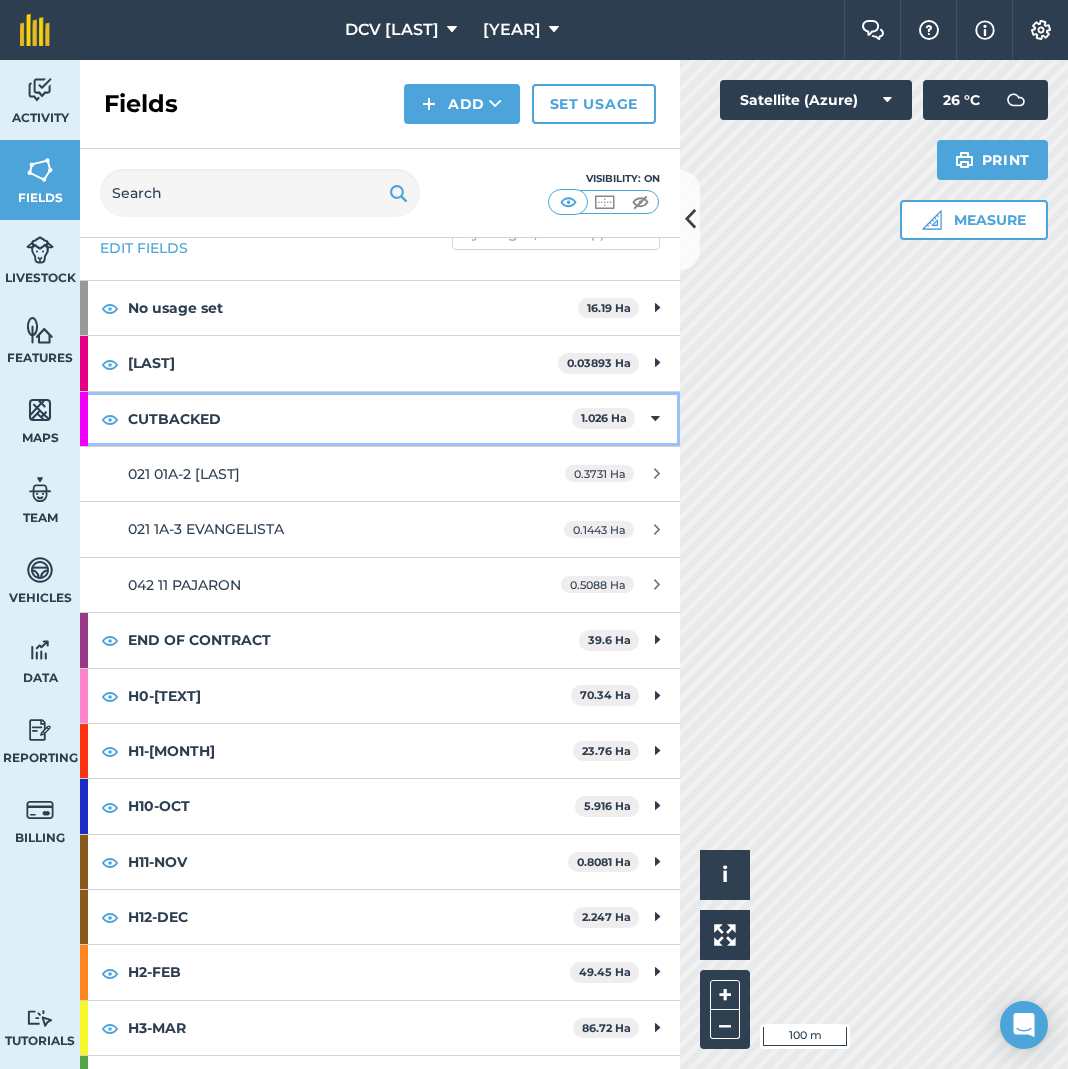 click on "CUTBACKED" at bounding box center (350, 419) 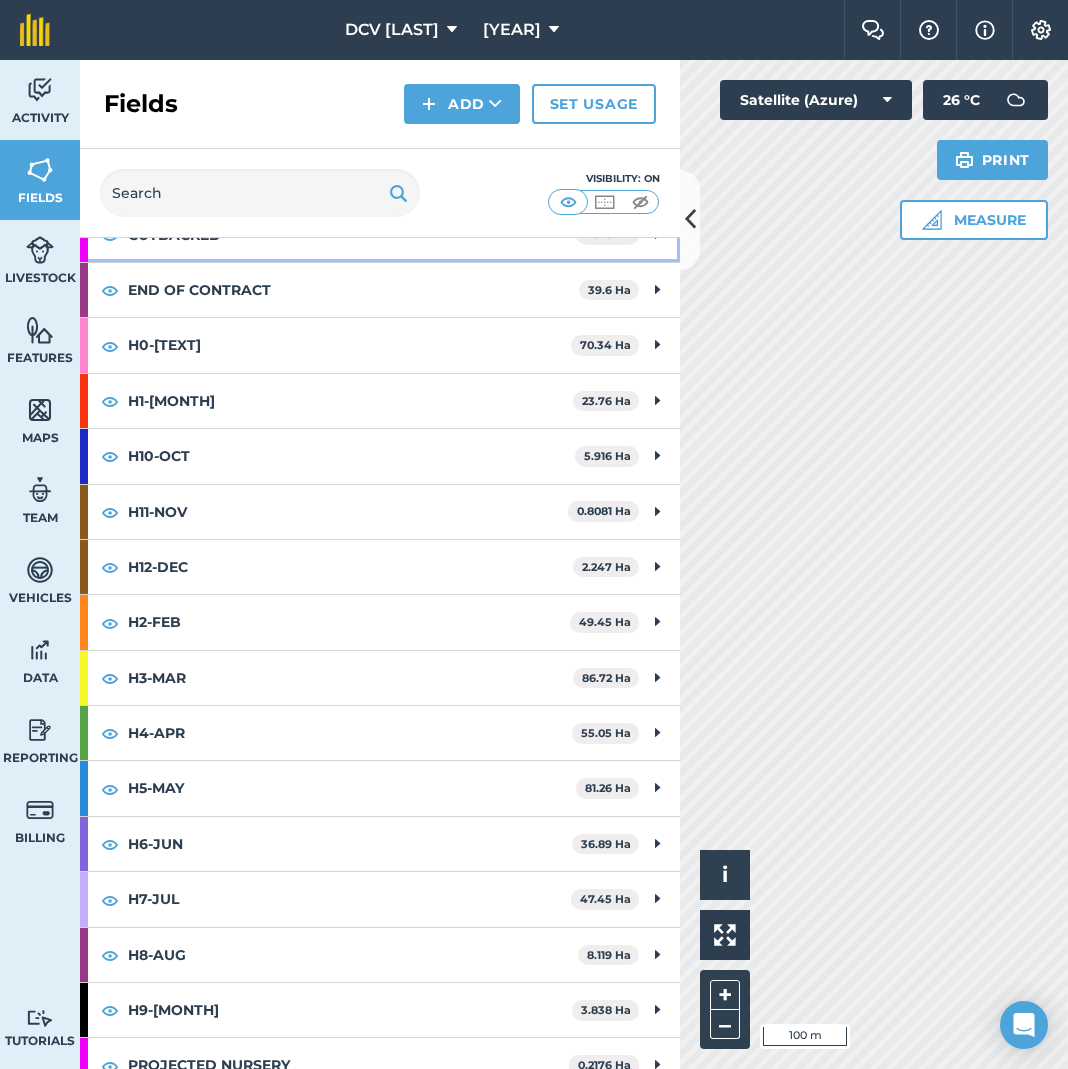 scroll, scrollTop: 259, scrollLeft: 0, axis: vertical 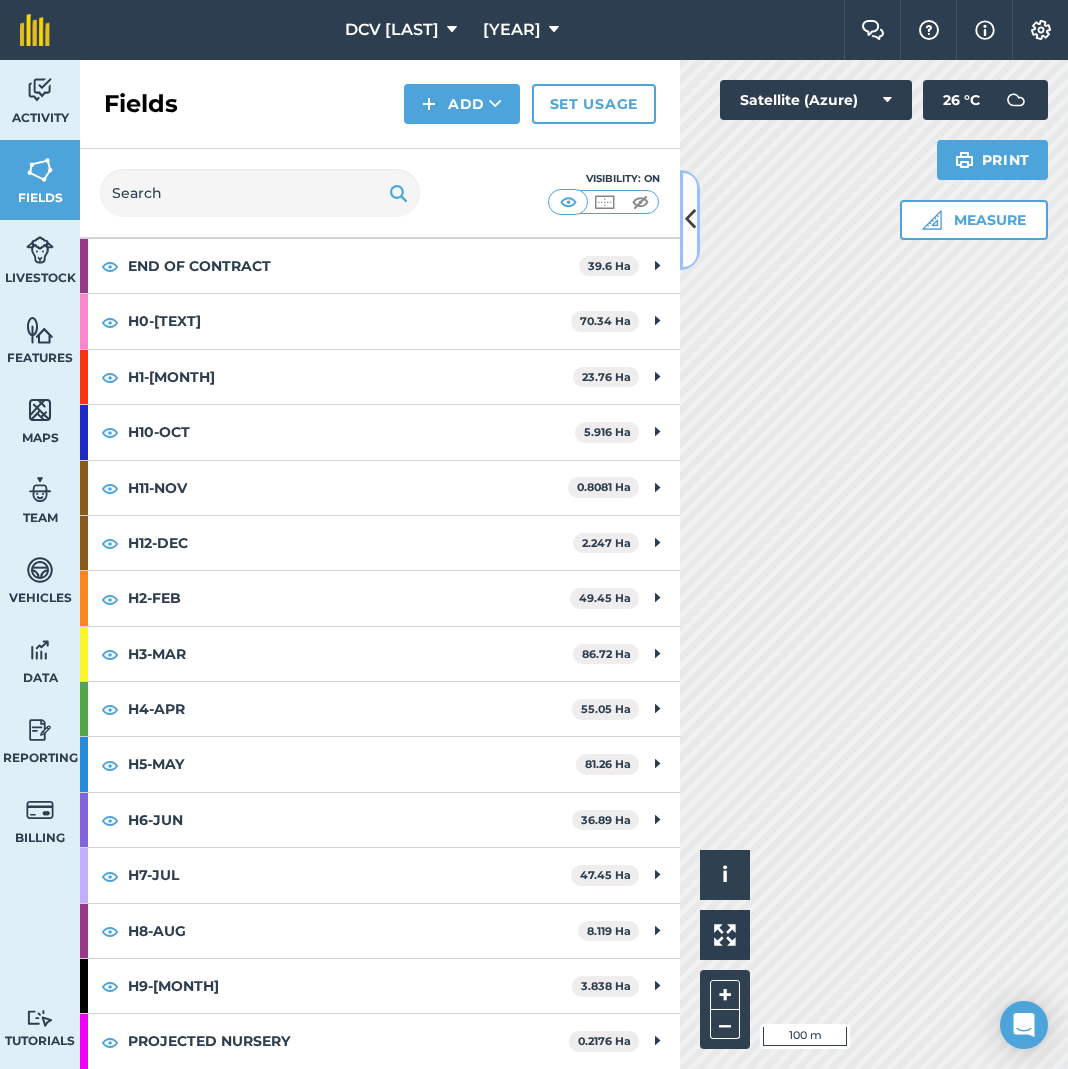 click at bounding box center (690, 219) 